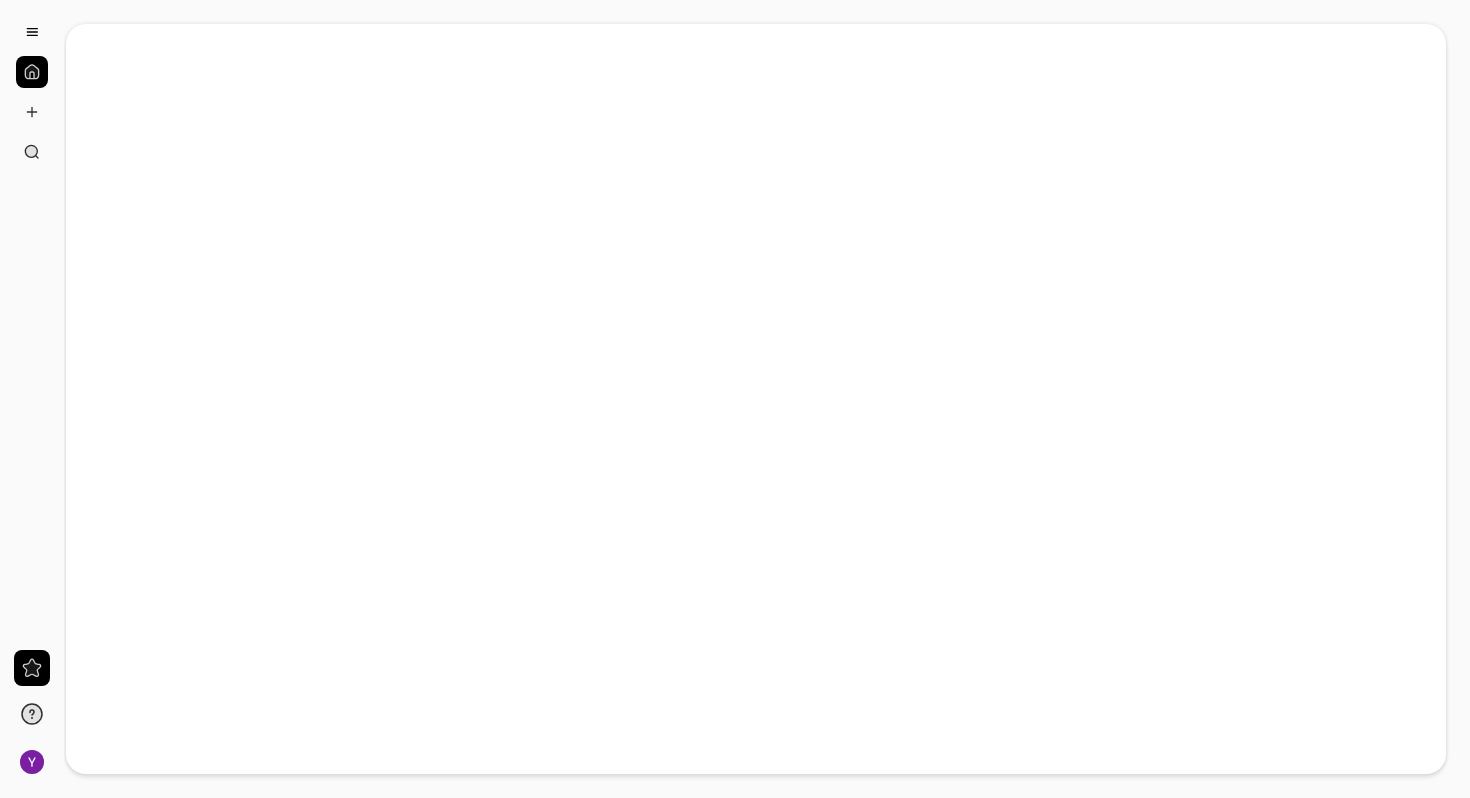 scroll, scrollTop: 0, scrollLeft: 0, axis: both 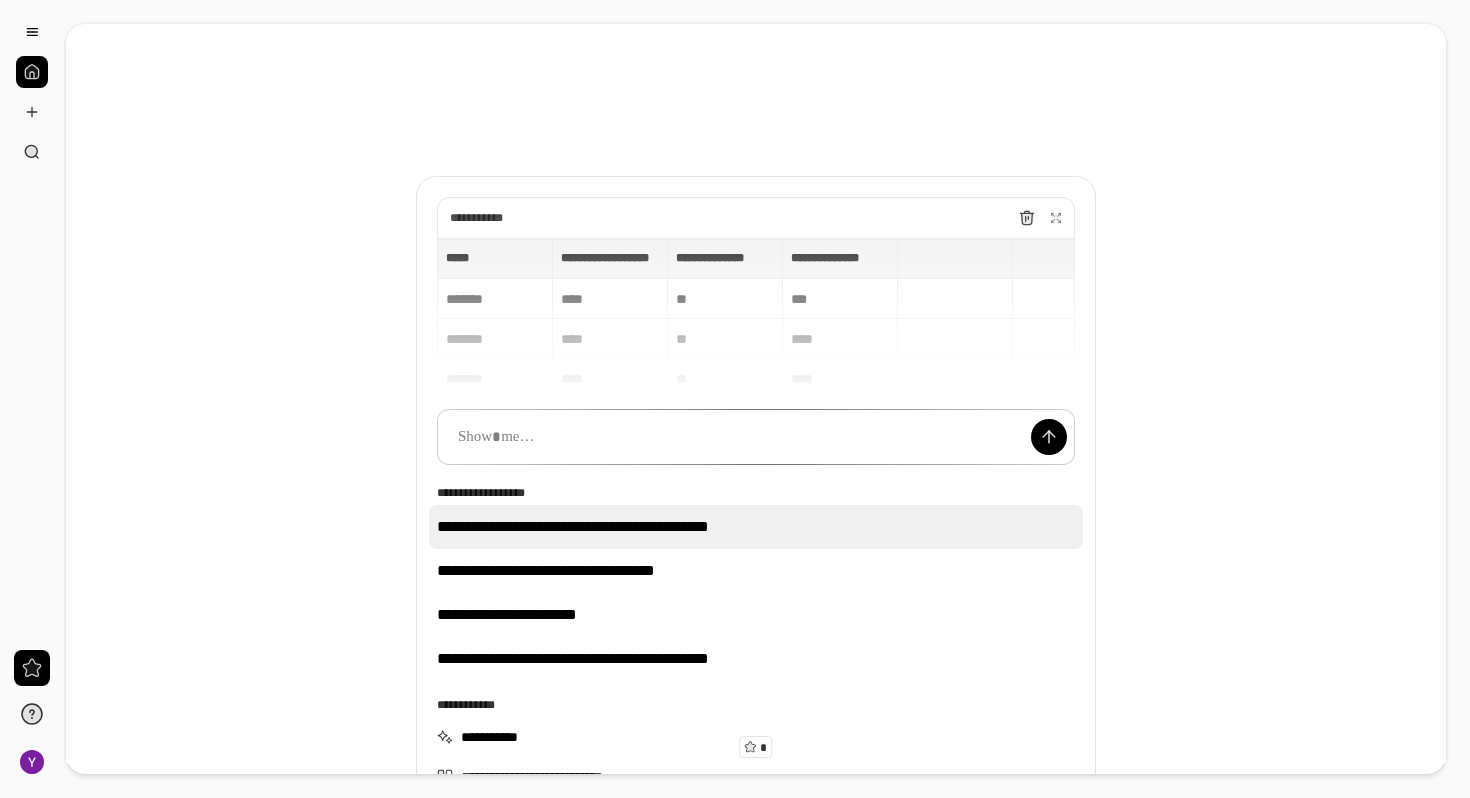 click on "**********" at bounding box center [756, 527] 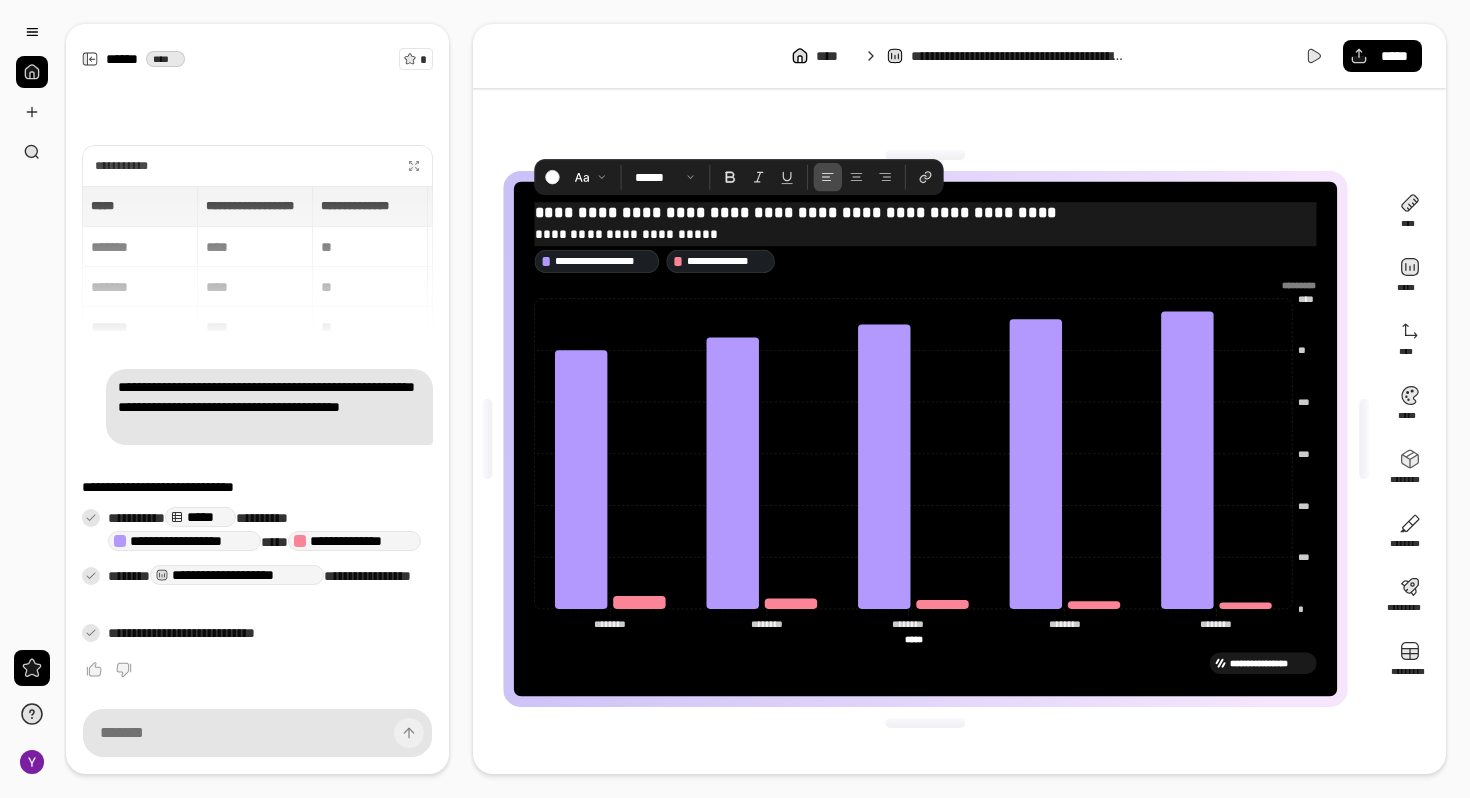 click on "**********" at bounding box center (926, 234) 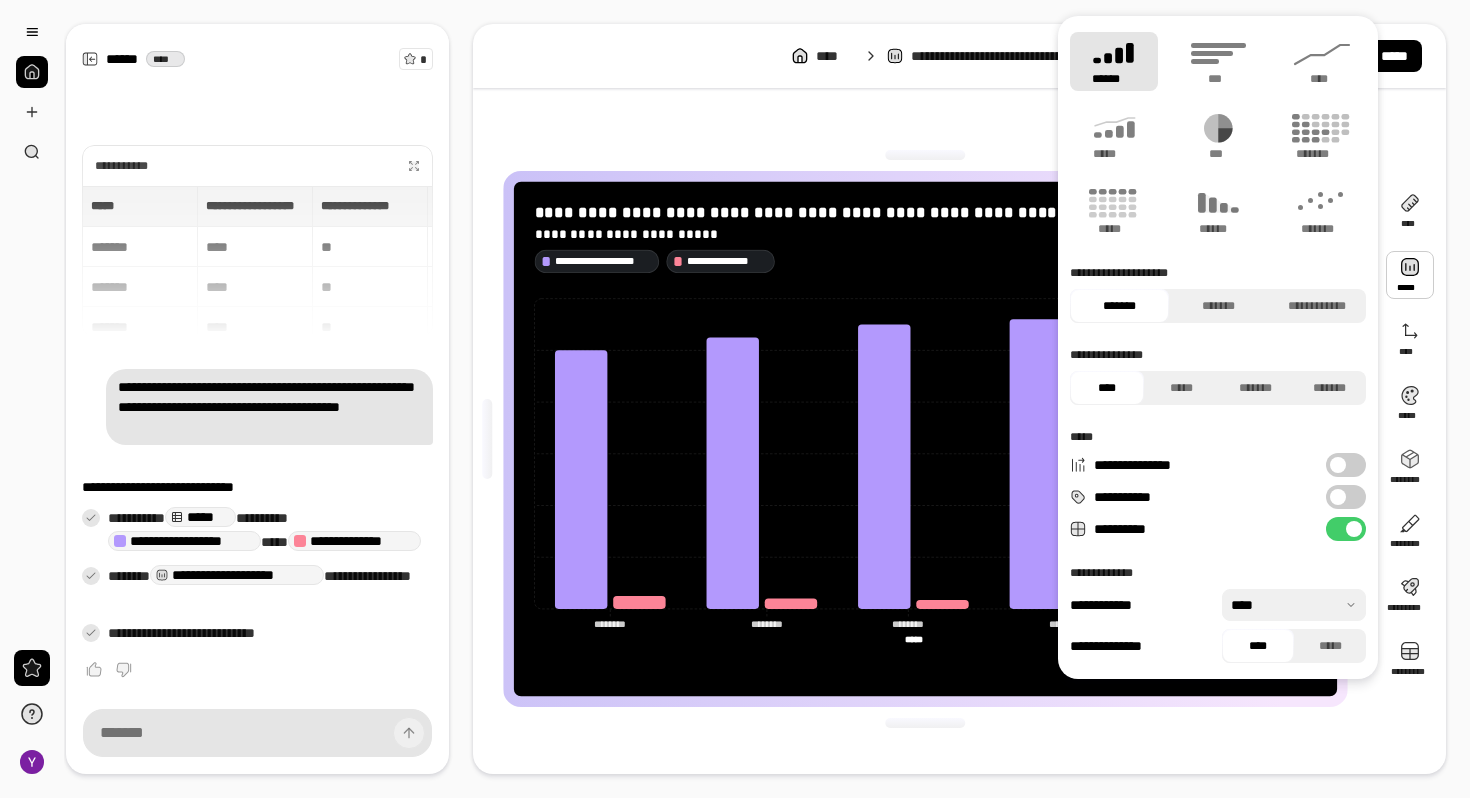 click at bounding box center (1410, 275) 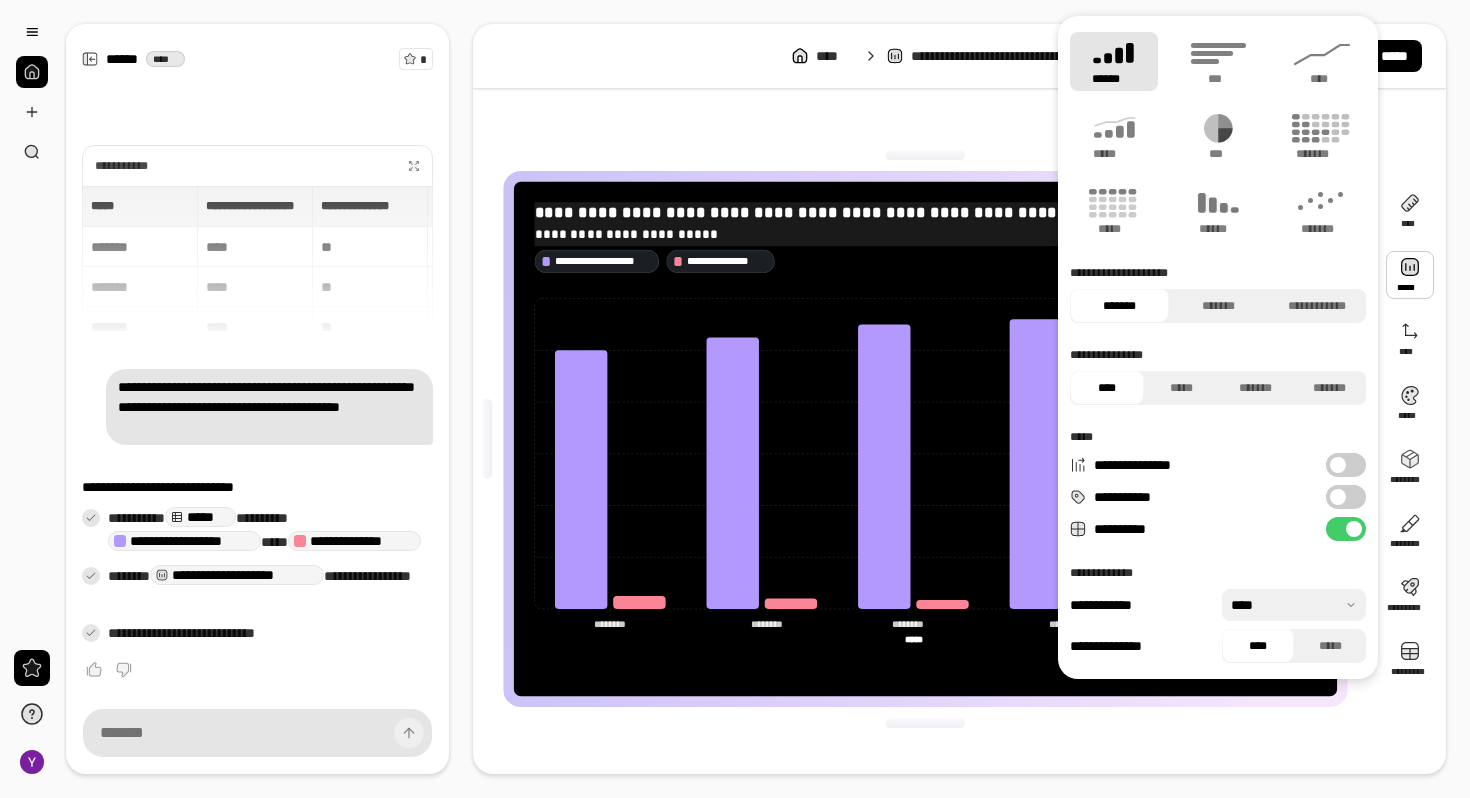 click on "**********" at bounding box center (926, 212) 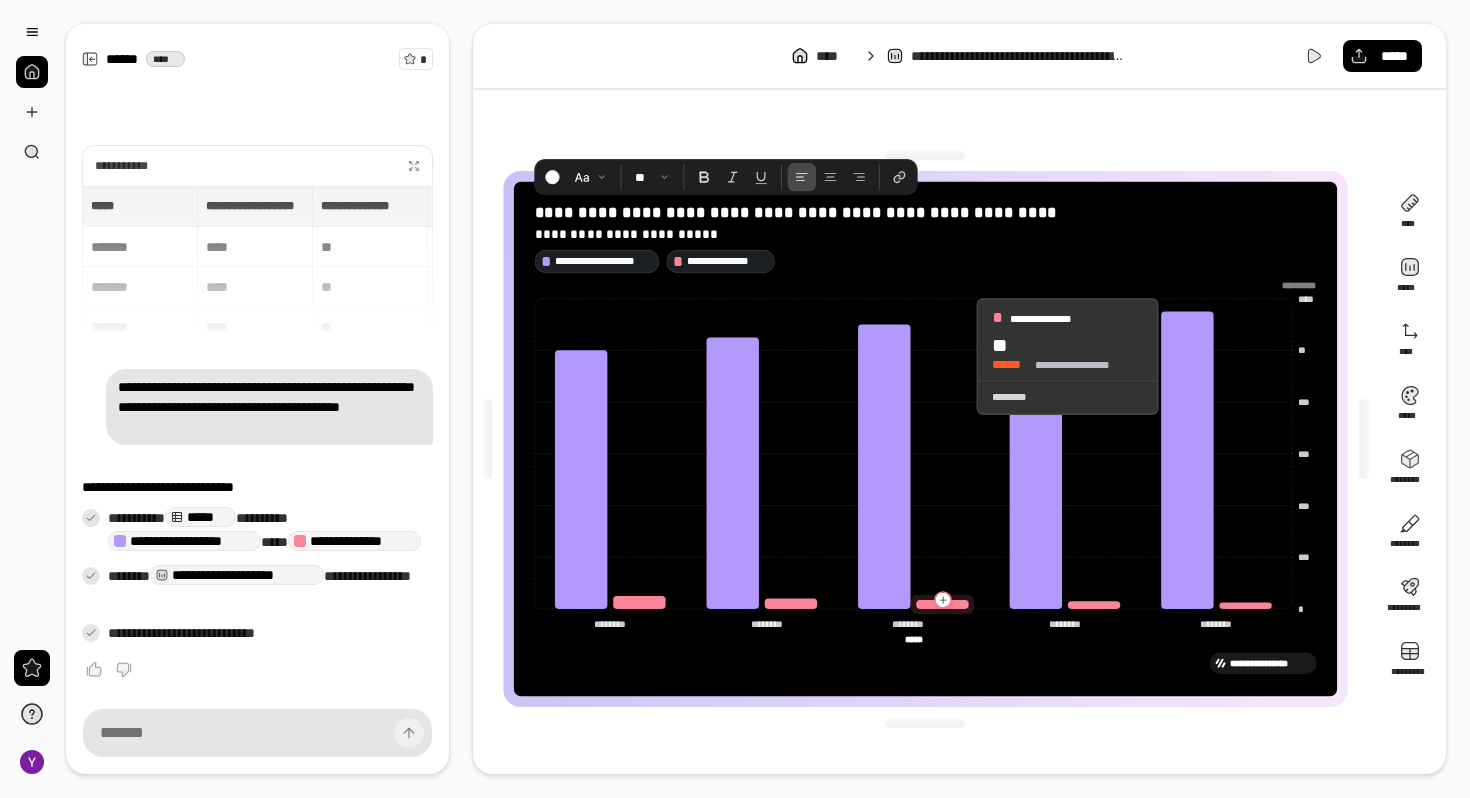 click 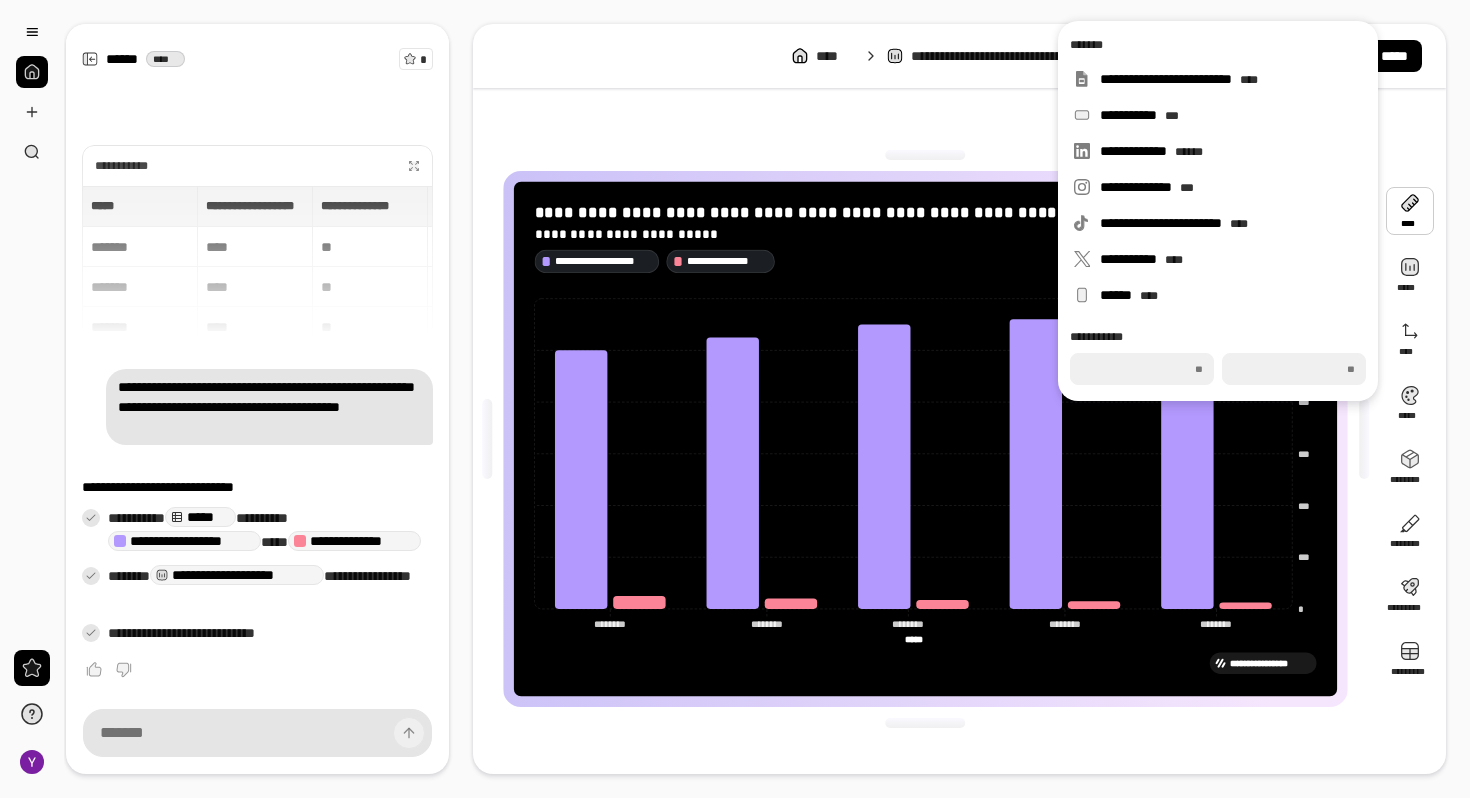 click at bounding box center (1410, 211) 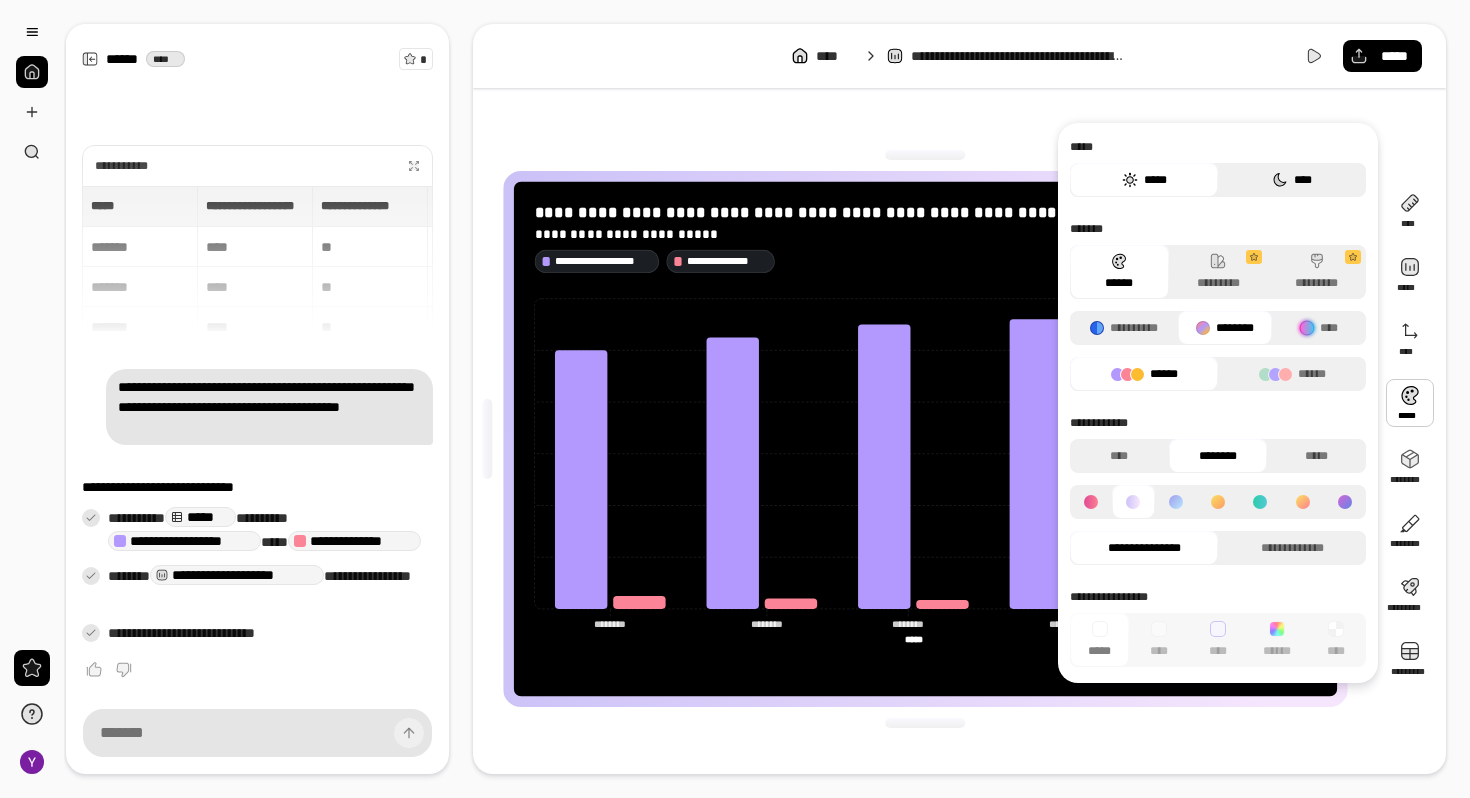 click on "****" at bounding box center [1292, 180] 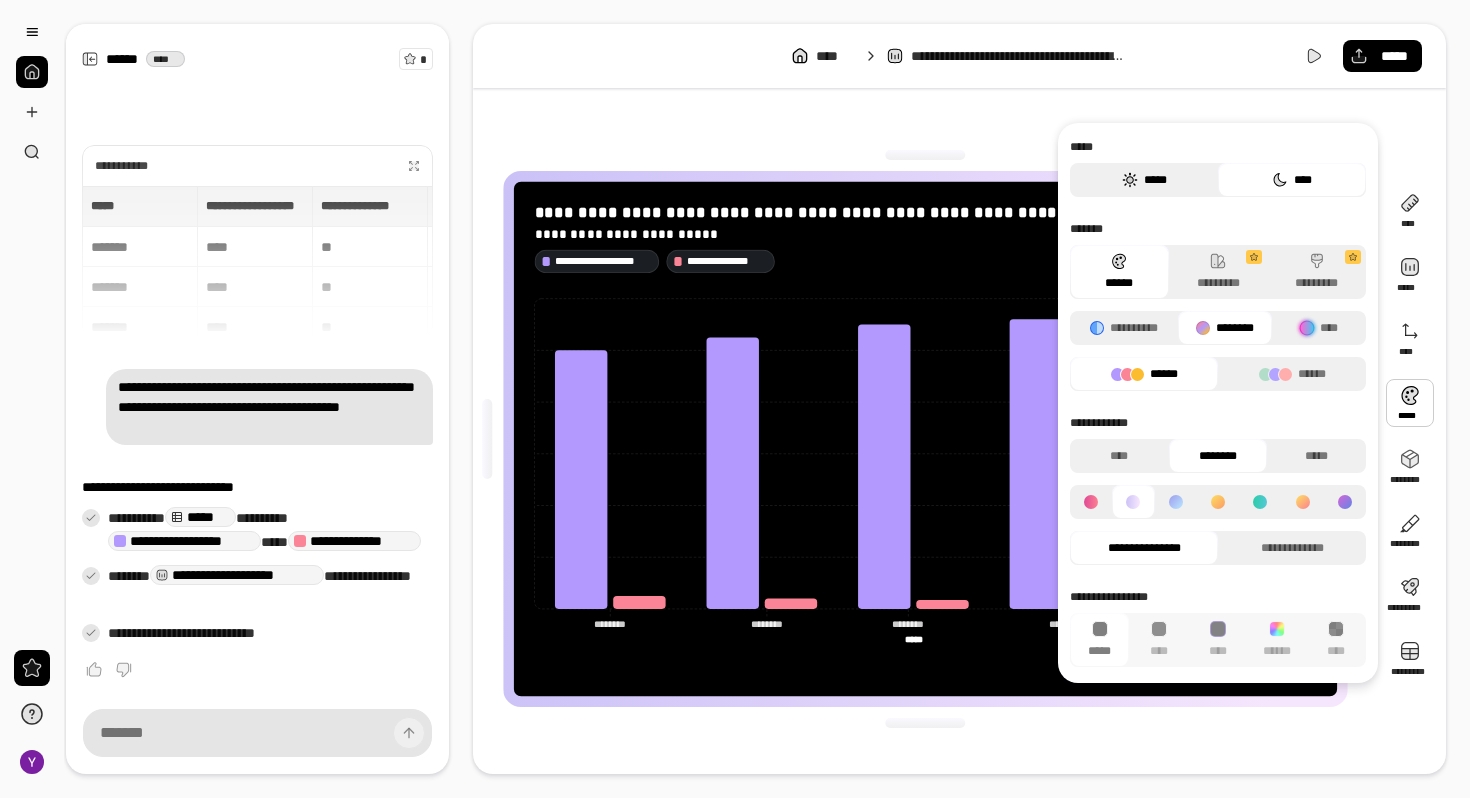 click on "*****" at bounding box center [1144, 180] 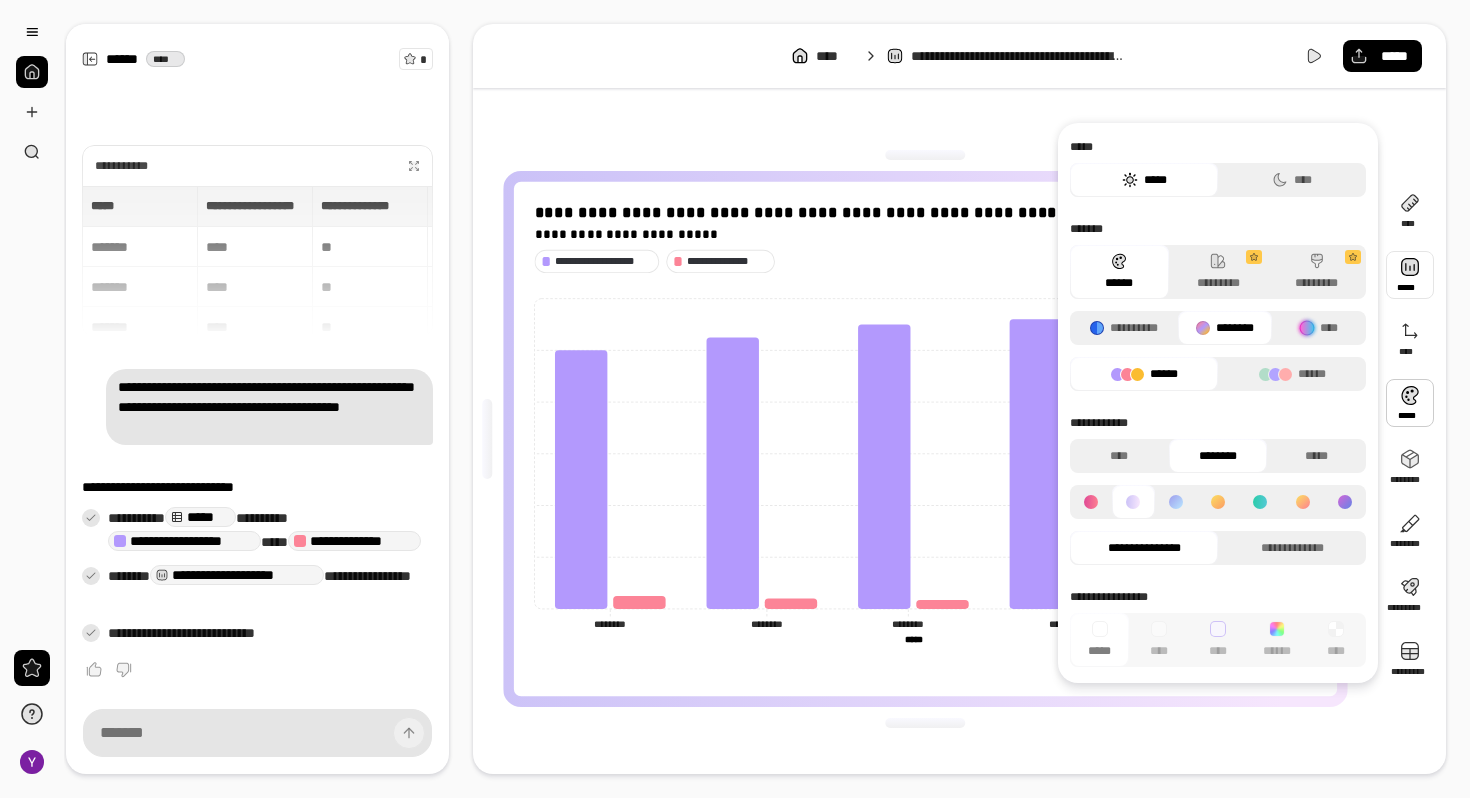 click at bounding box center (1410, 275) 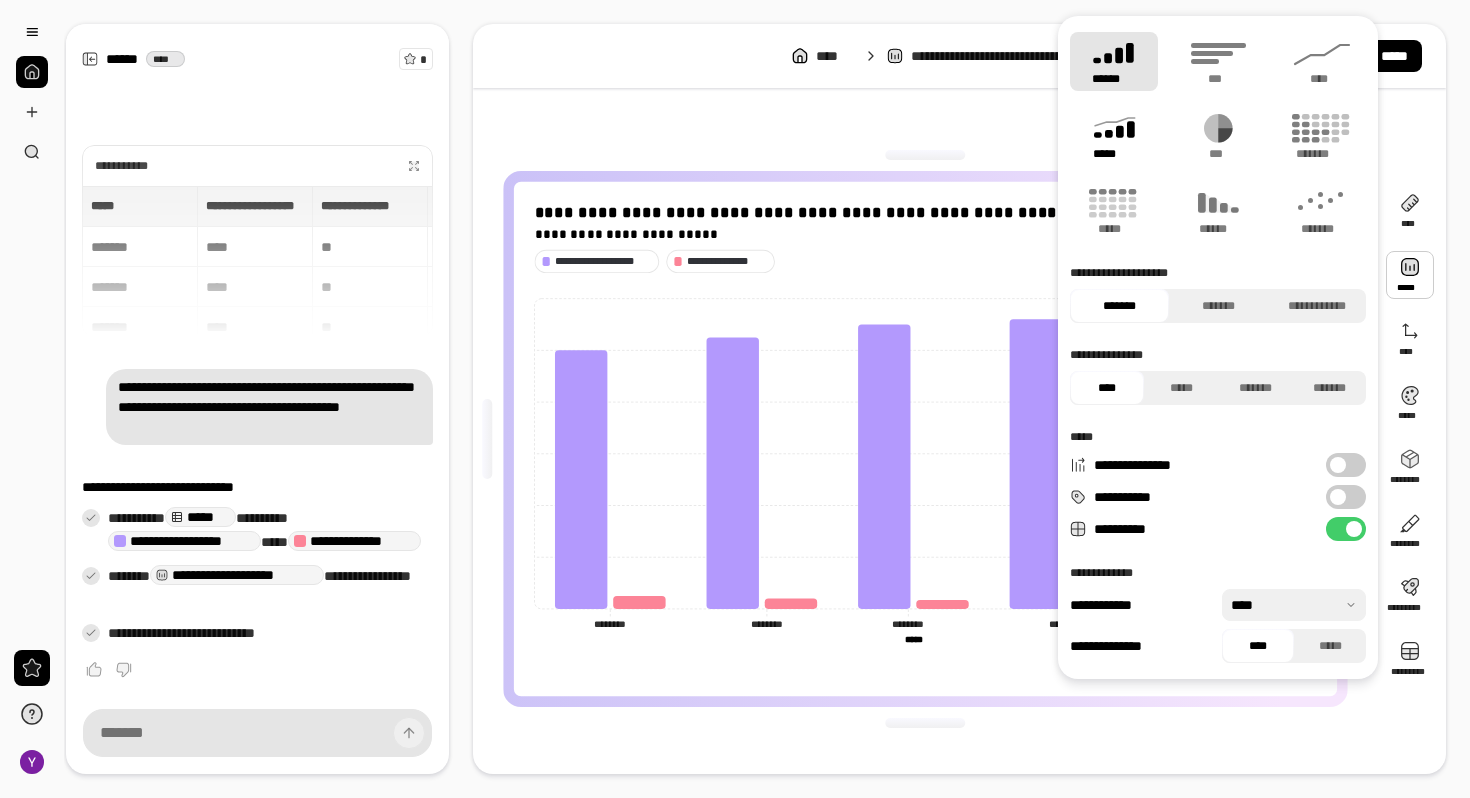 click 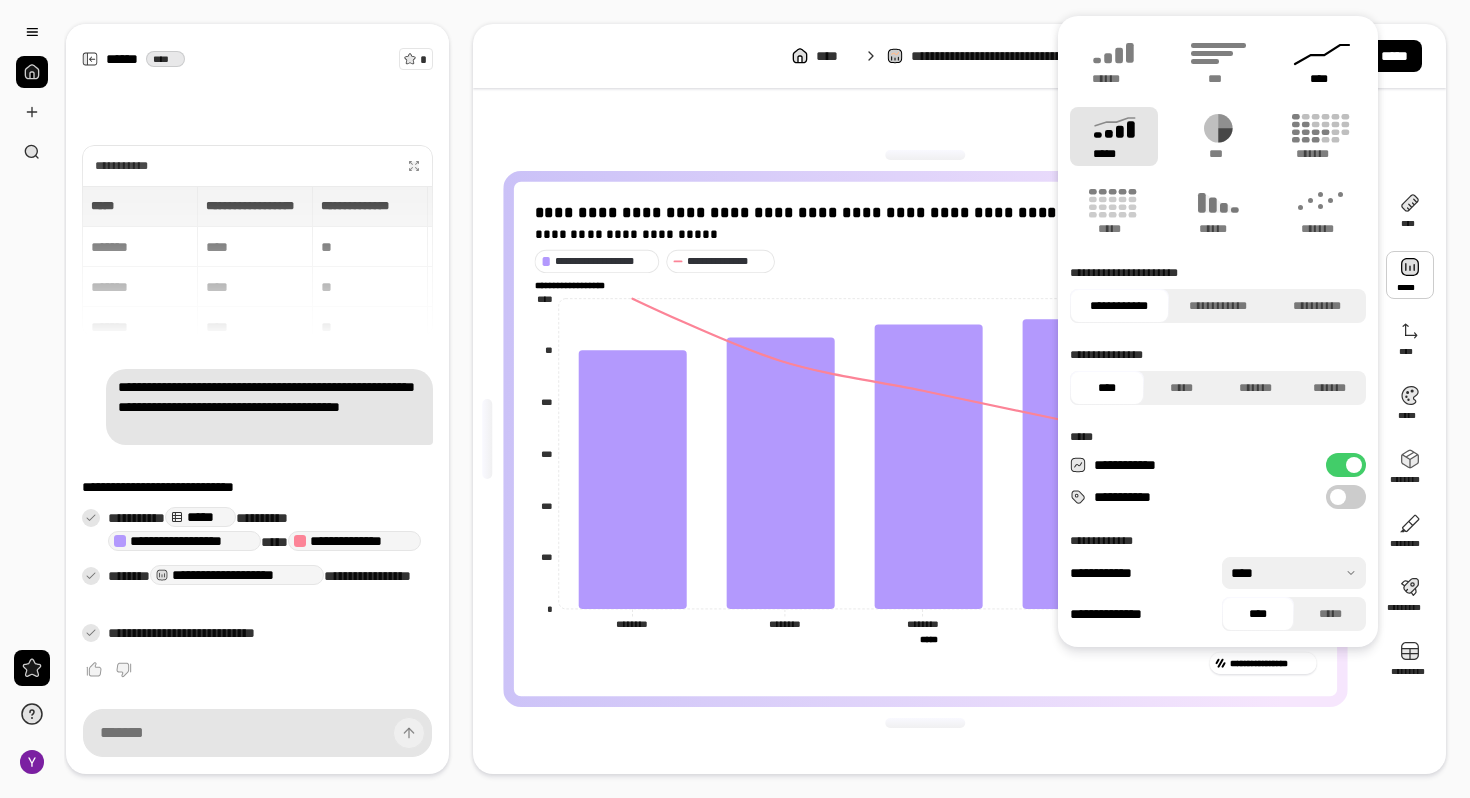 click on "****" at bounding box center [1322, 61] 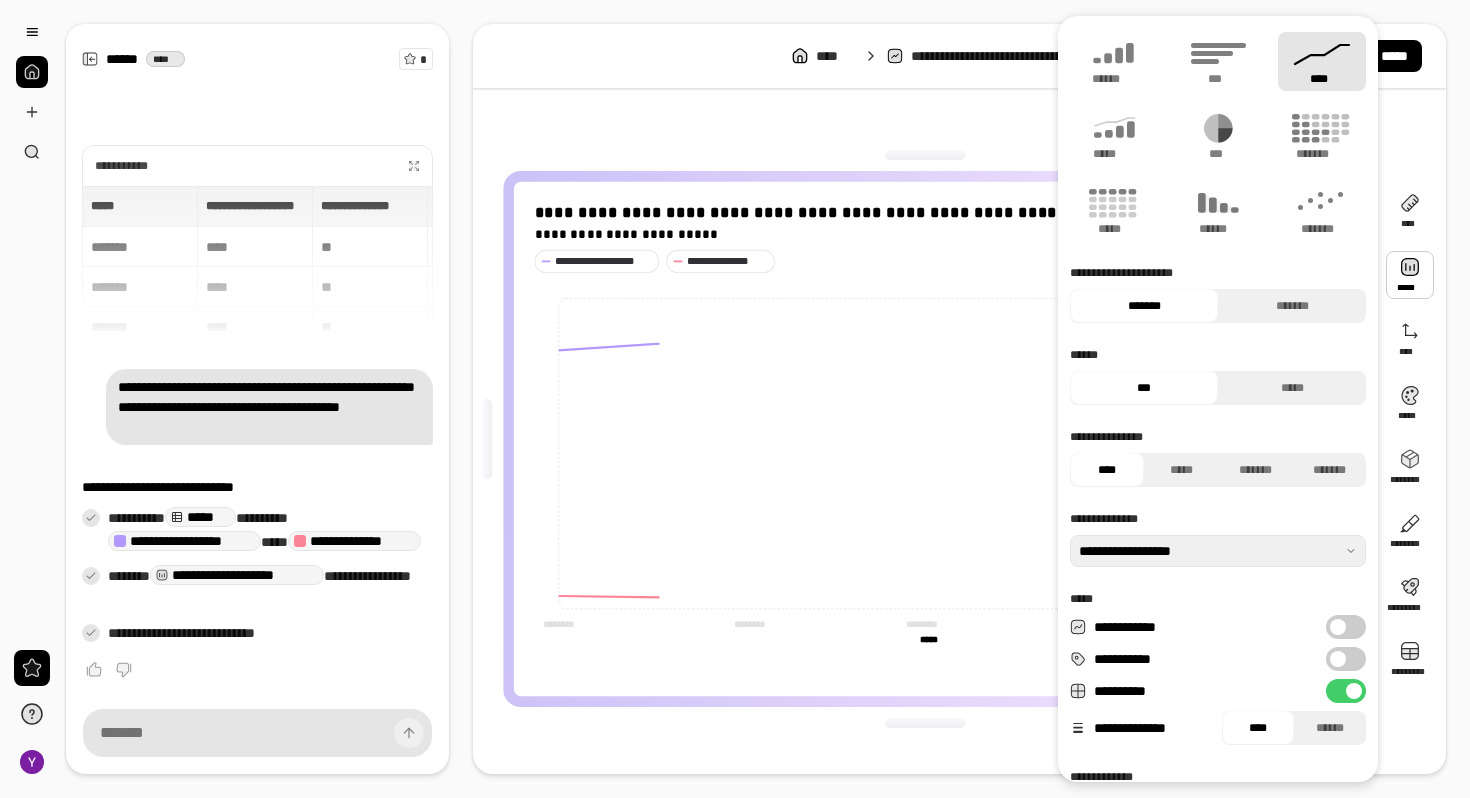 type 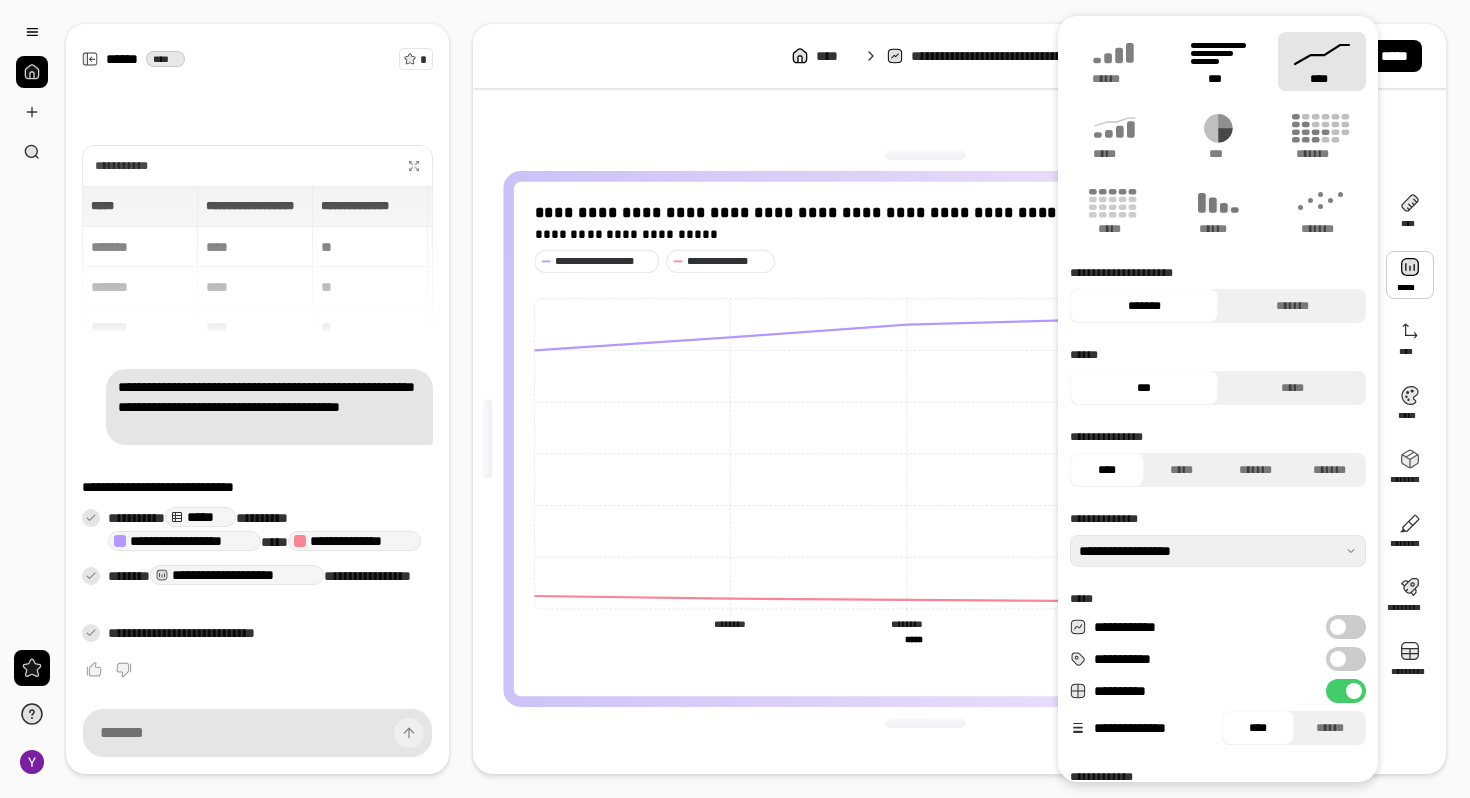 click on "***" at bounding box center (1218, 61) 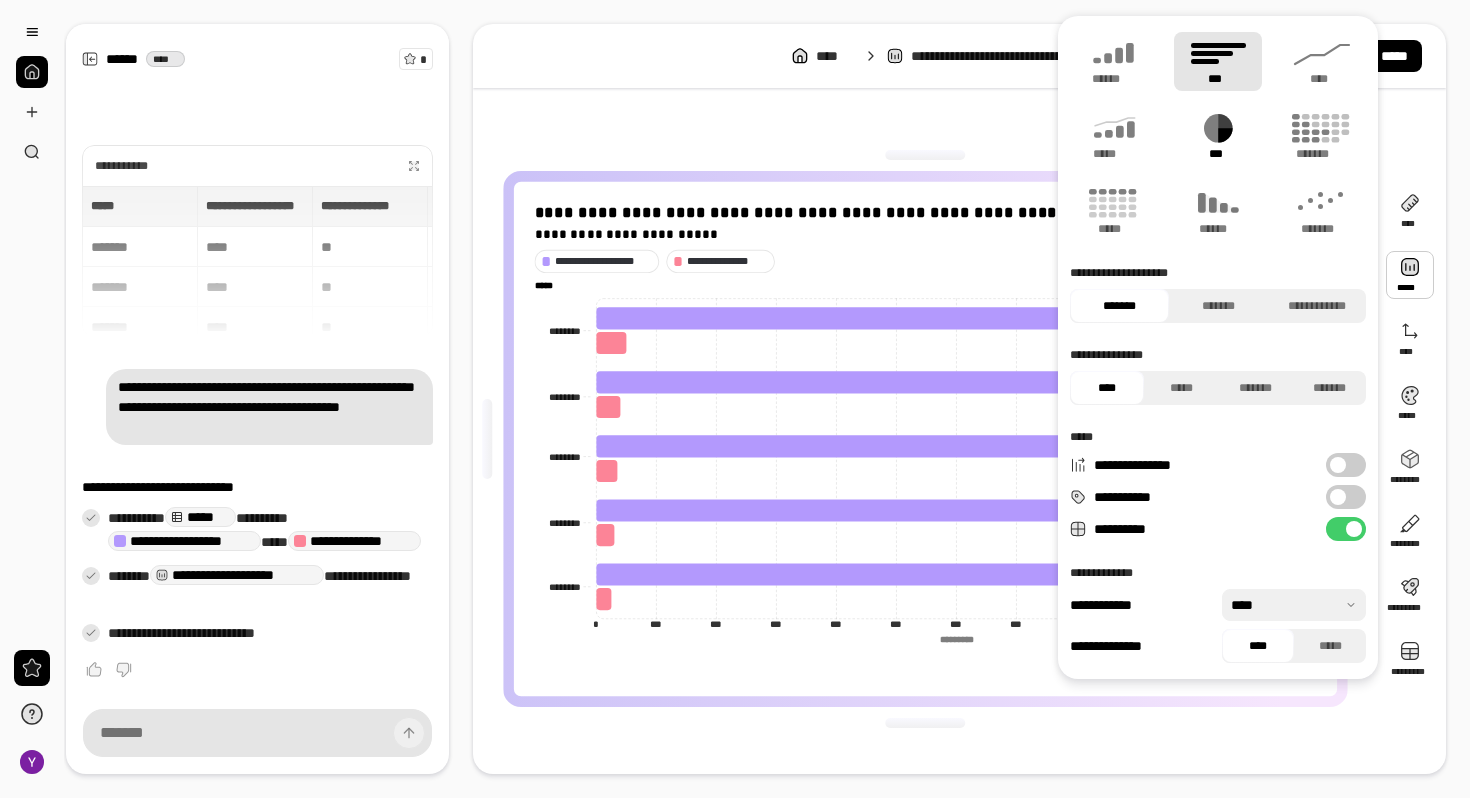 click 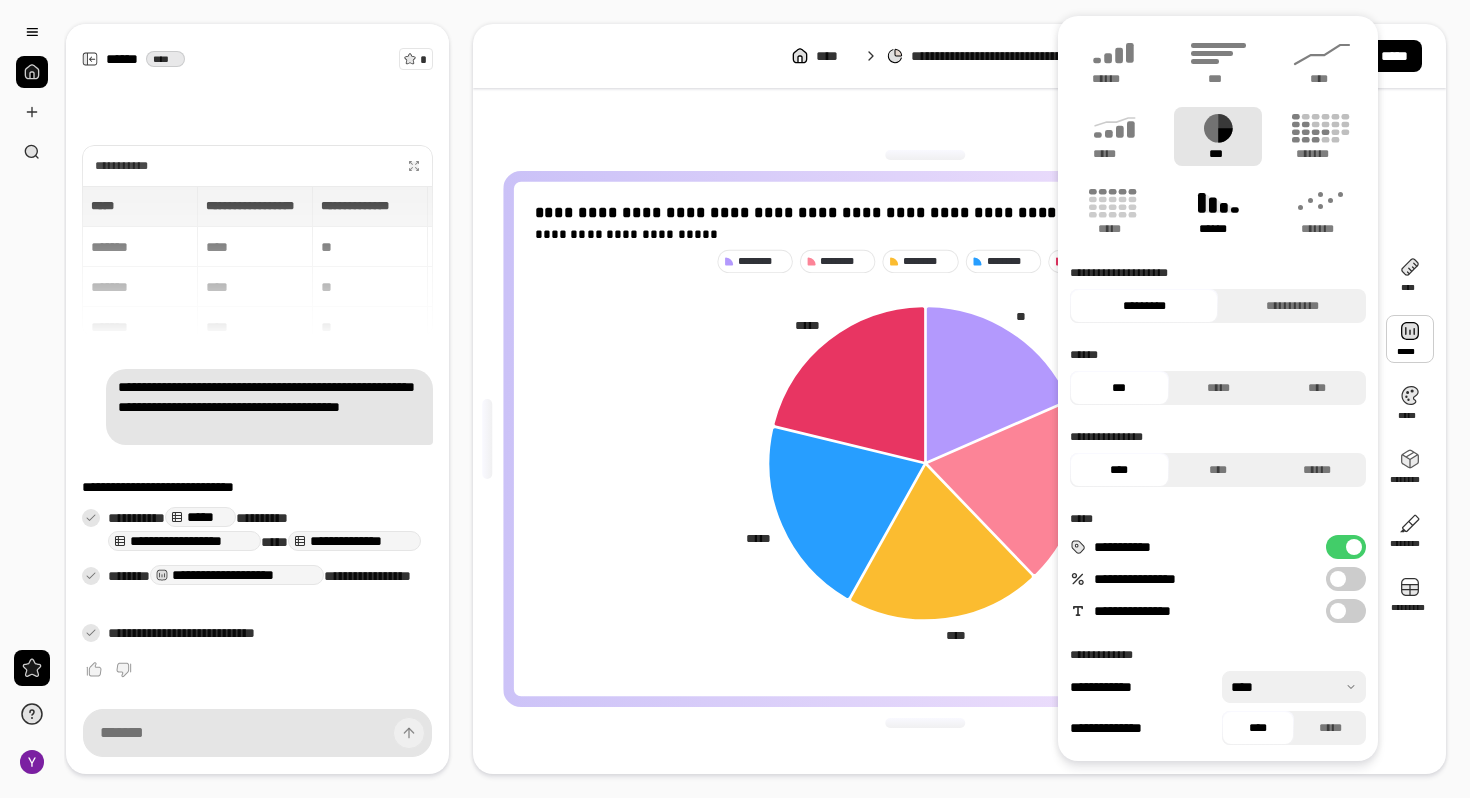 click 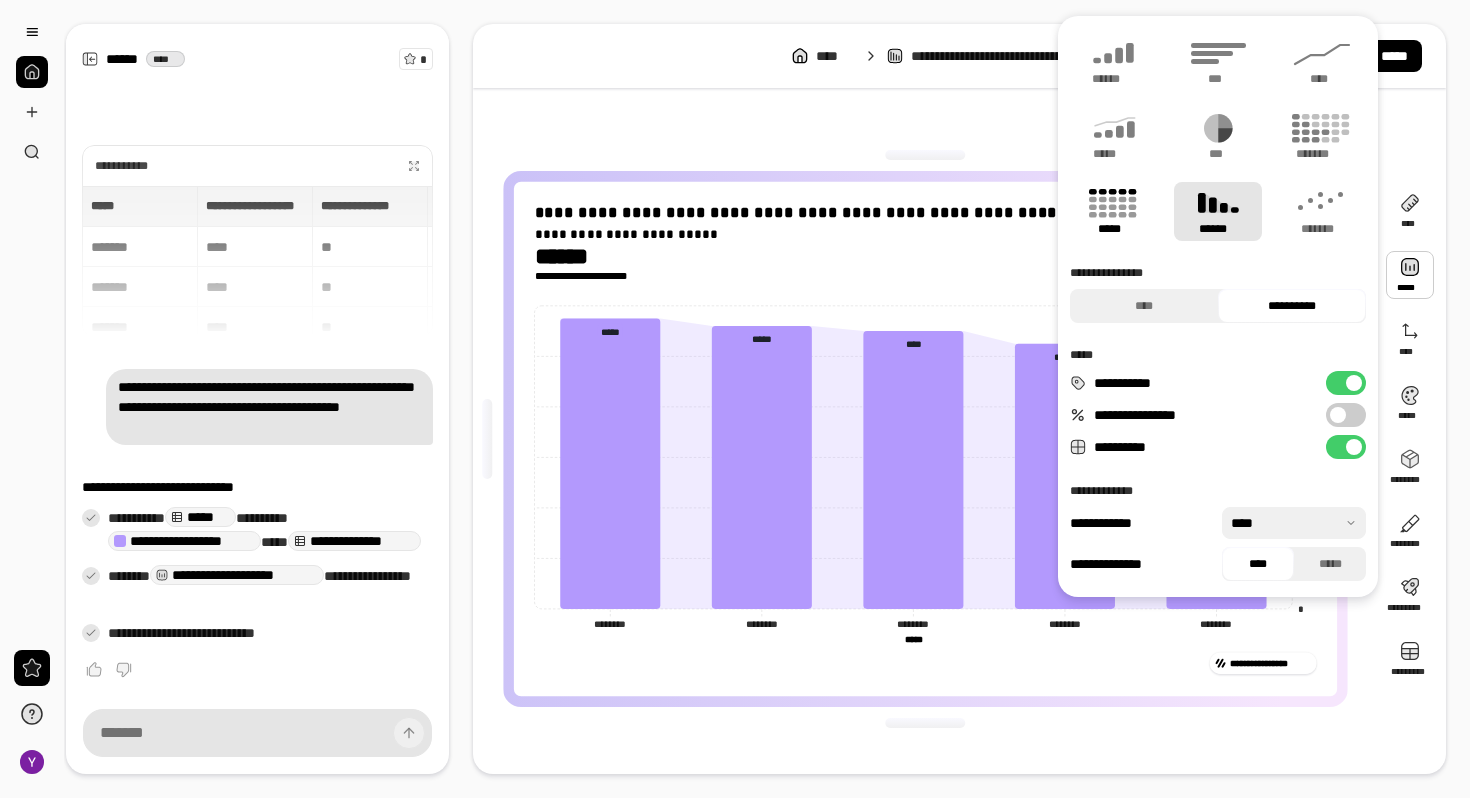click 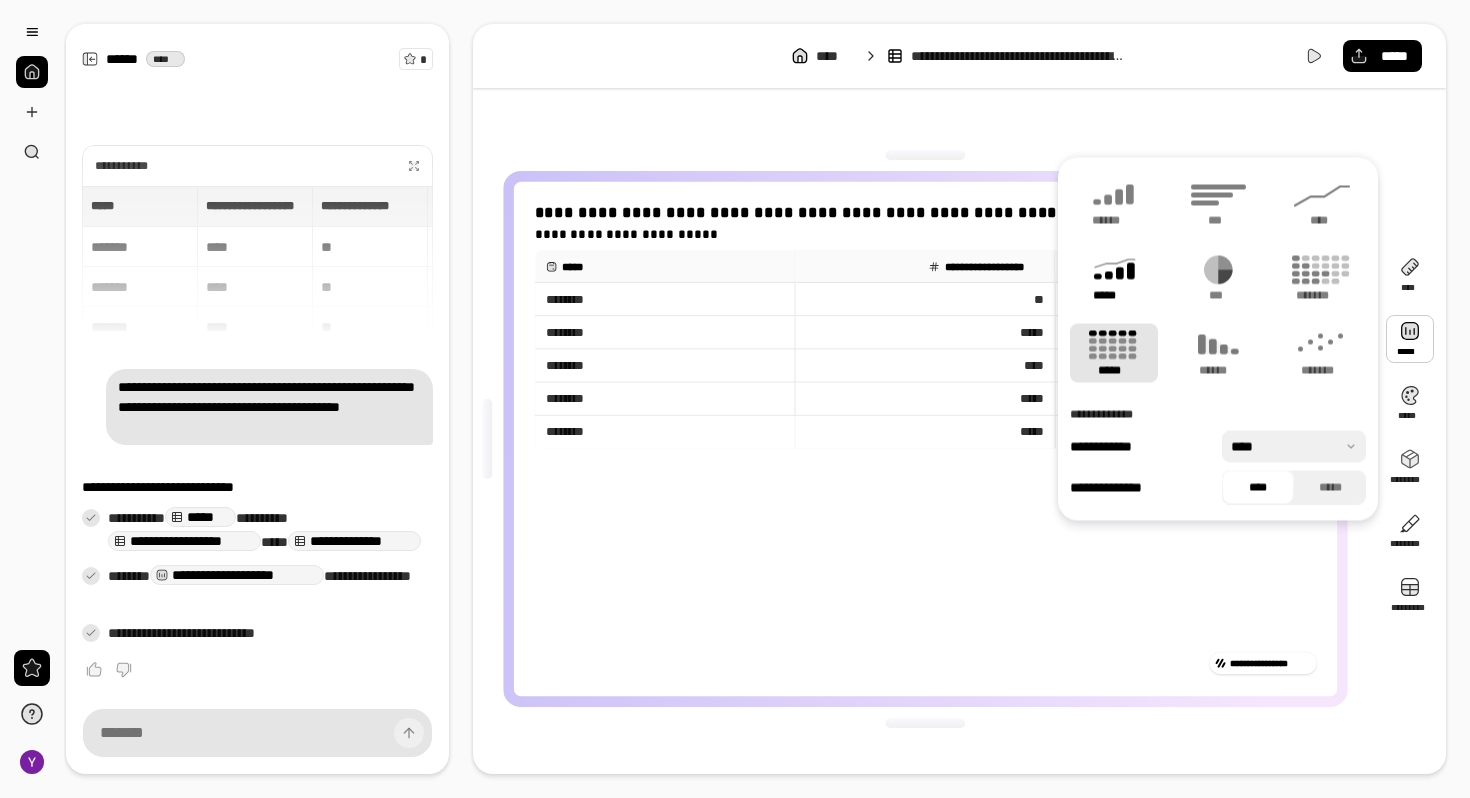 click on "*****" at bounding box center [1114, 278] 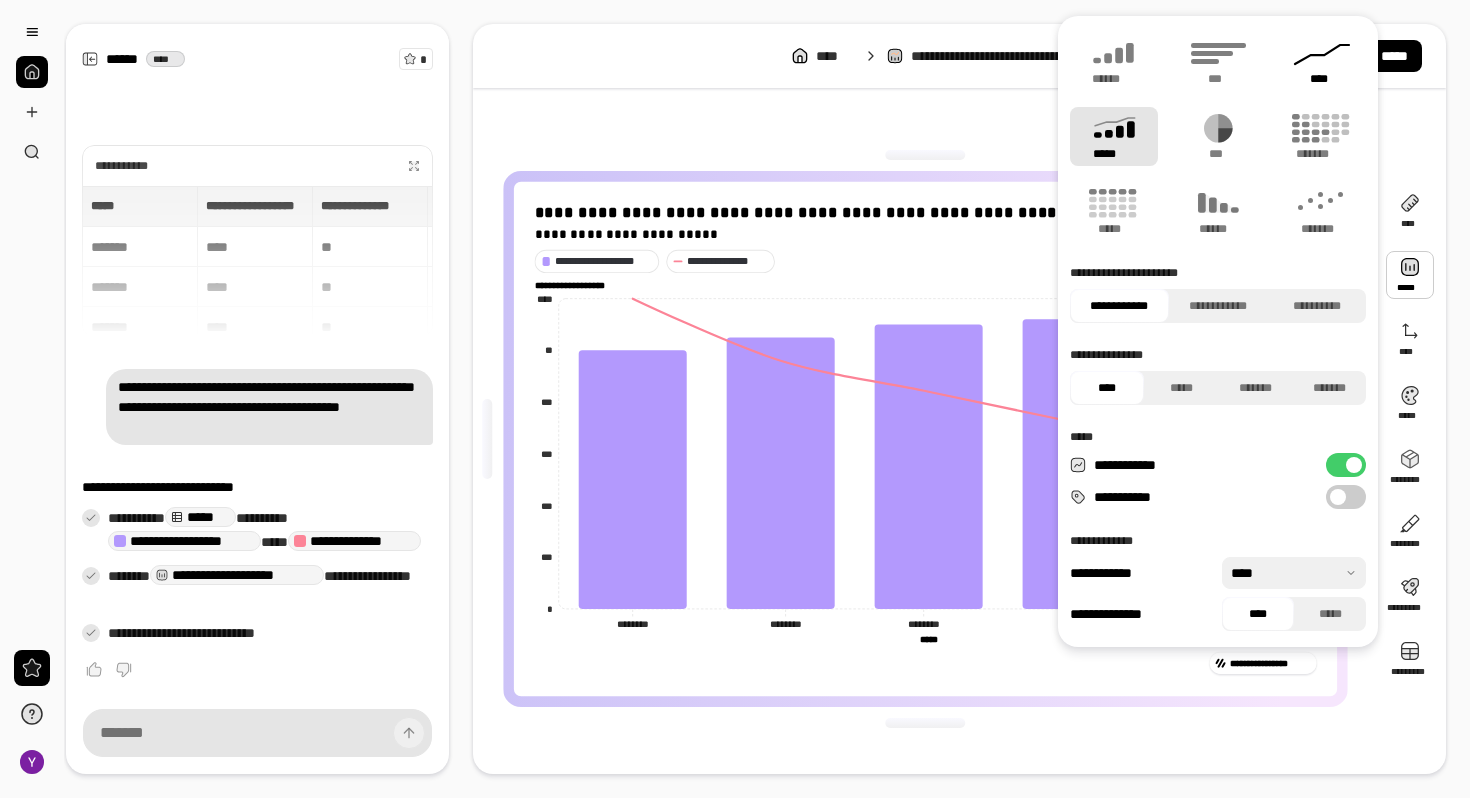 click 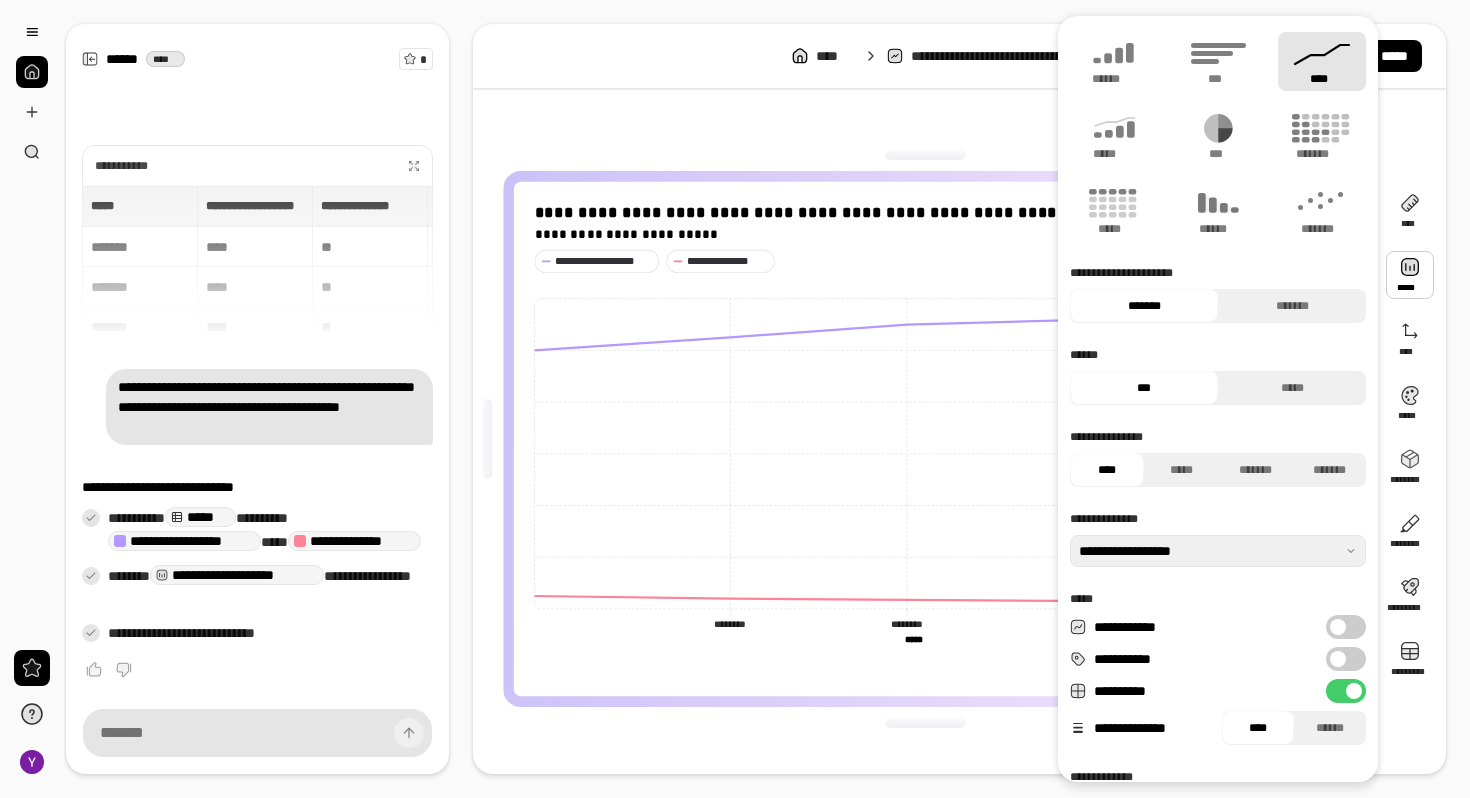 click on "**********" at bounding box center [925, 439] 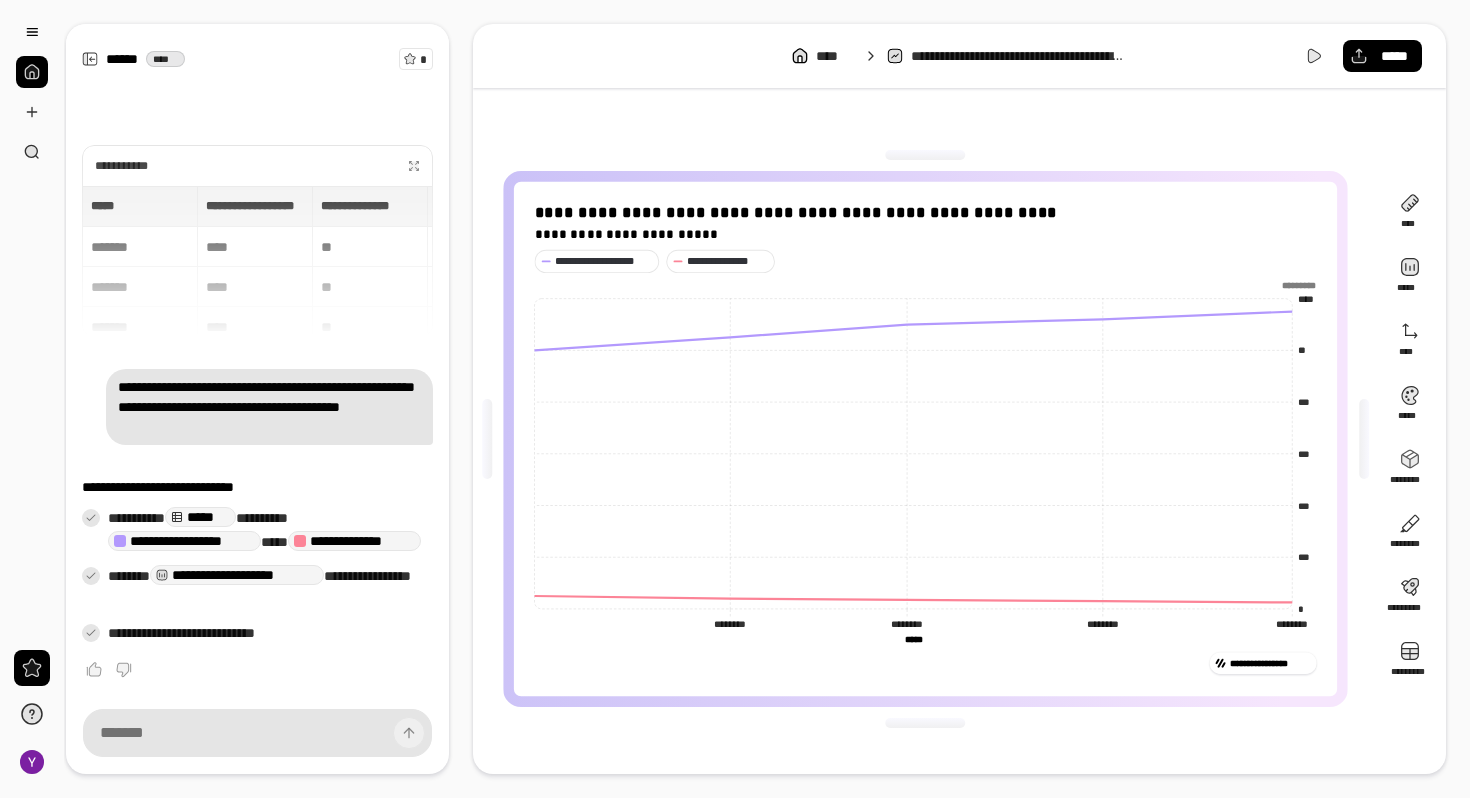click at bounding box center [414, 166] 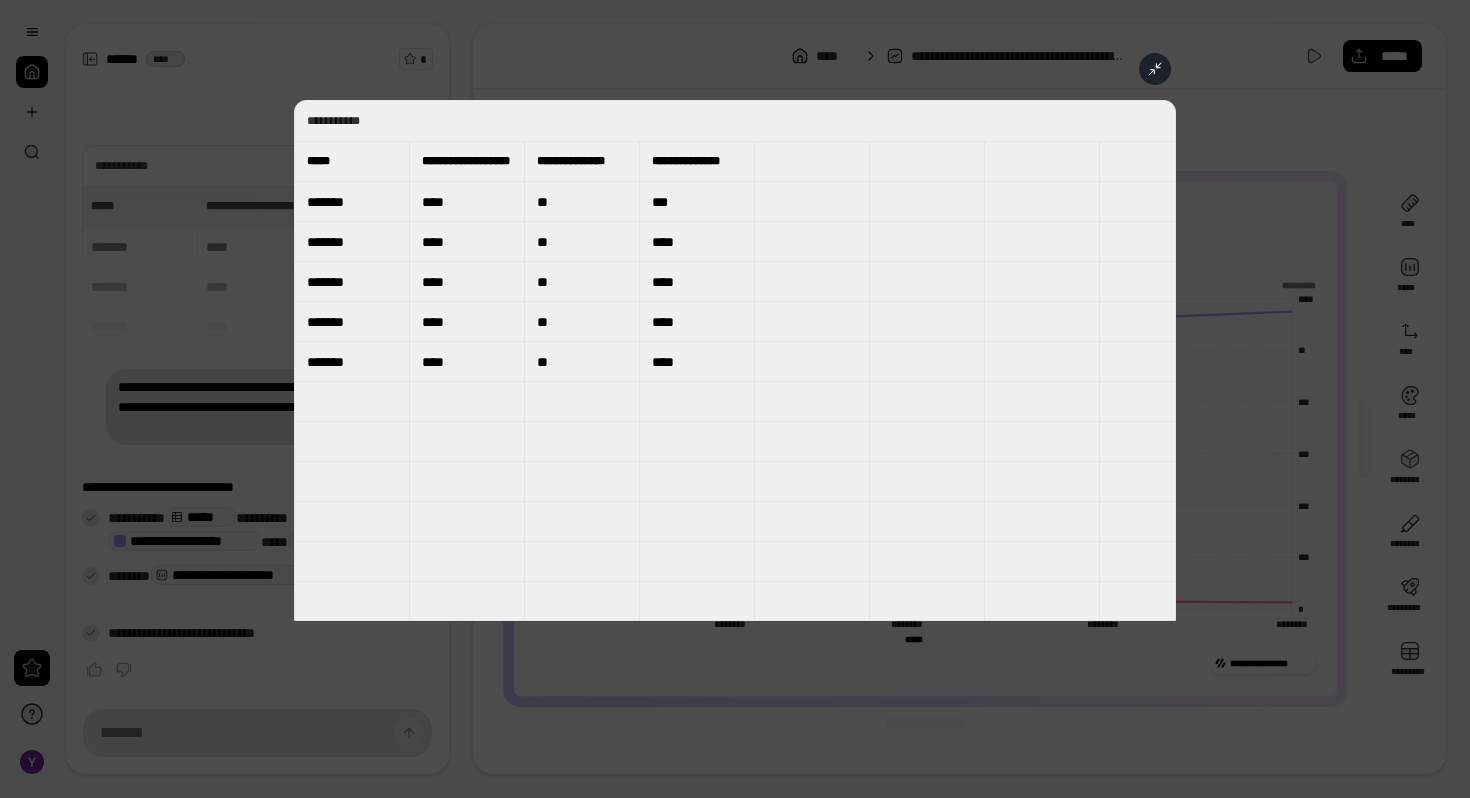 click 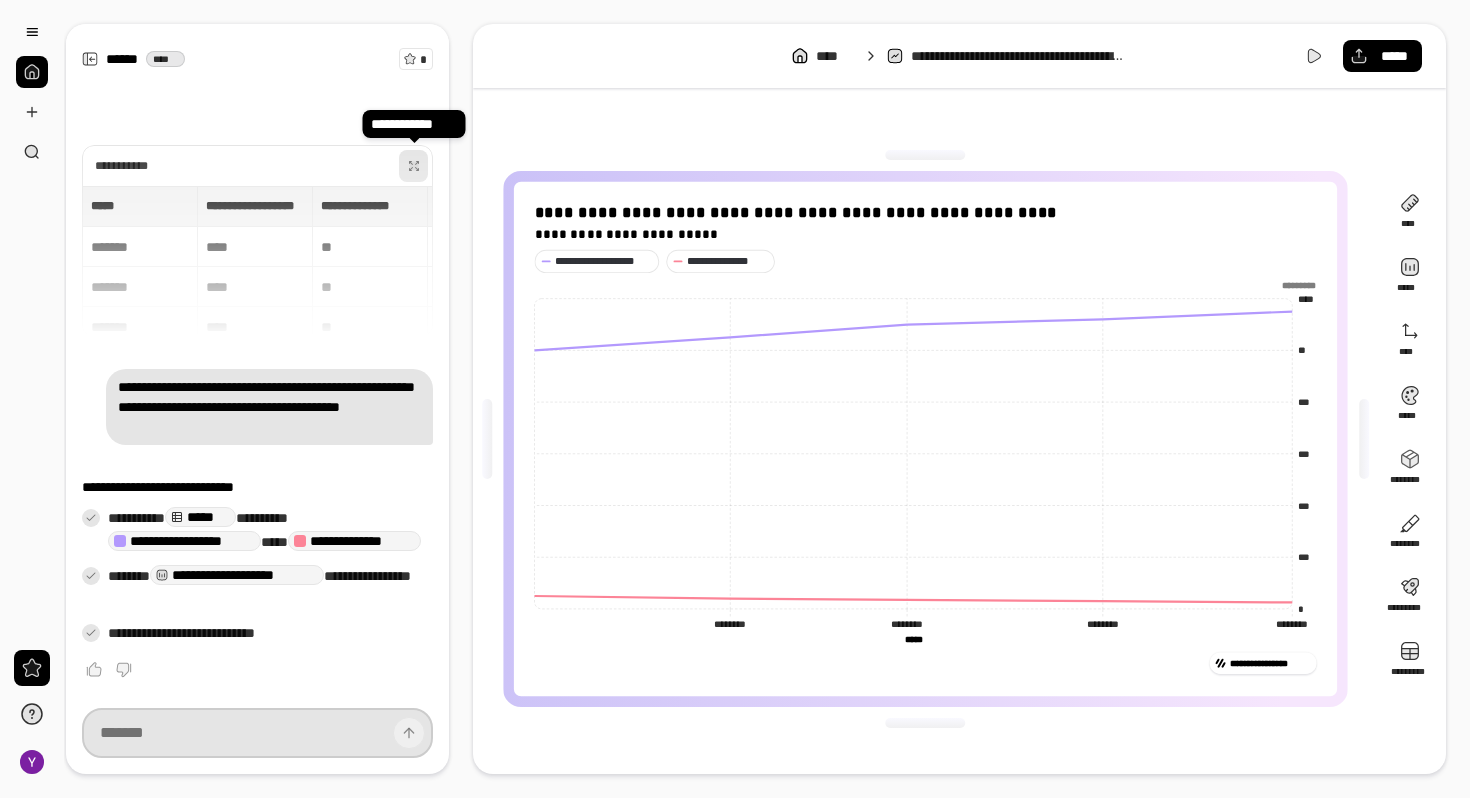 click at bounding box center [257, 733] 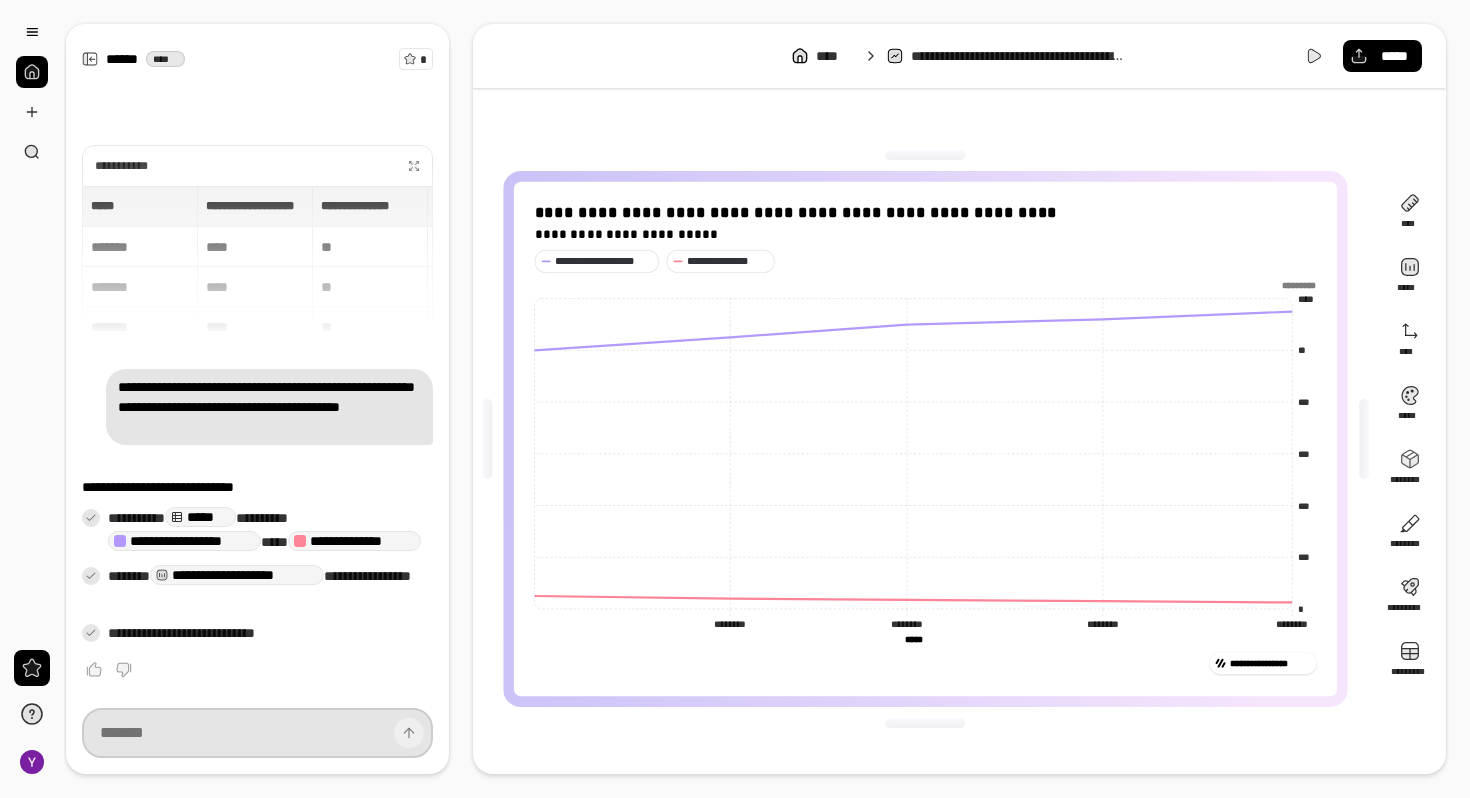 click at bounding box center (257, 733) 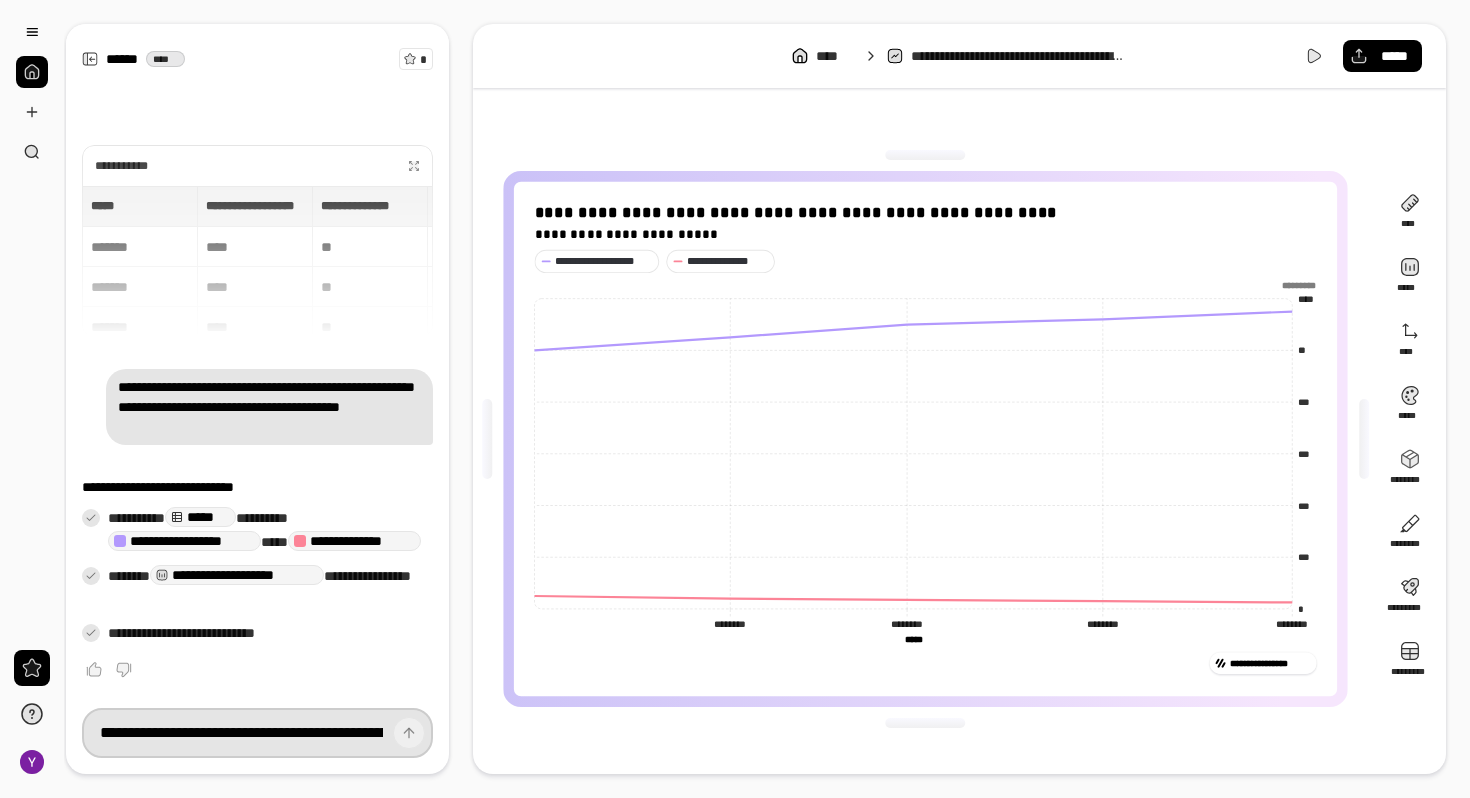 scroll, scrollTop: 0, scrollLeft: 1017, axis: horizontal 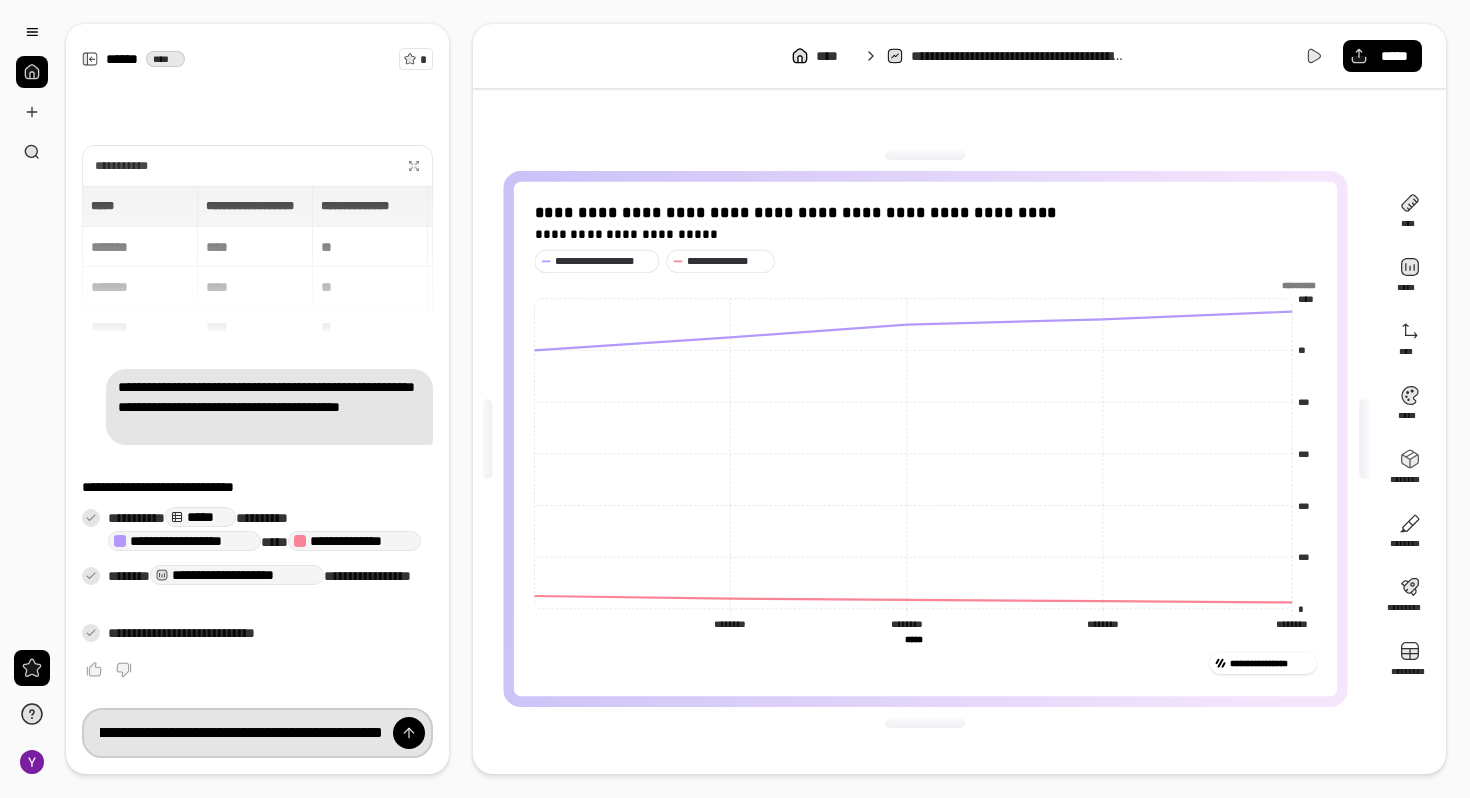 type on "**********" 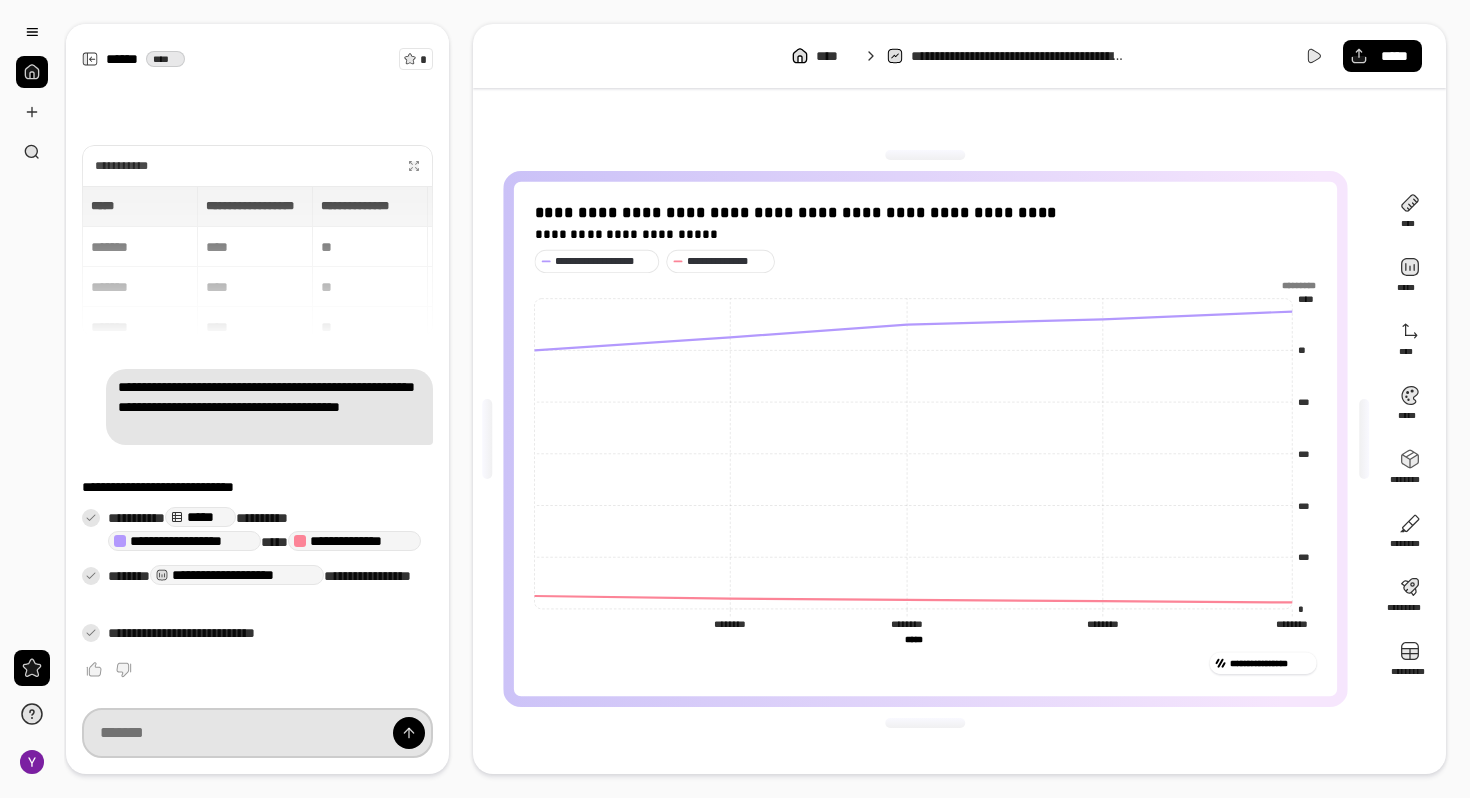 scroll, scrollTop: 0, scrollLeft: 0, axis: both 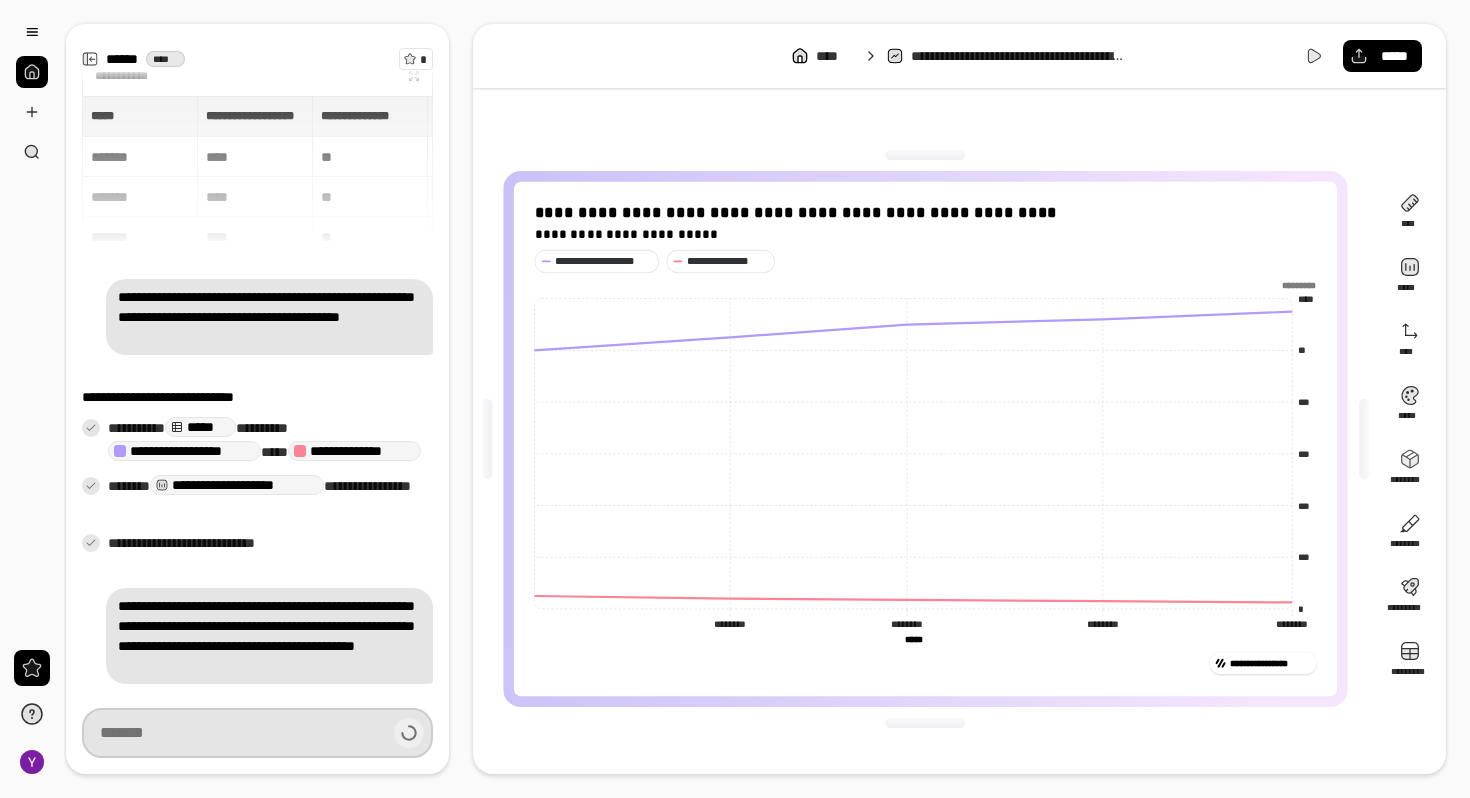 type on "**********" 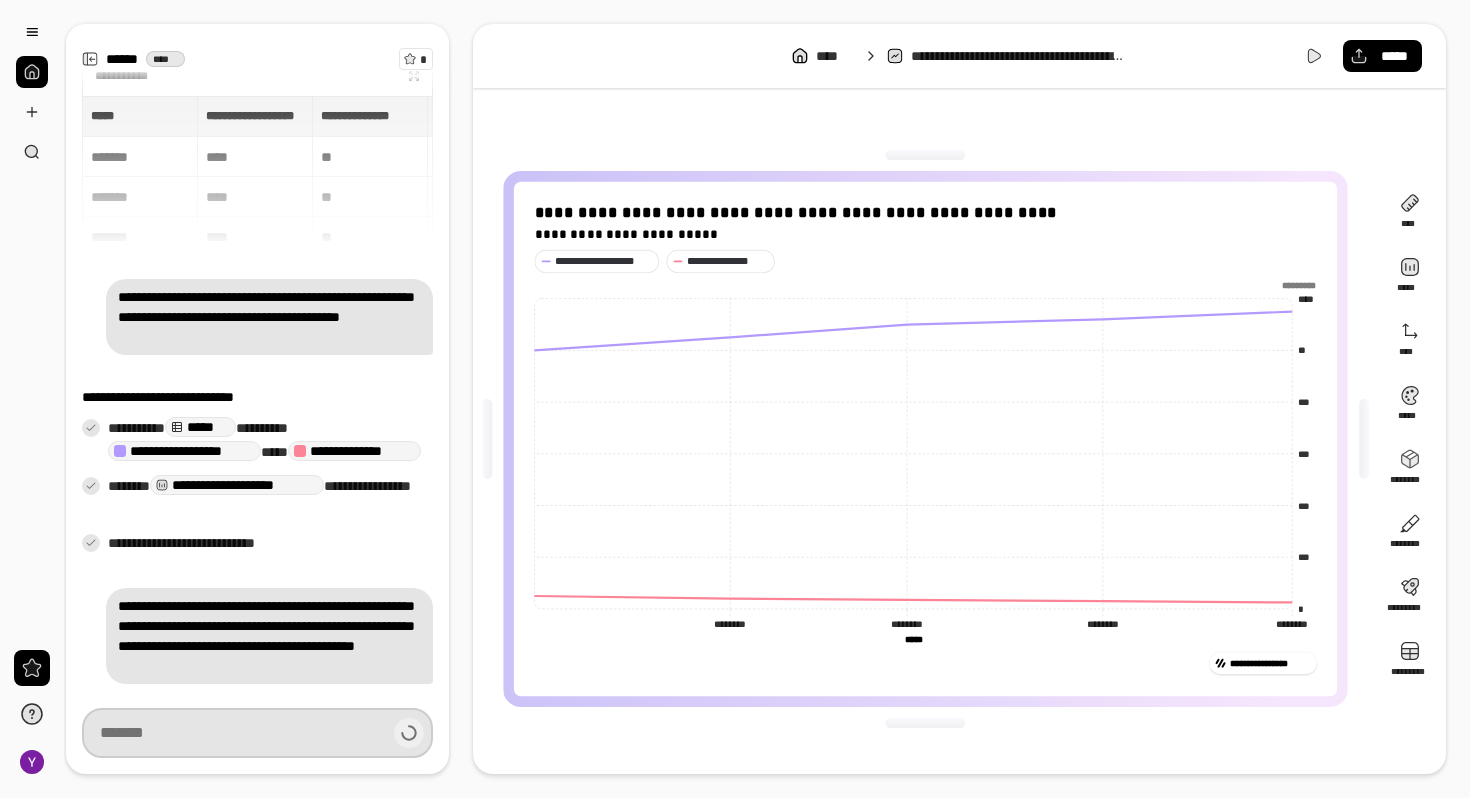 type on "**********" 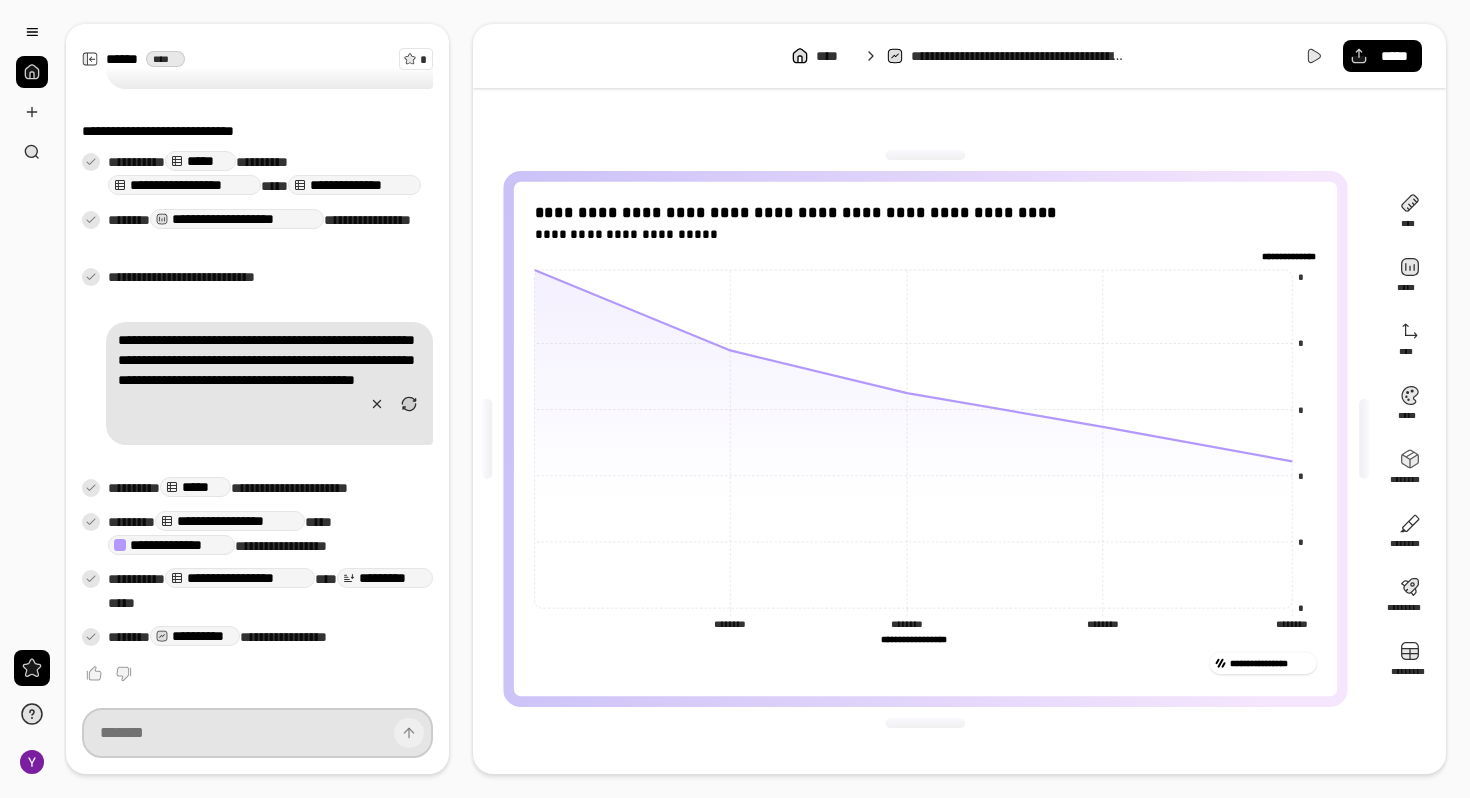 scroll, scrollTop: 254, scrollLeft: 0, axis: vertical 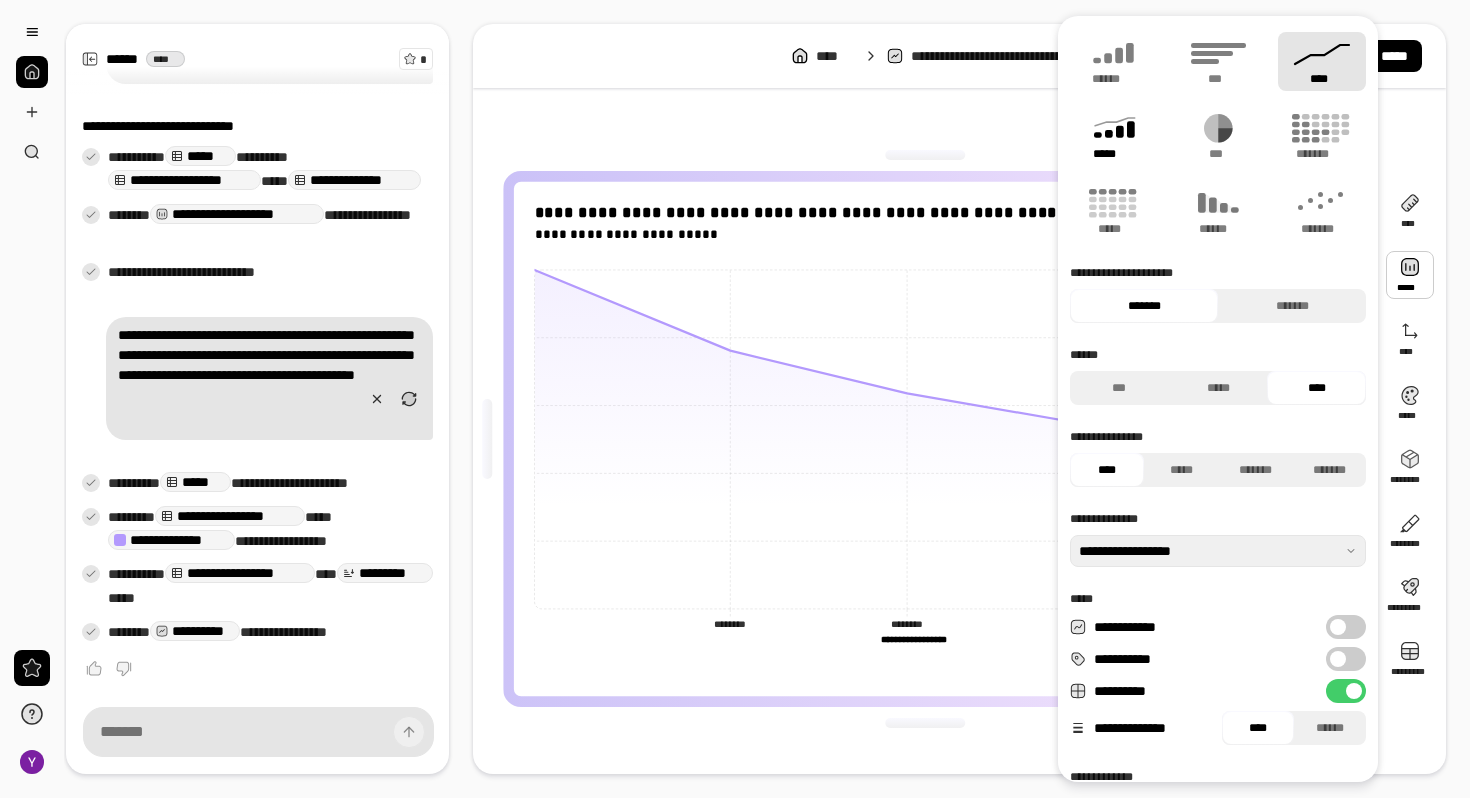 click 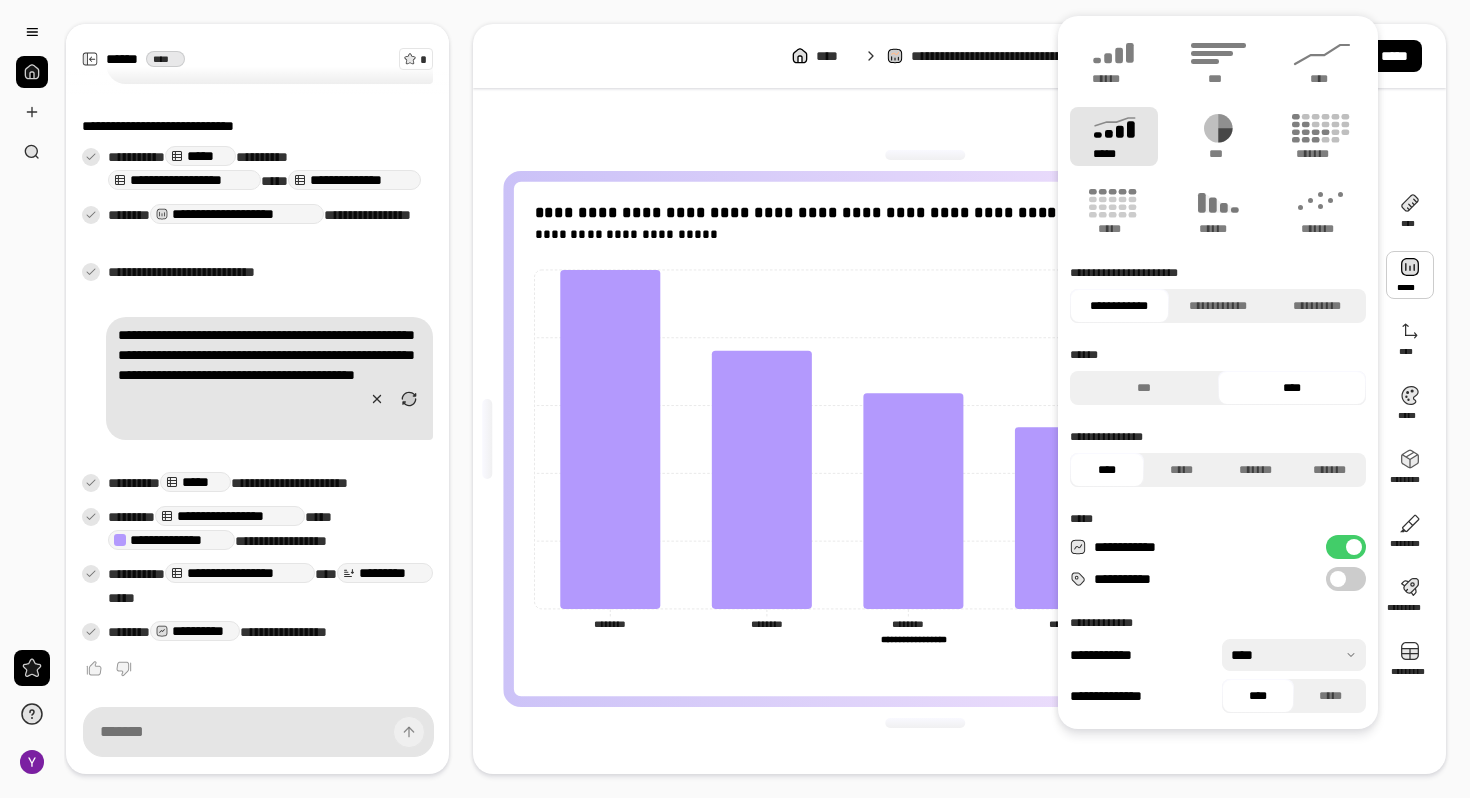 click on "**********" at bounding box center (925, 439) 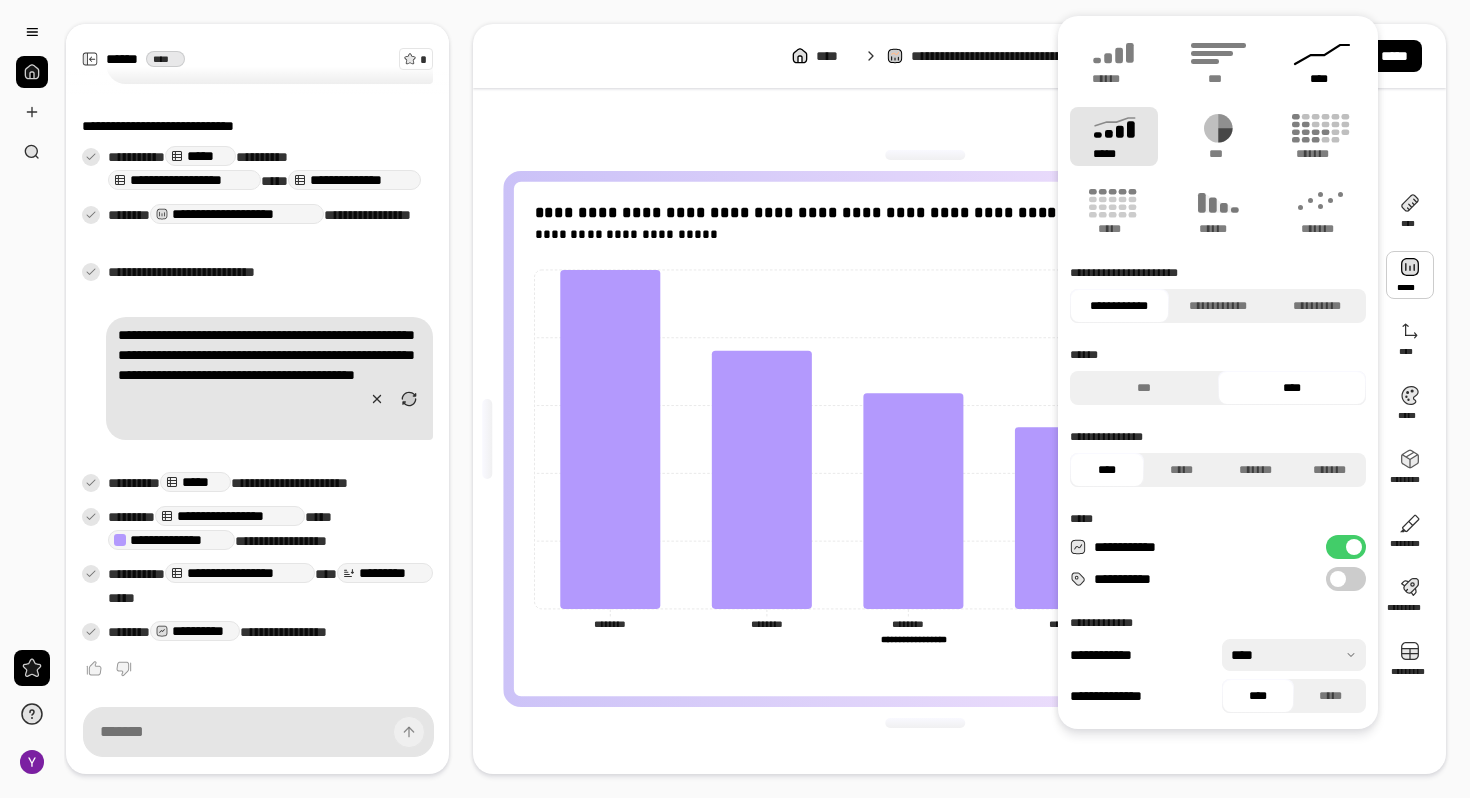 click 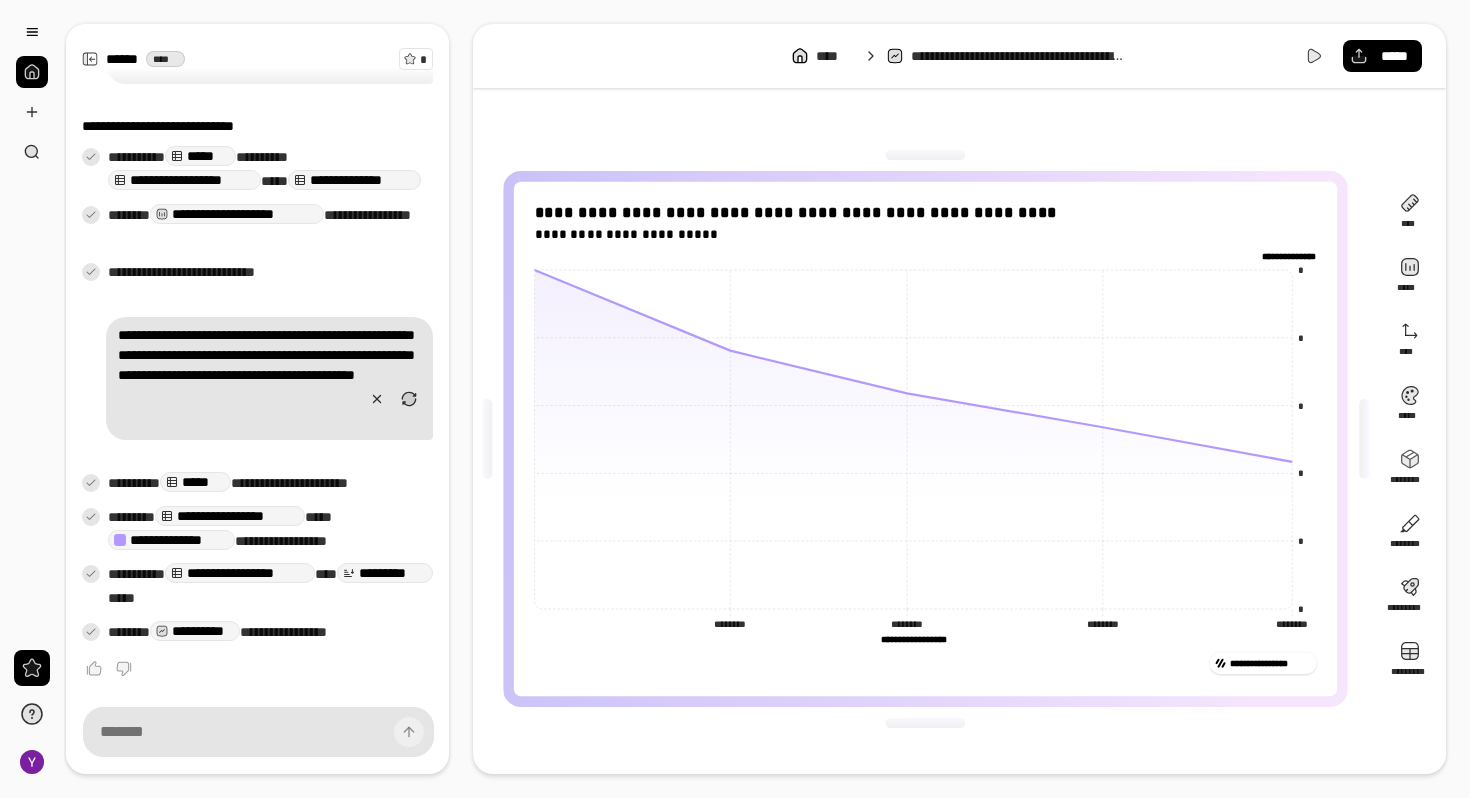 click on "**********" at bounding box center (925, 439) 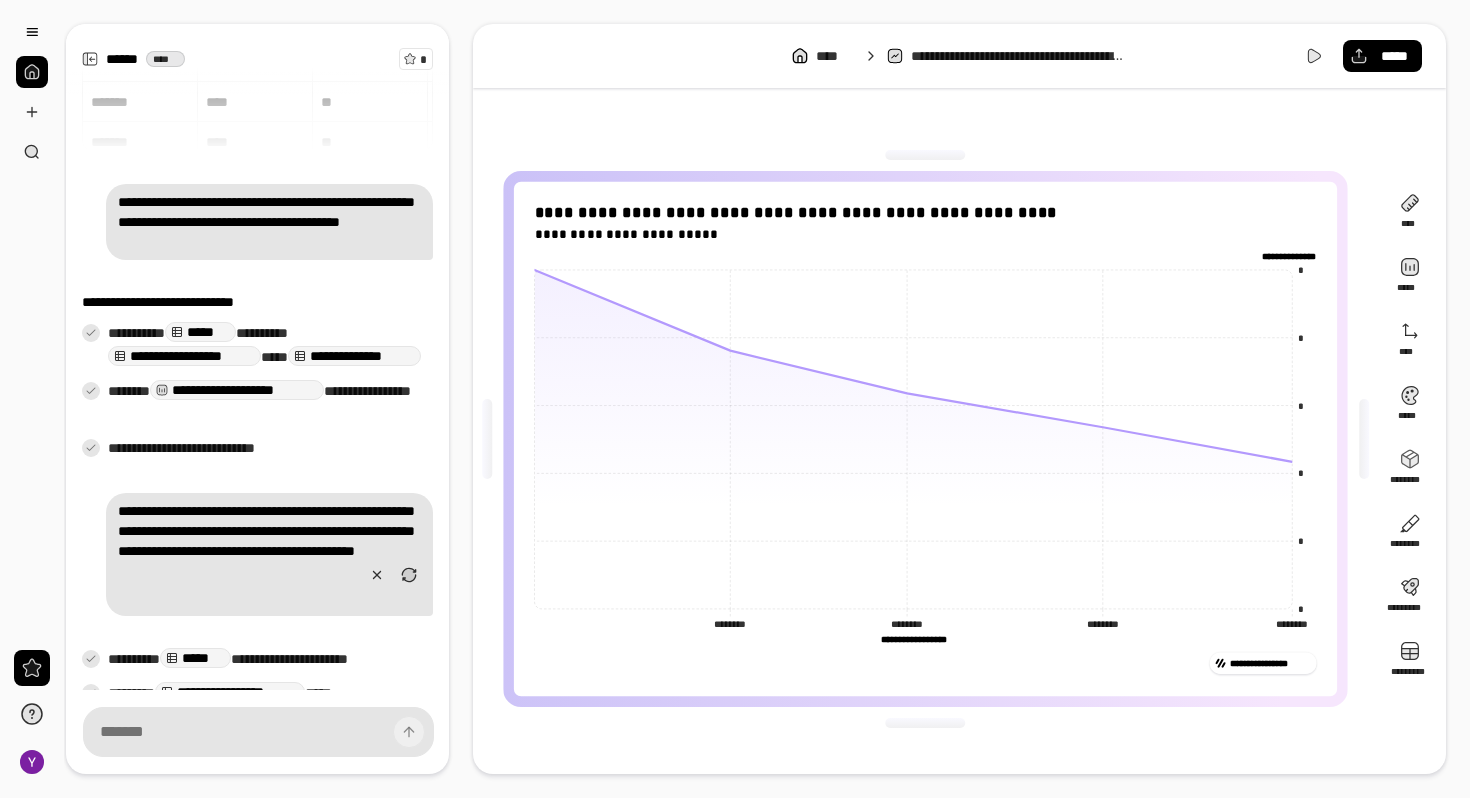 scroll, scrollTop: 0, scrollLeft: 0, axis: both 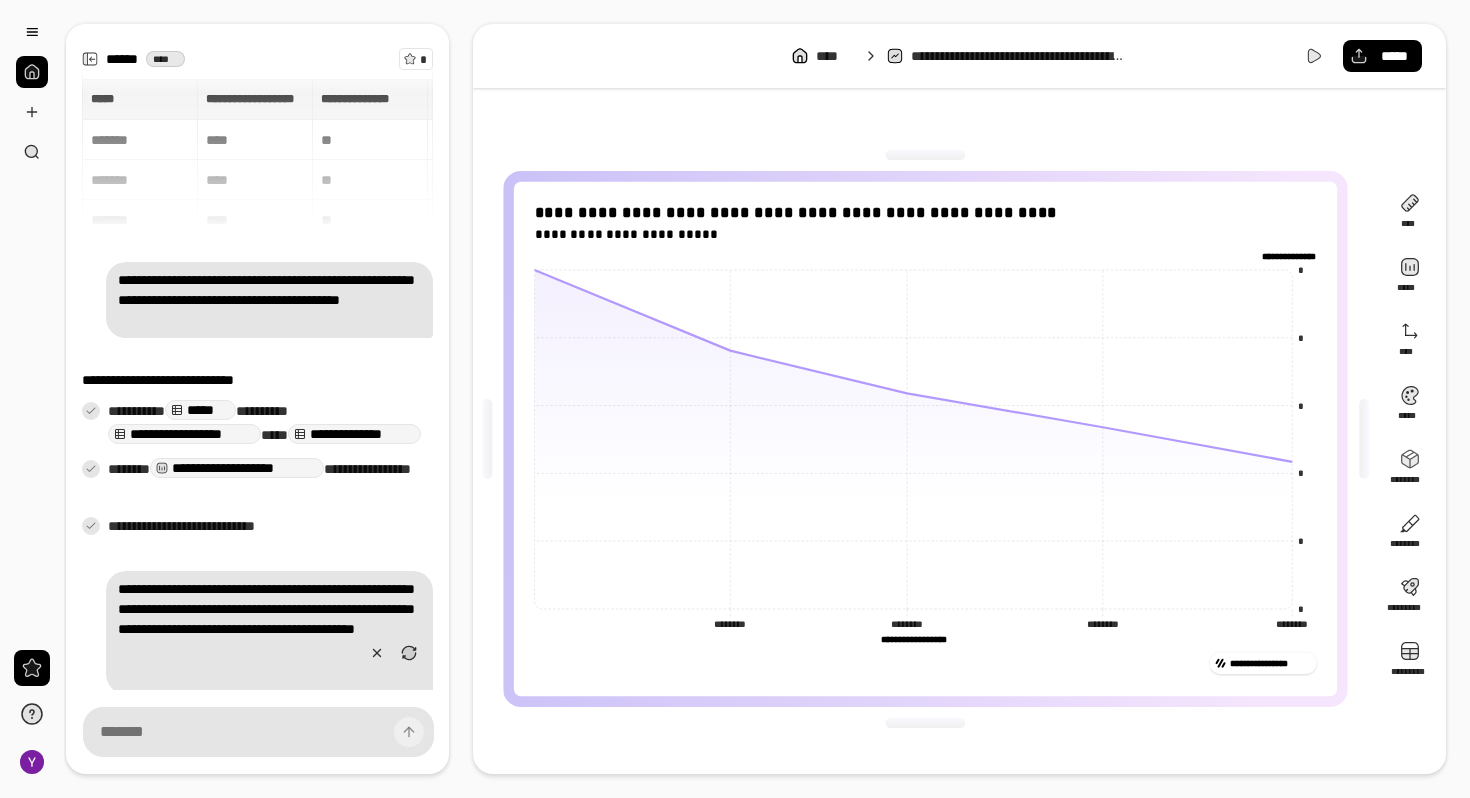 click on "**********" at bounding box center (257, 154) 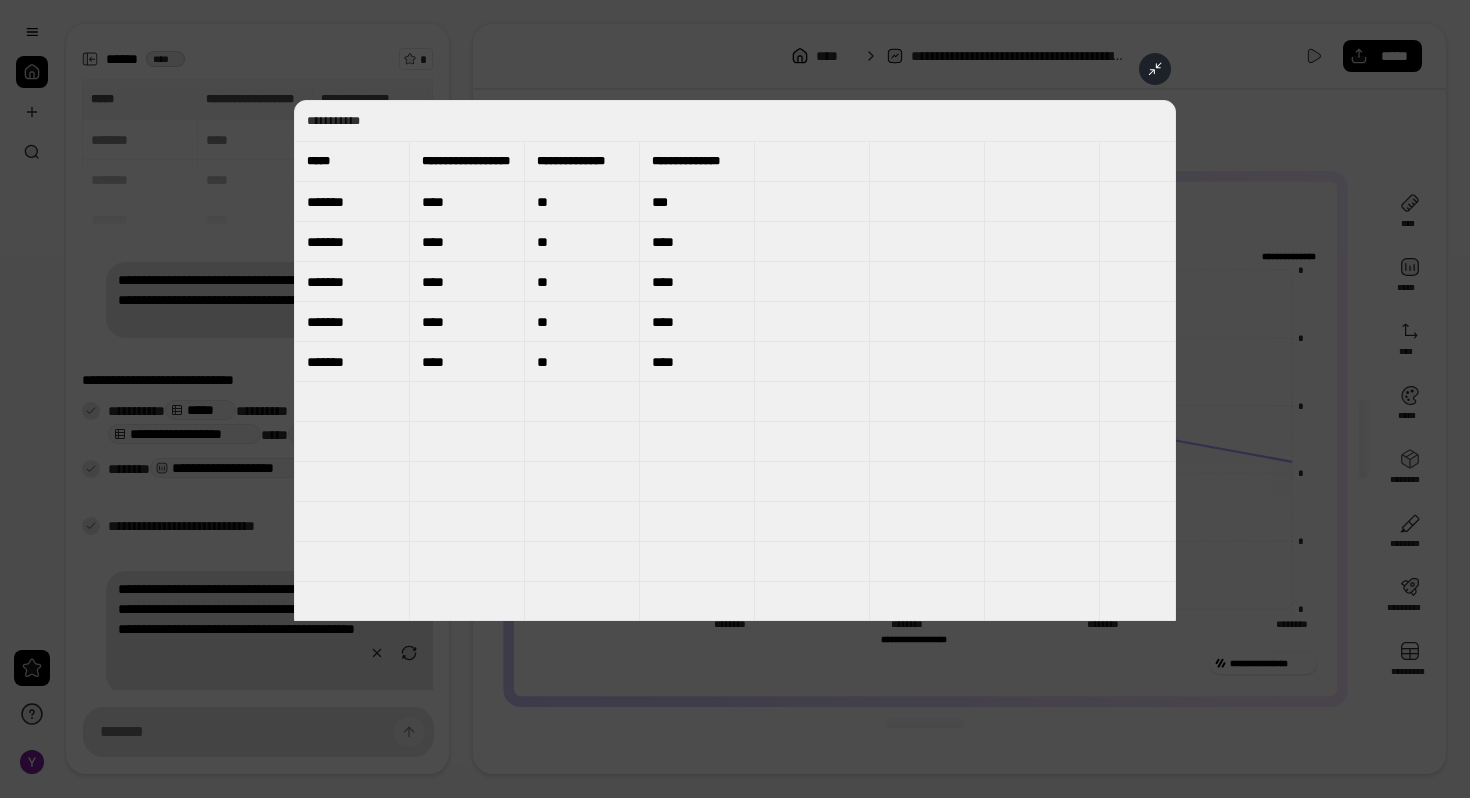 click 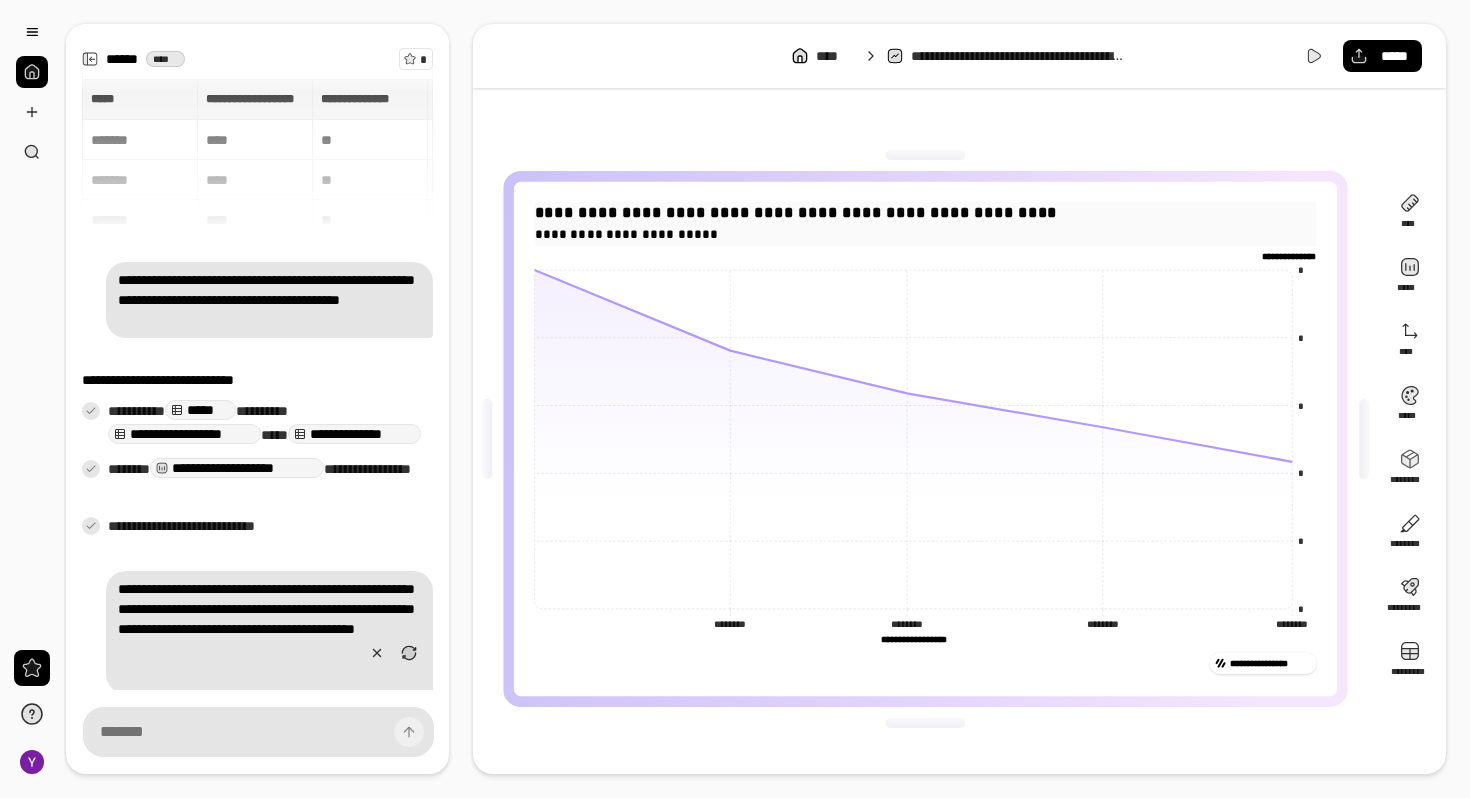 click on "**********" at bounding box center [926, 212] 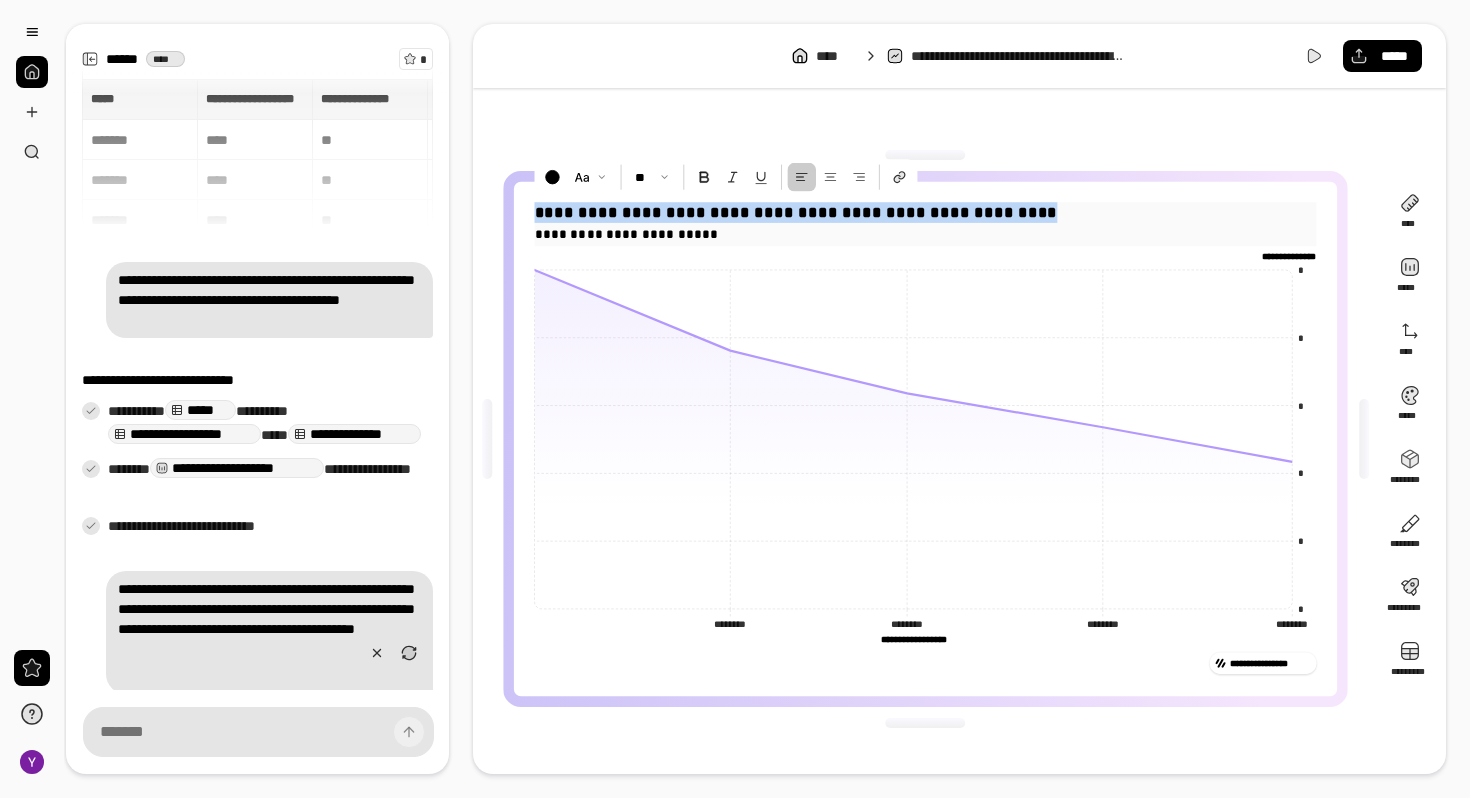 drag, startPoint x: 1005, startPoint y: 216, endPoint x: 524, endPoint y: 206, distance: 481.10394 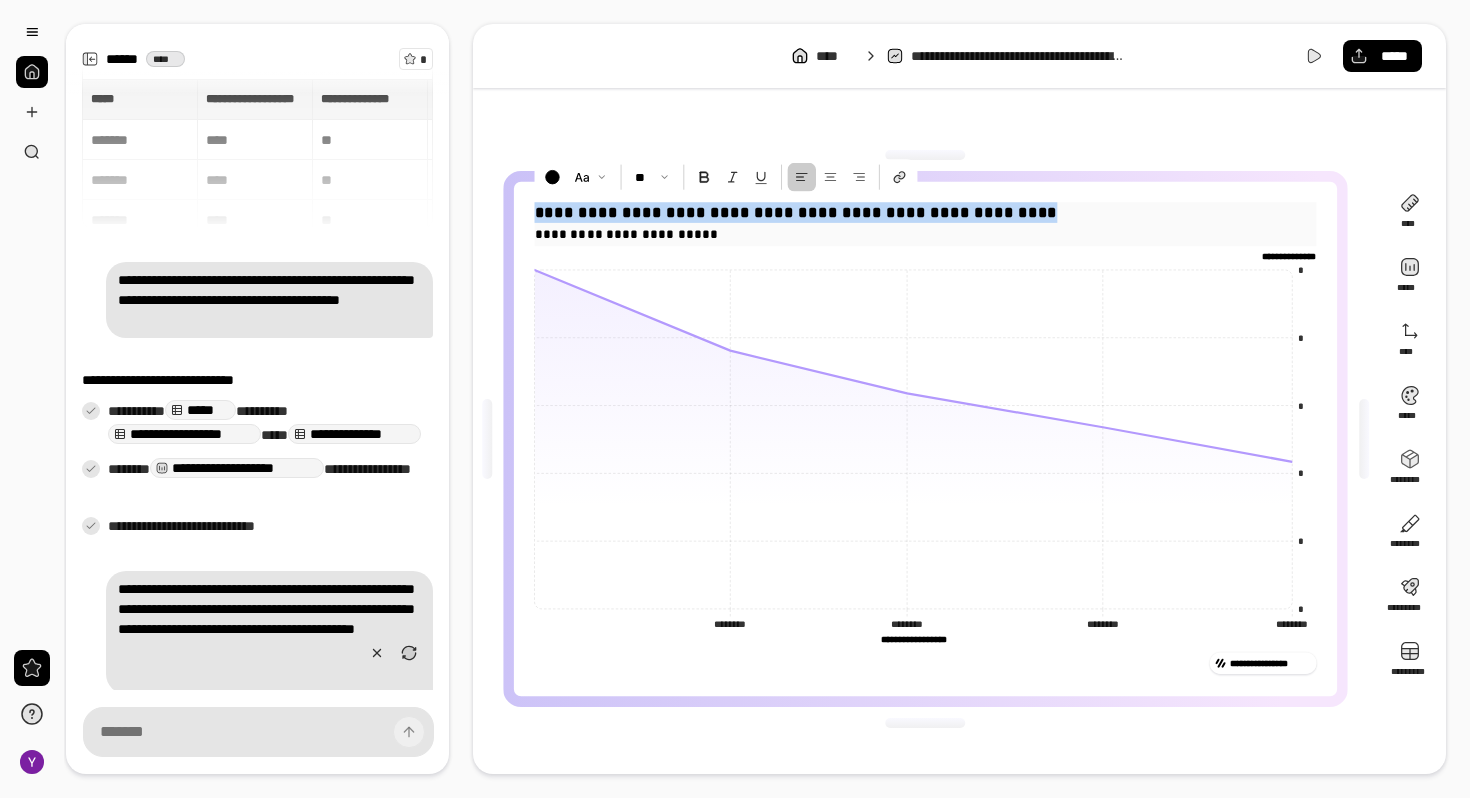 type 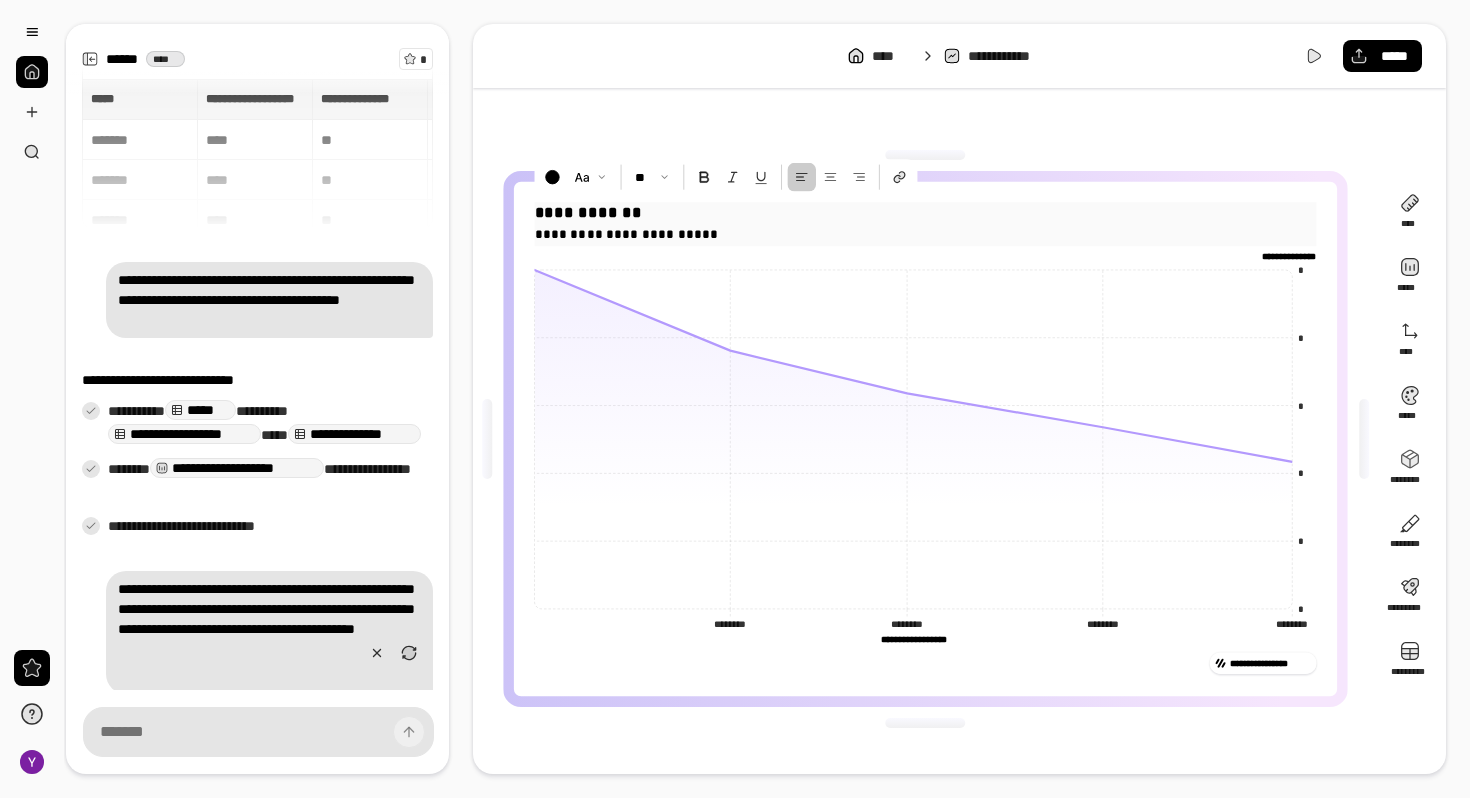 click on "**********" at bounding box center [926, 222] 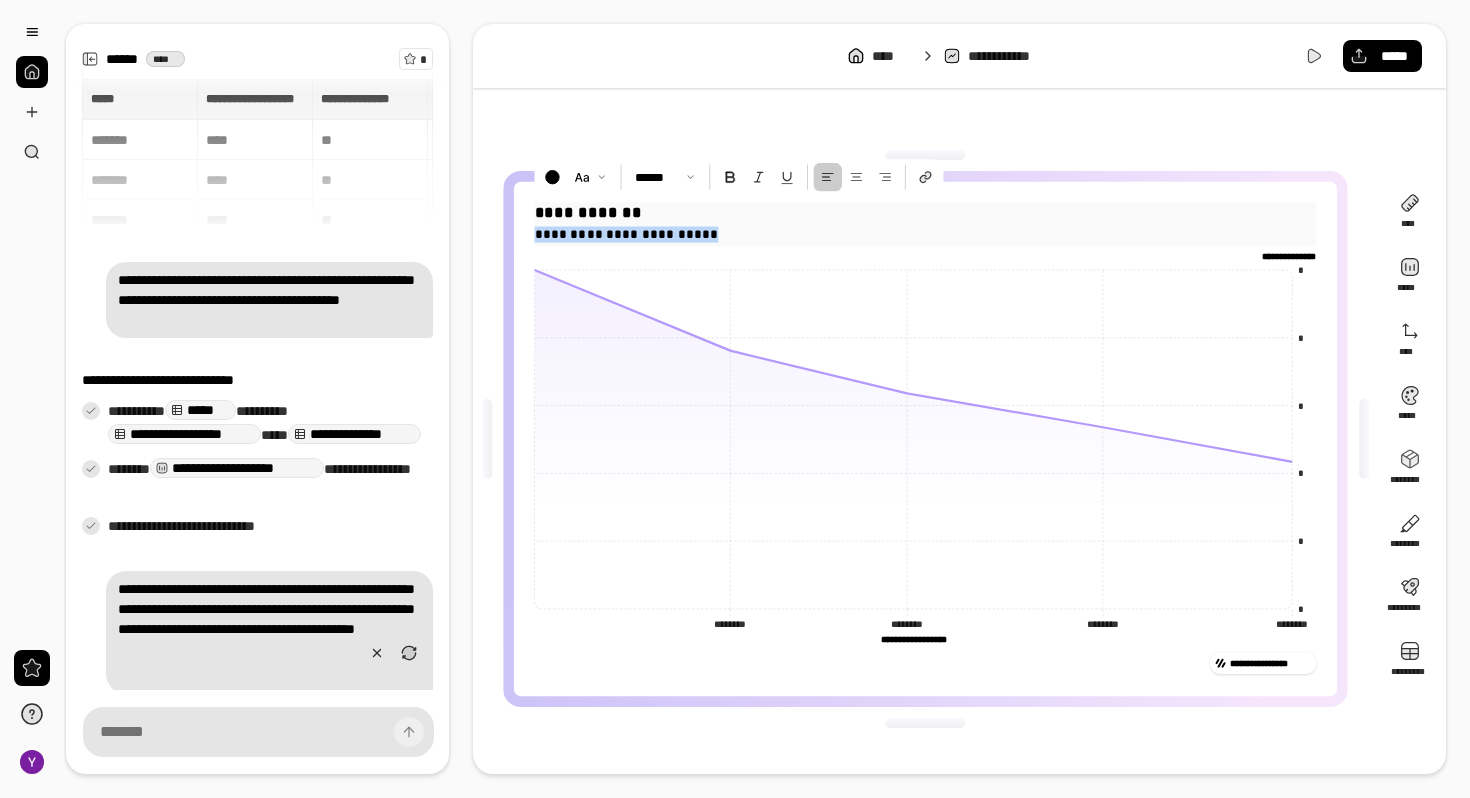 drag, startPoint x: 723, startPoint y: 238, endPoint x: 537, endPoint y: 227, distance: 186.32498 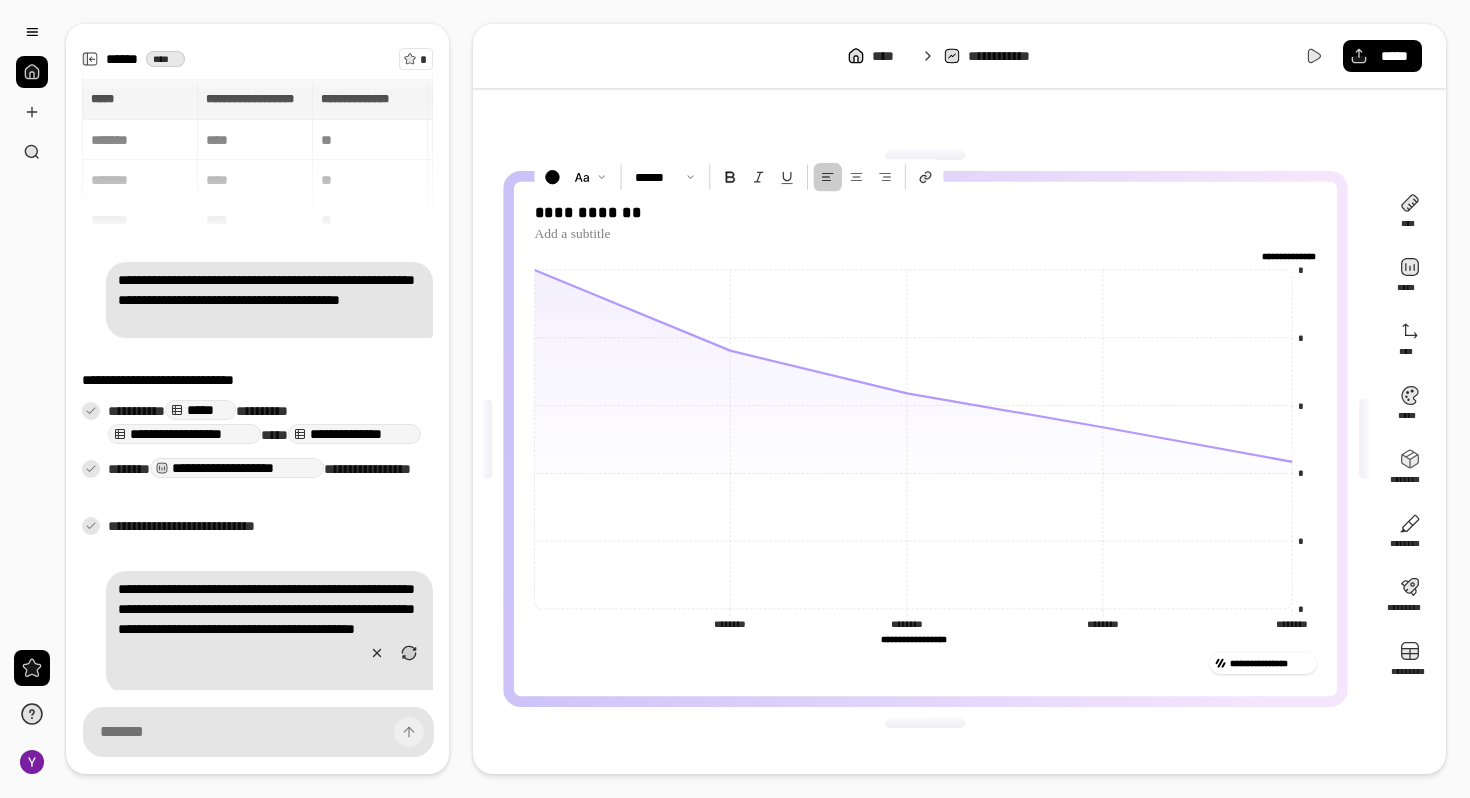 click on "**********" at bounding box center (925, 439) 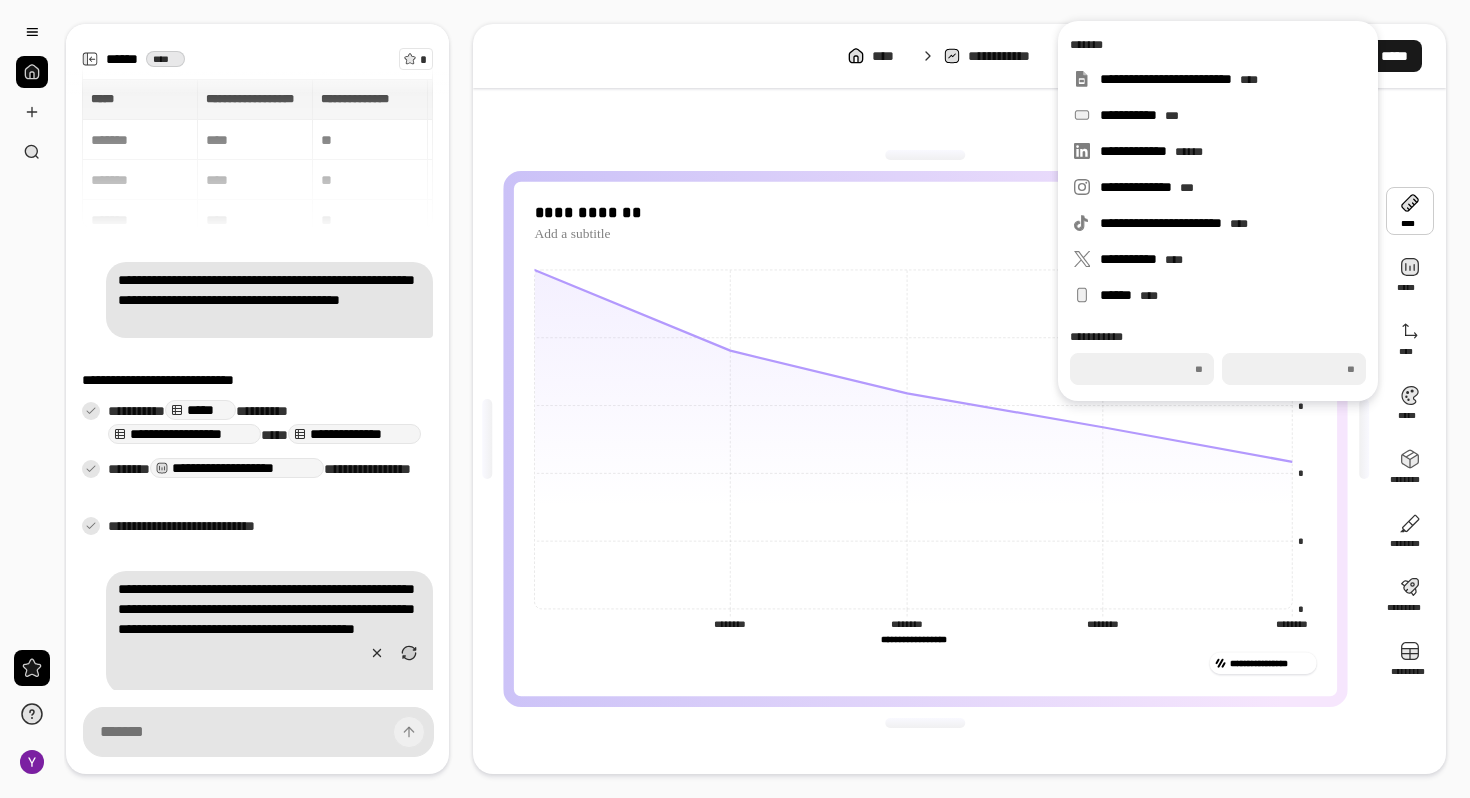 click on "*****" at bounding box center [1394, 56] 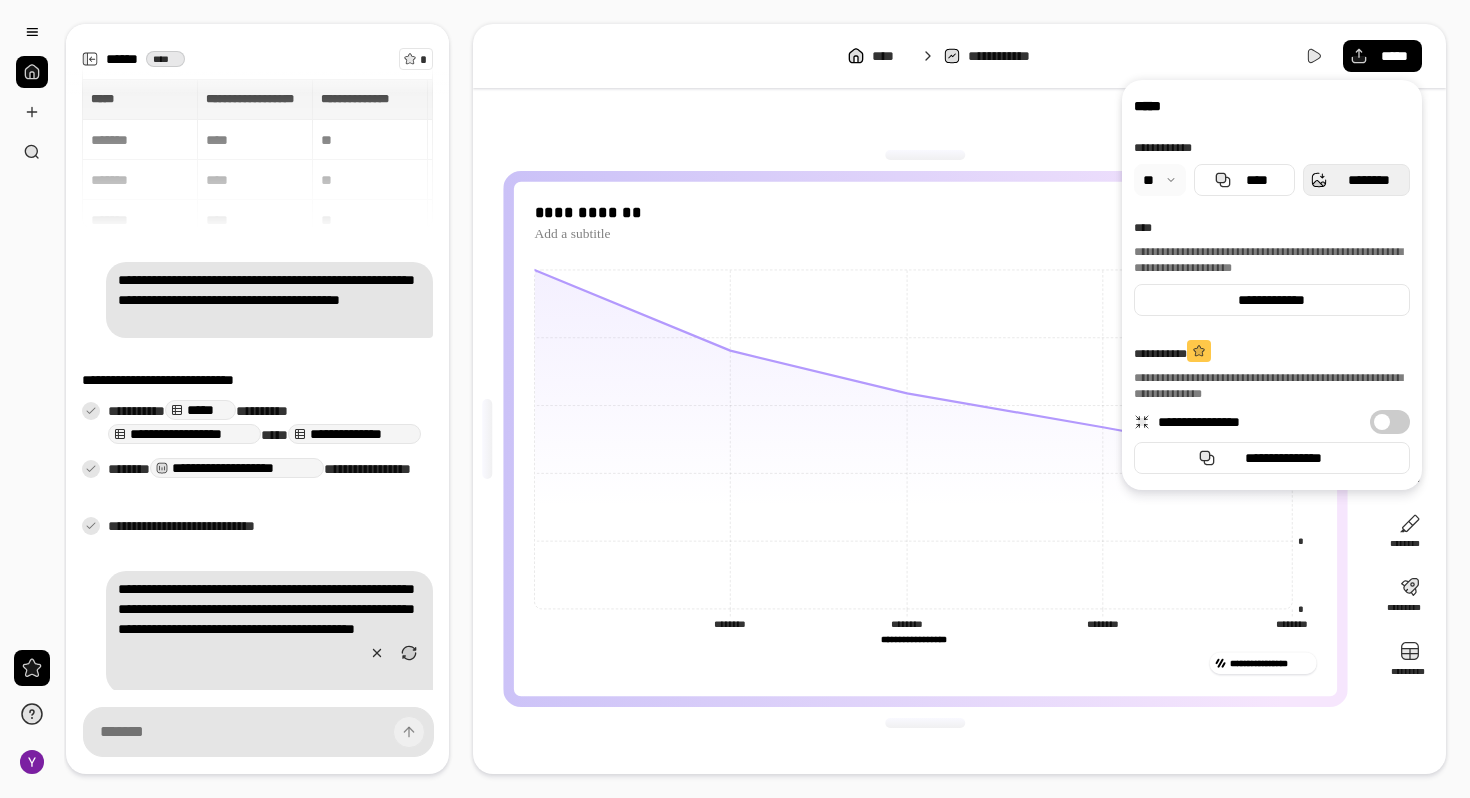 click on "********" at bounding box center (1368, 180) 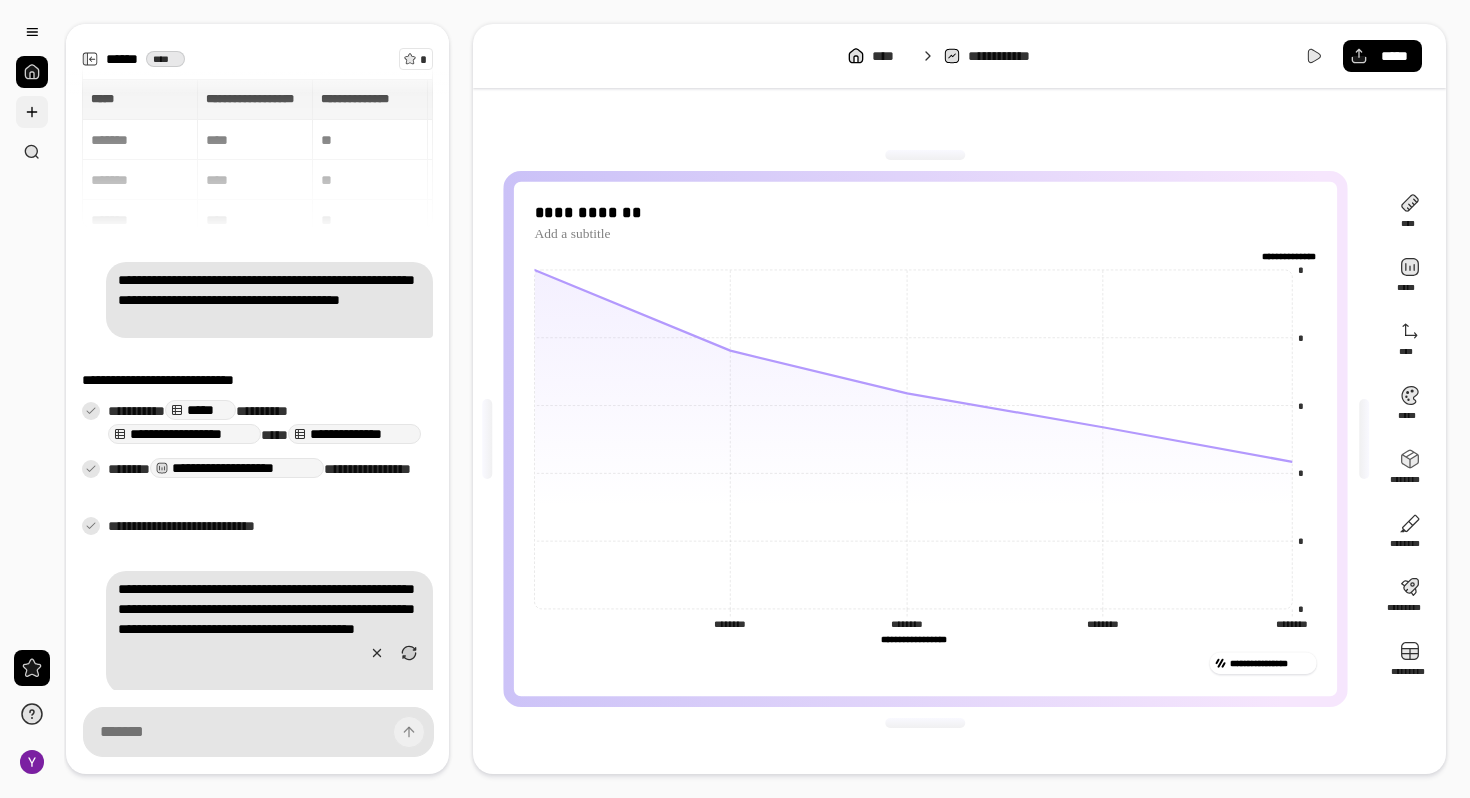 click at bounding box center (32, 112) 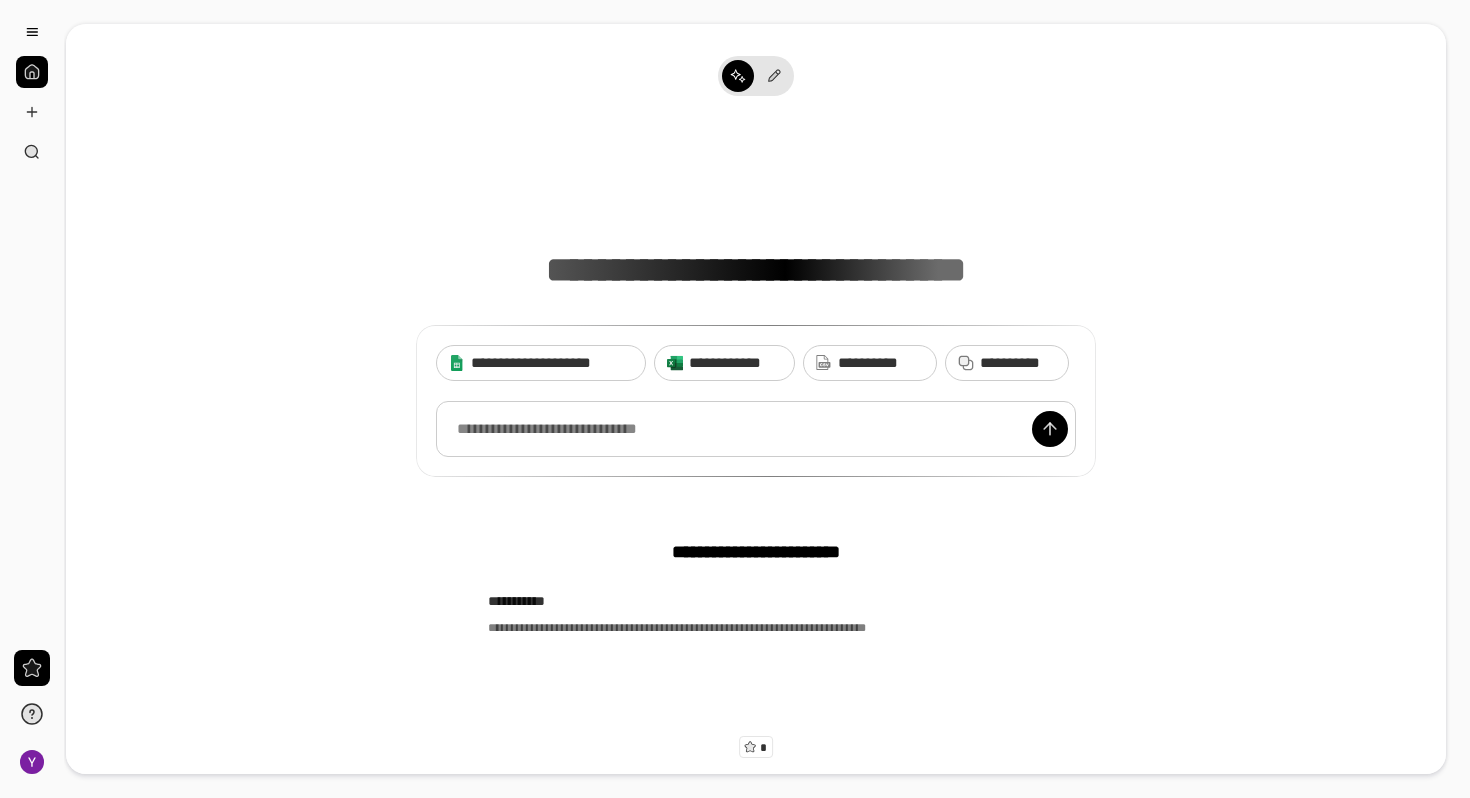 click at bounding box center (756, 429) 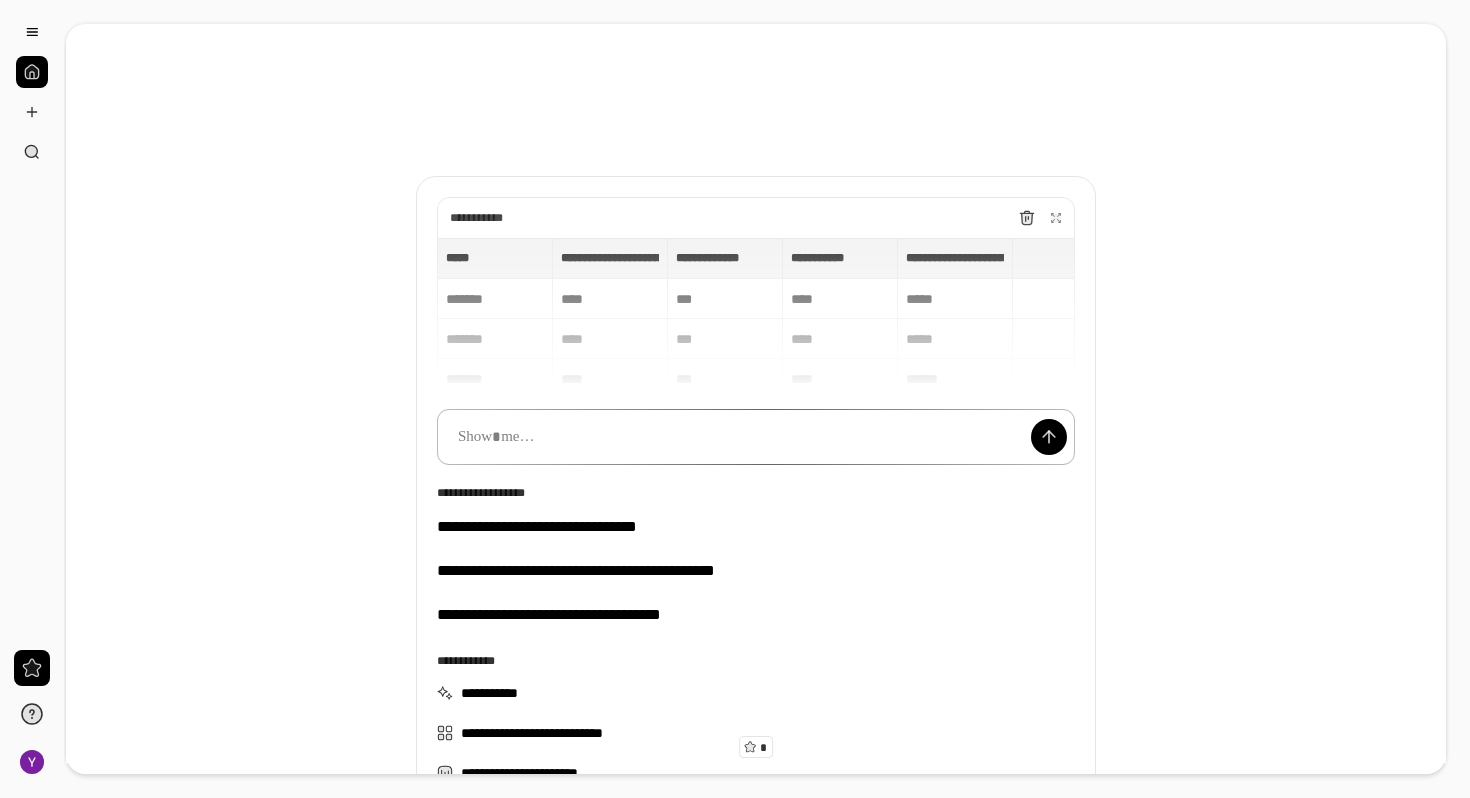 paste 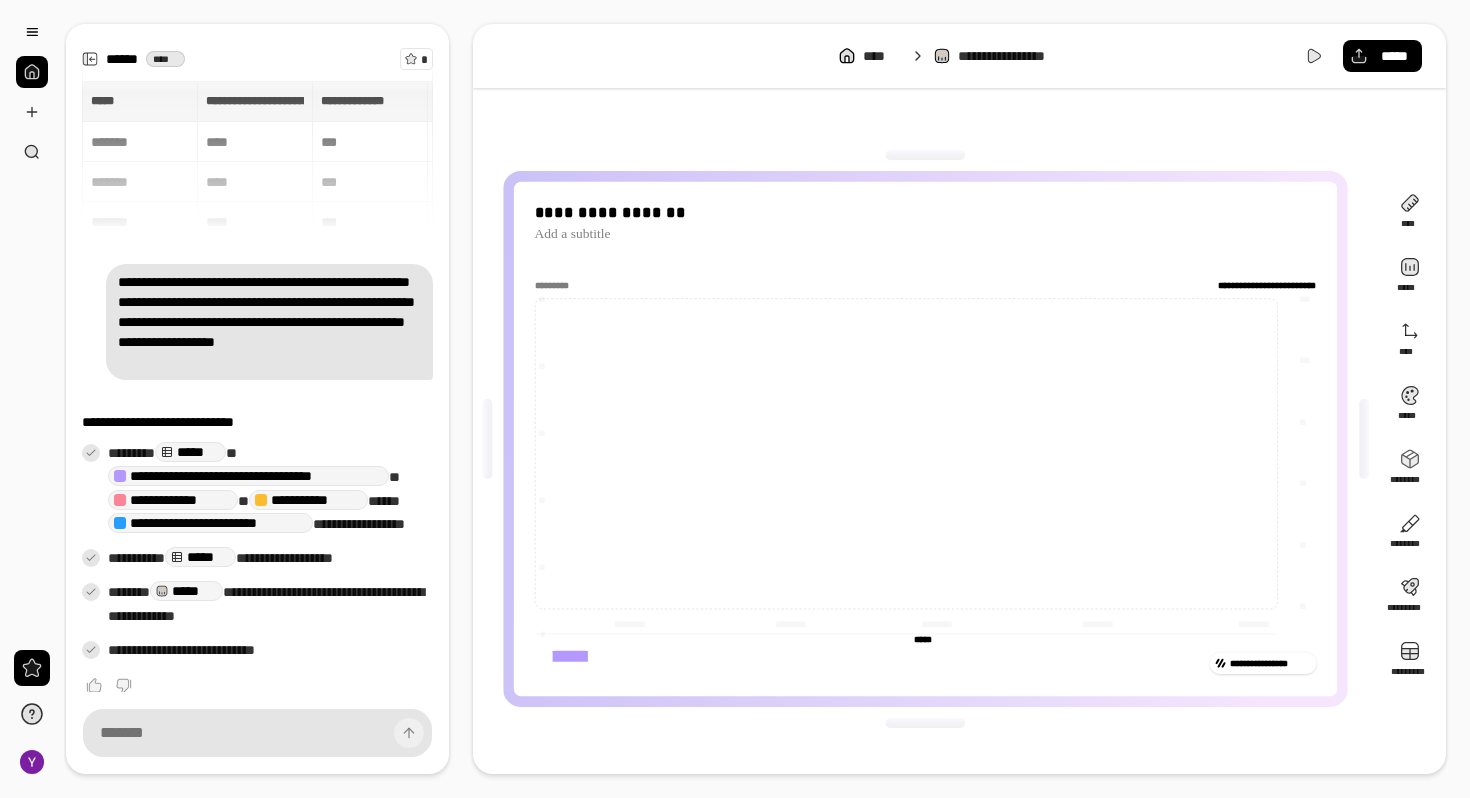 scroll, scrollTop: 15, scrollLeft: 0, axis: vertical 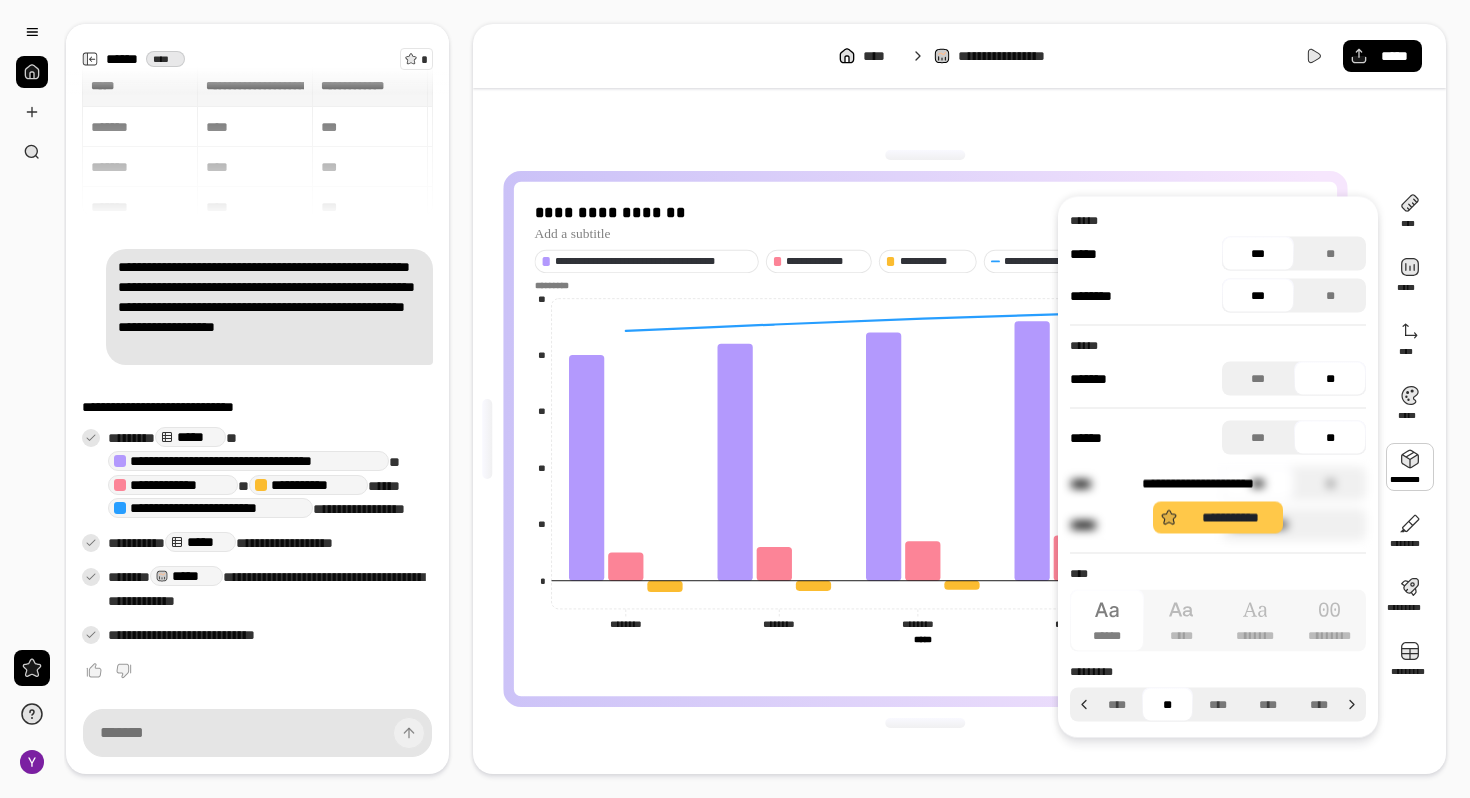 click on "**********" at bounding box center (1218, 504) 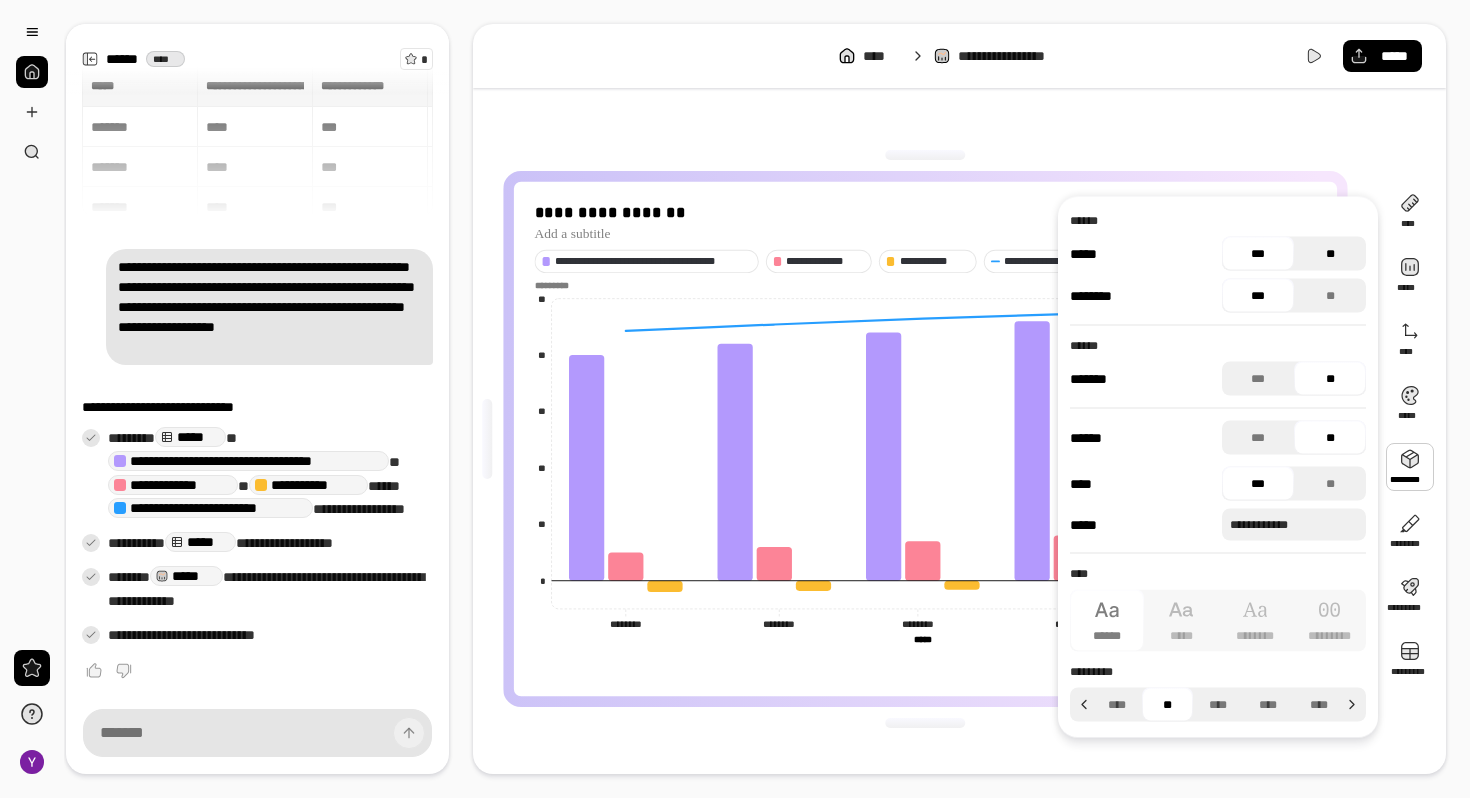 click on "**" at bounding box center (1330, 254) 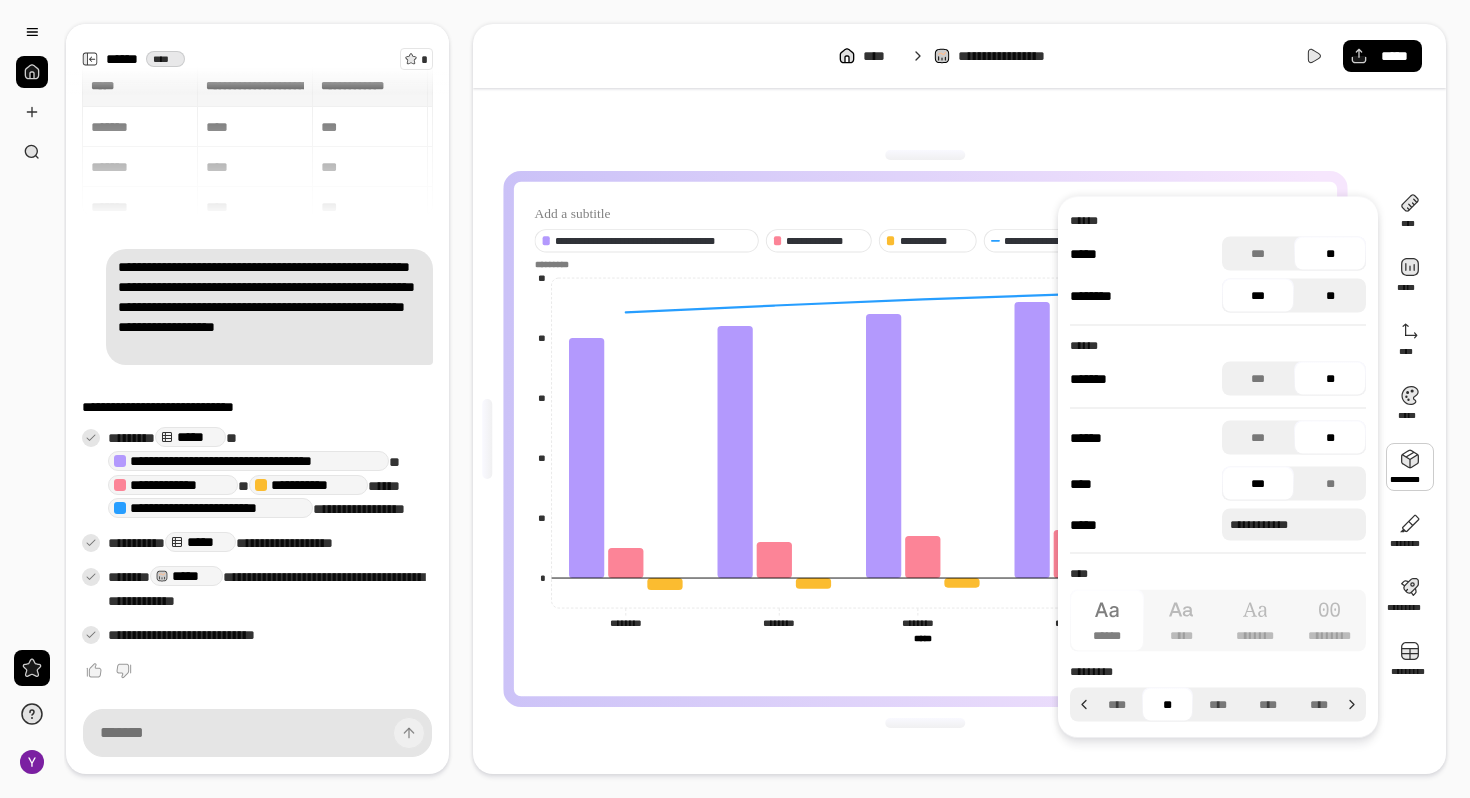 click on "**" at bounding box center (1330, 296) 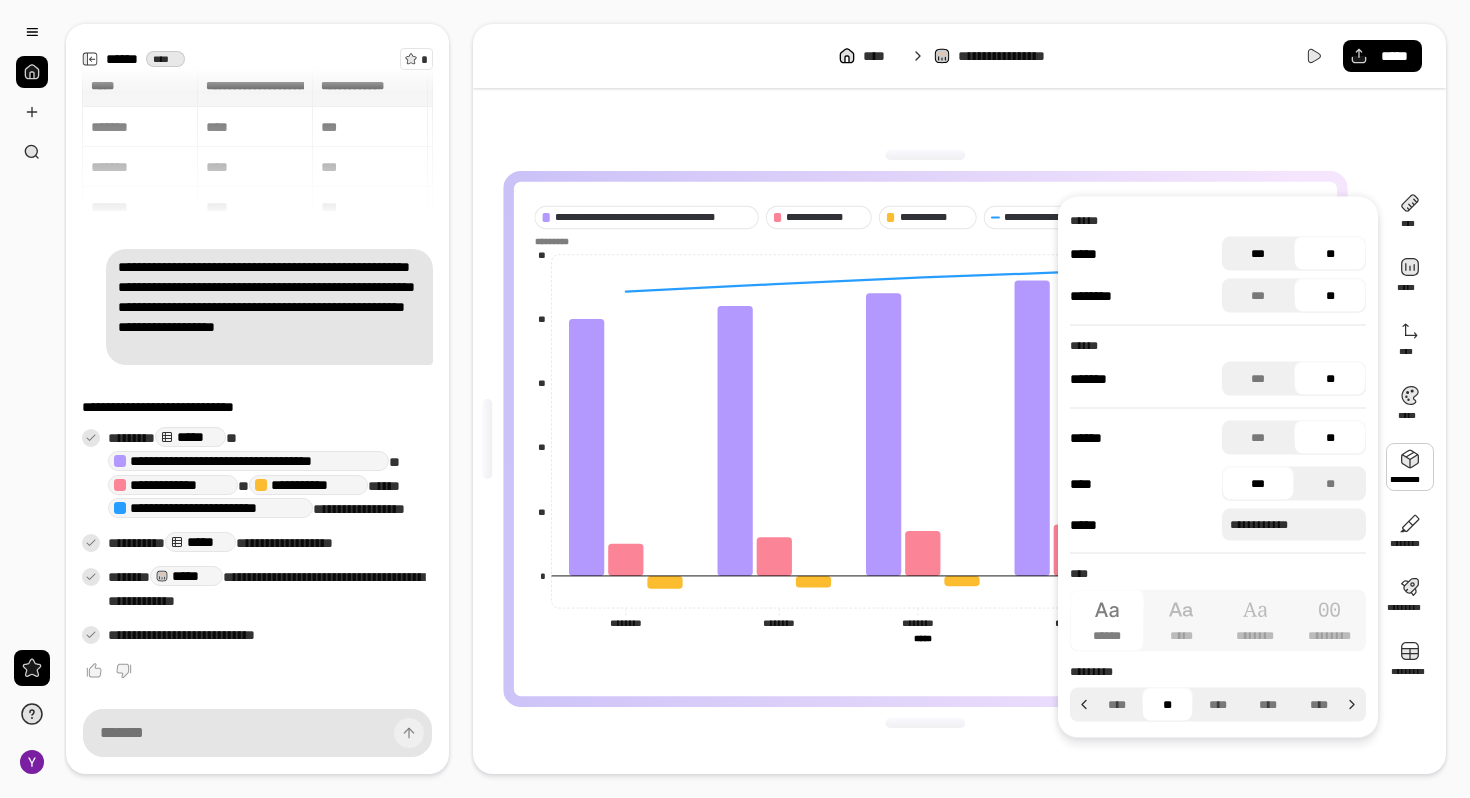 click on "***" at bounding box center (1258, 254) 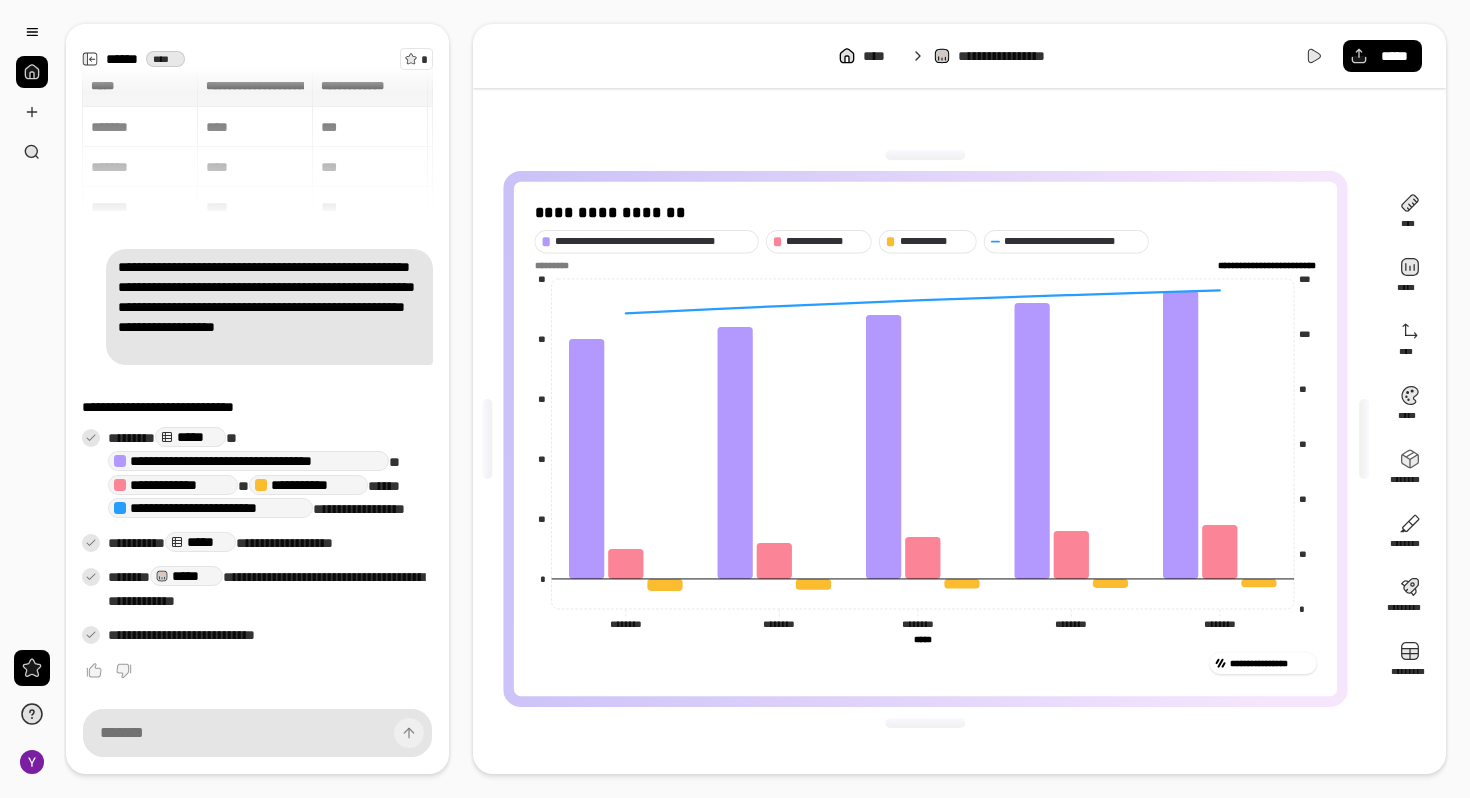 click on "**********" at bounding box center (925, 439) 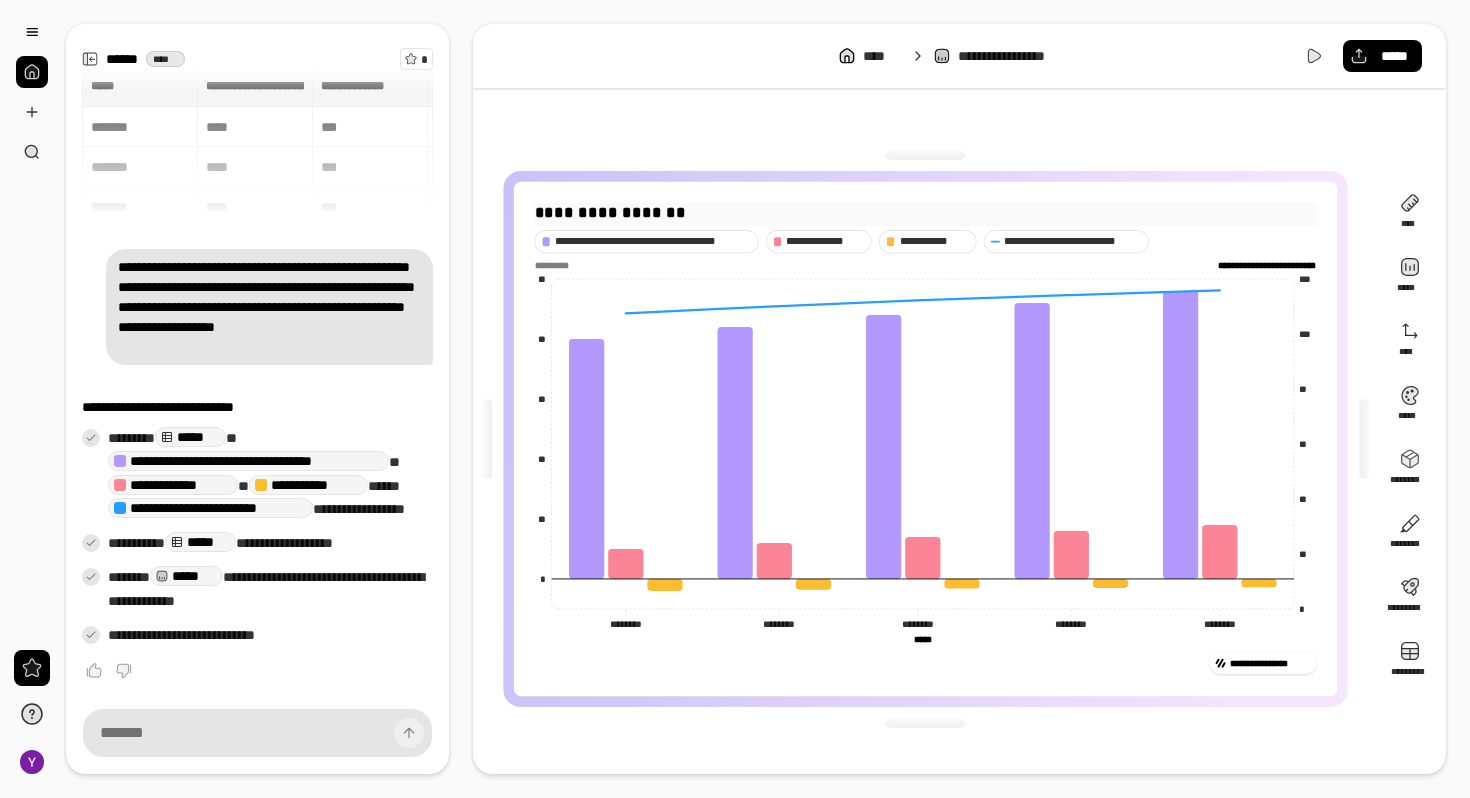 click on "**********" at bounding box center [926, 212] 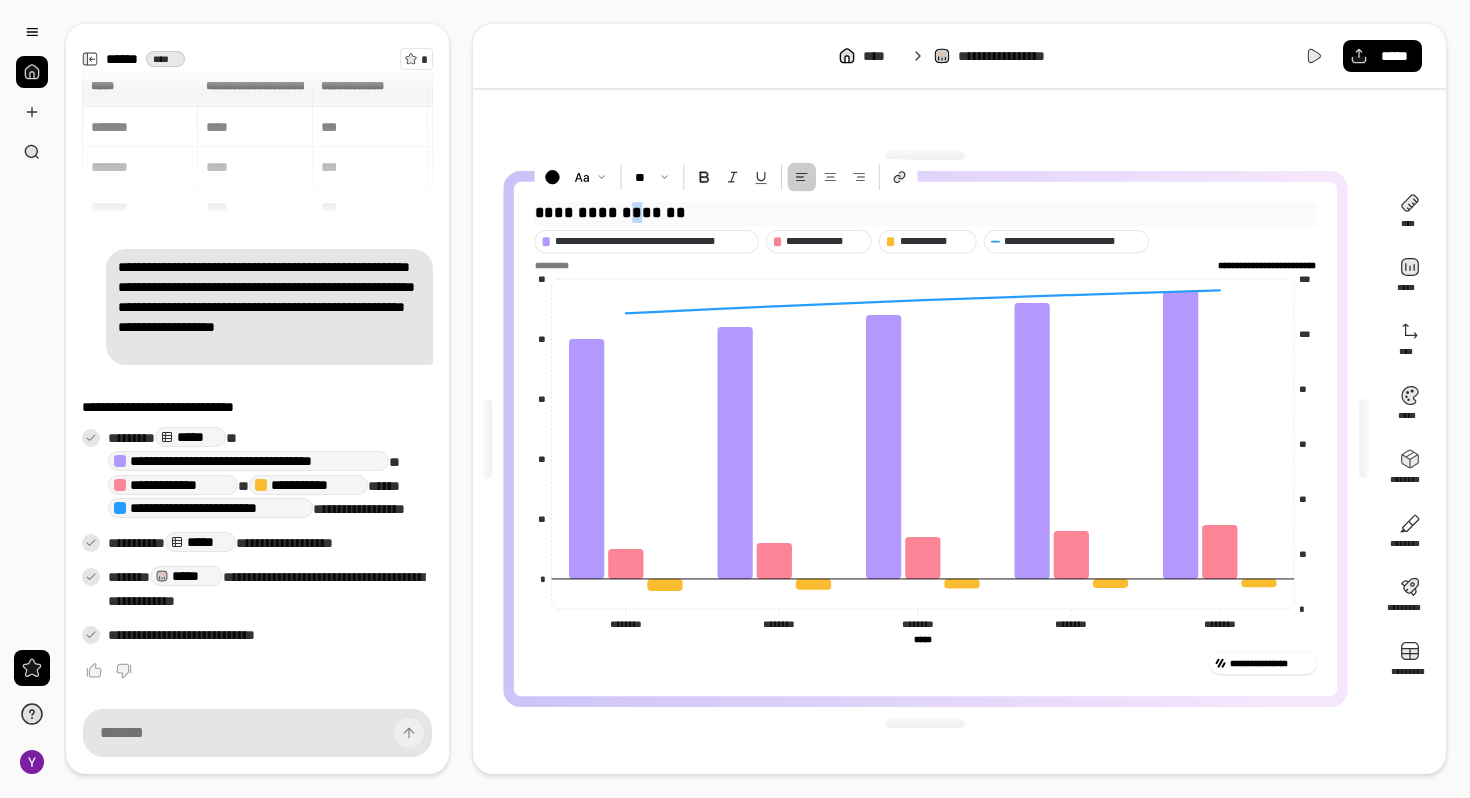 click on "**********" at bounding box center (926, 212) 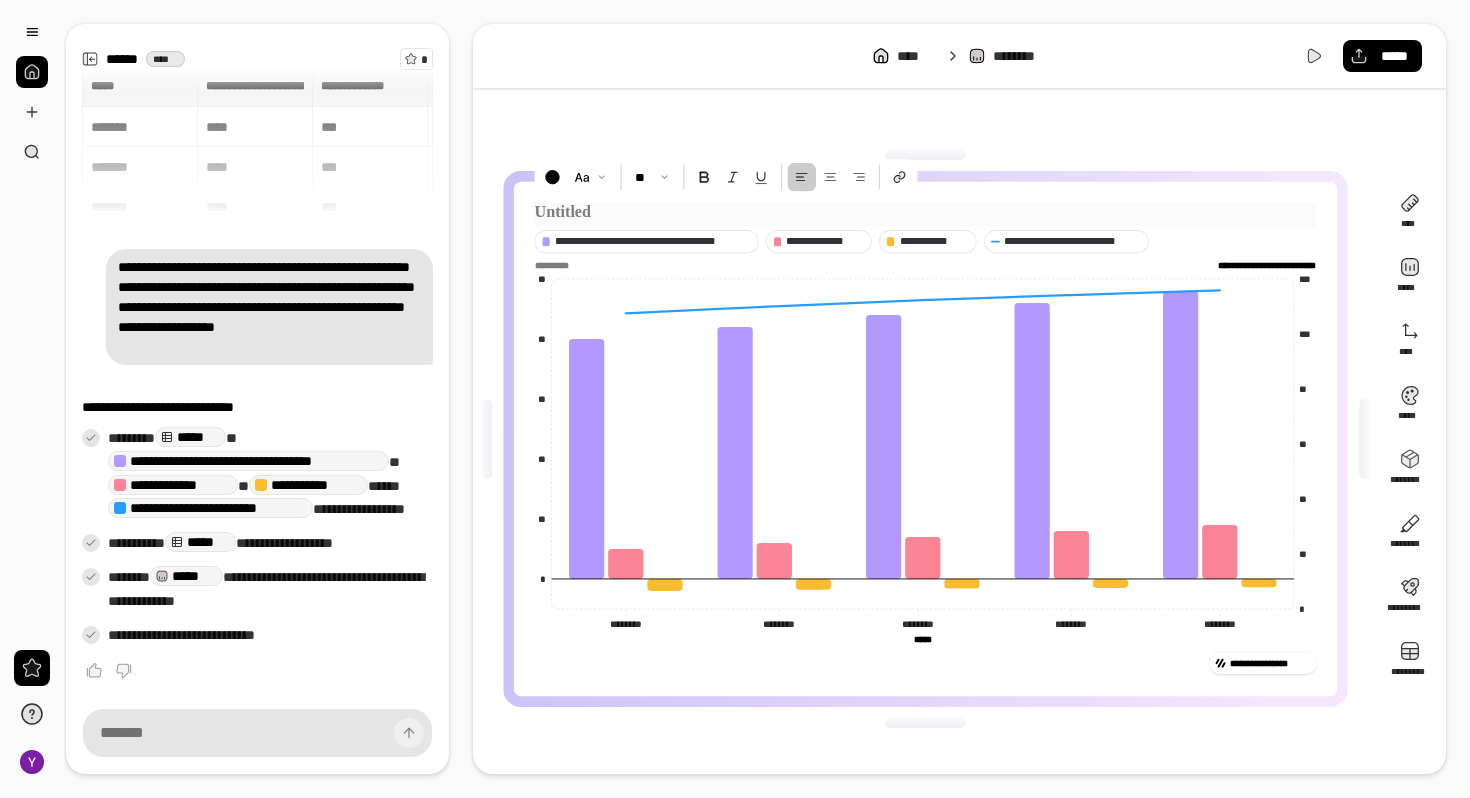 type 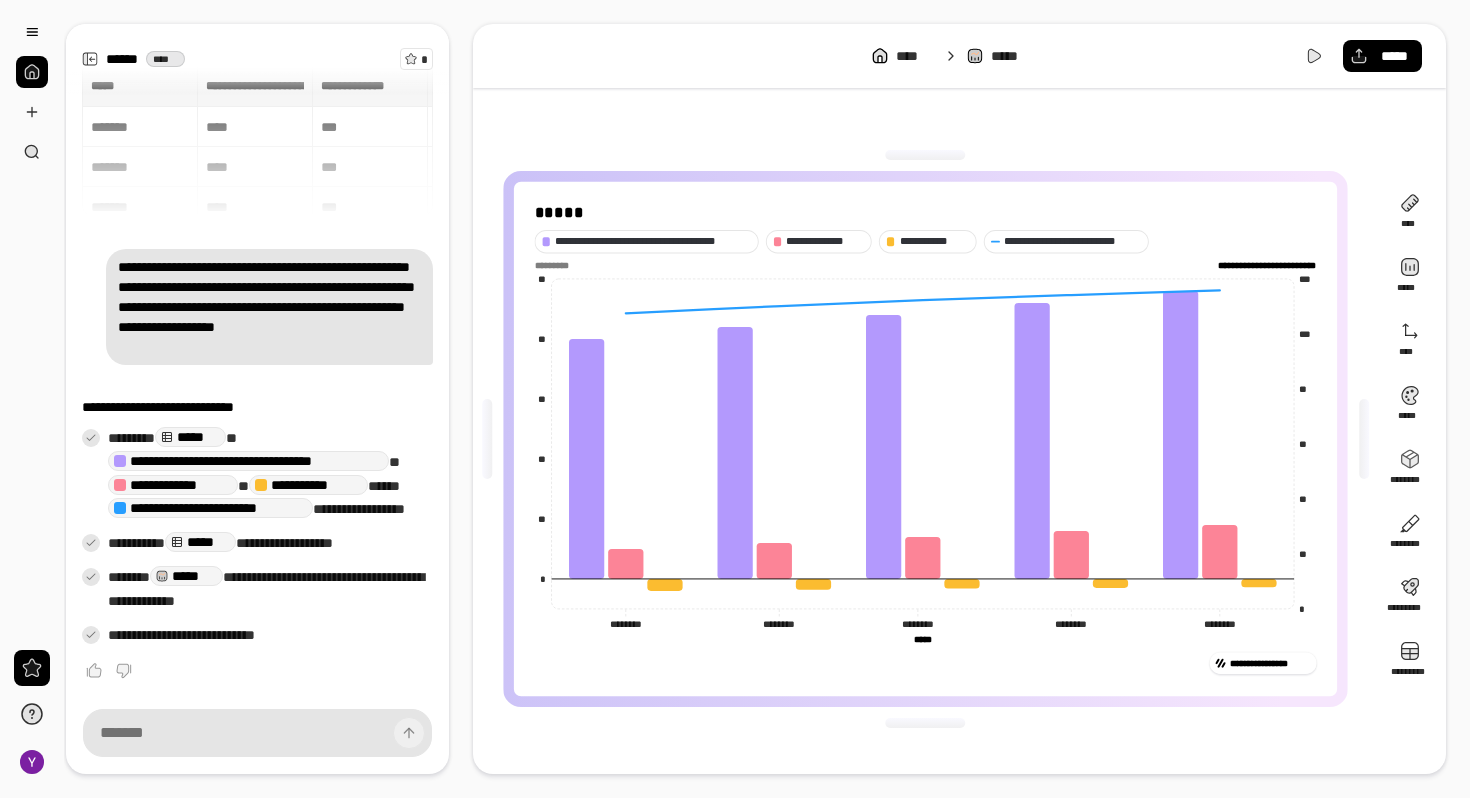 click on "**********" at bounding box center [925, 439] 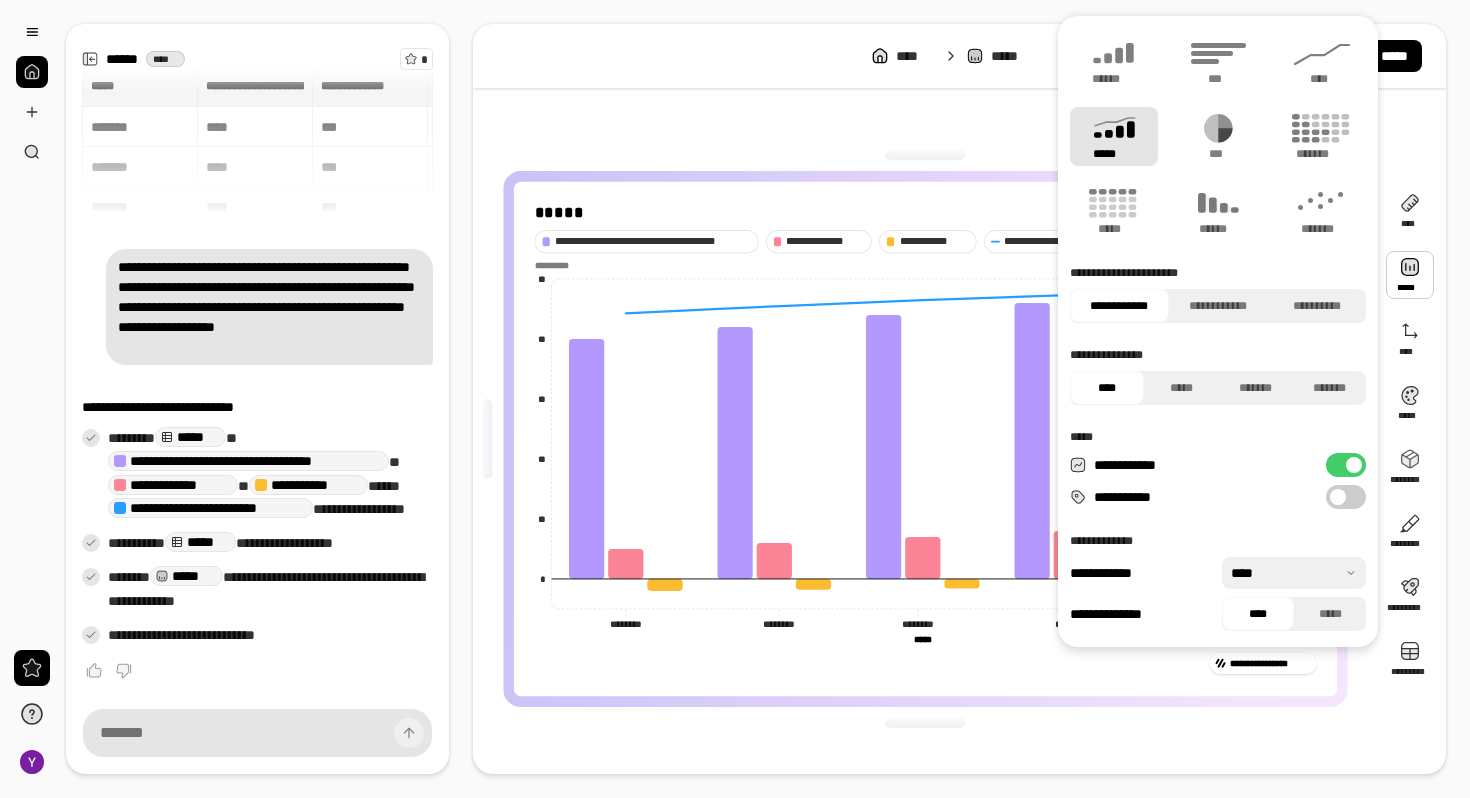 click at bounding box center [1410, 275] 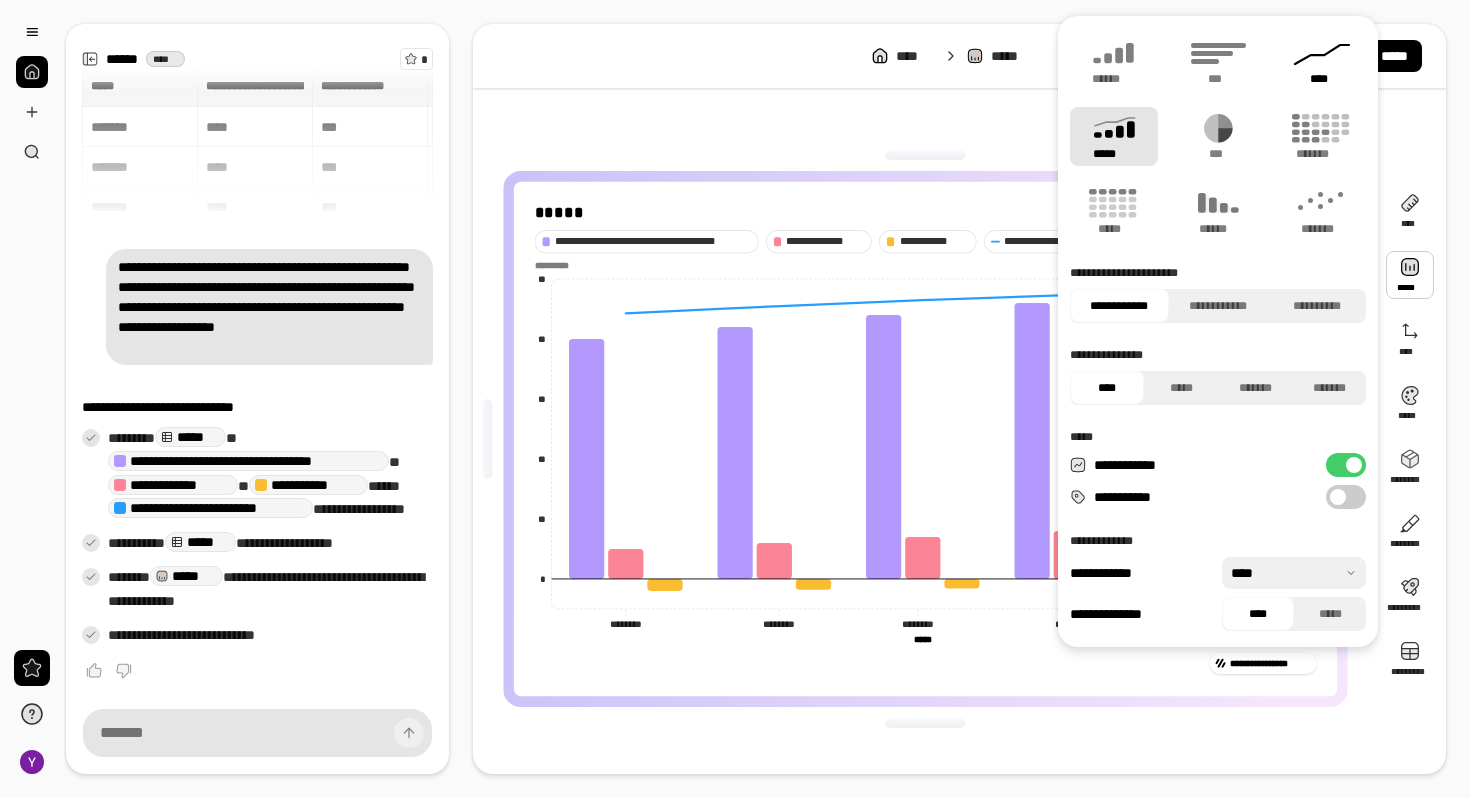 click on "****" at bounding box center (1322, 61) 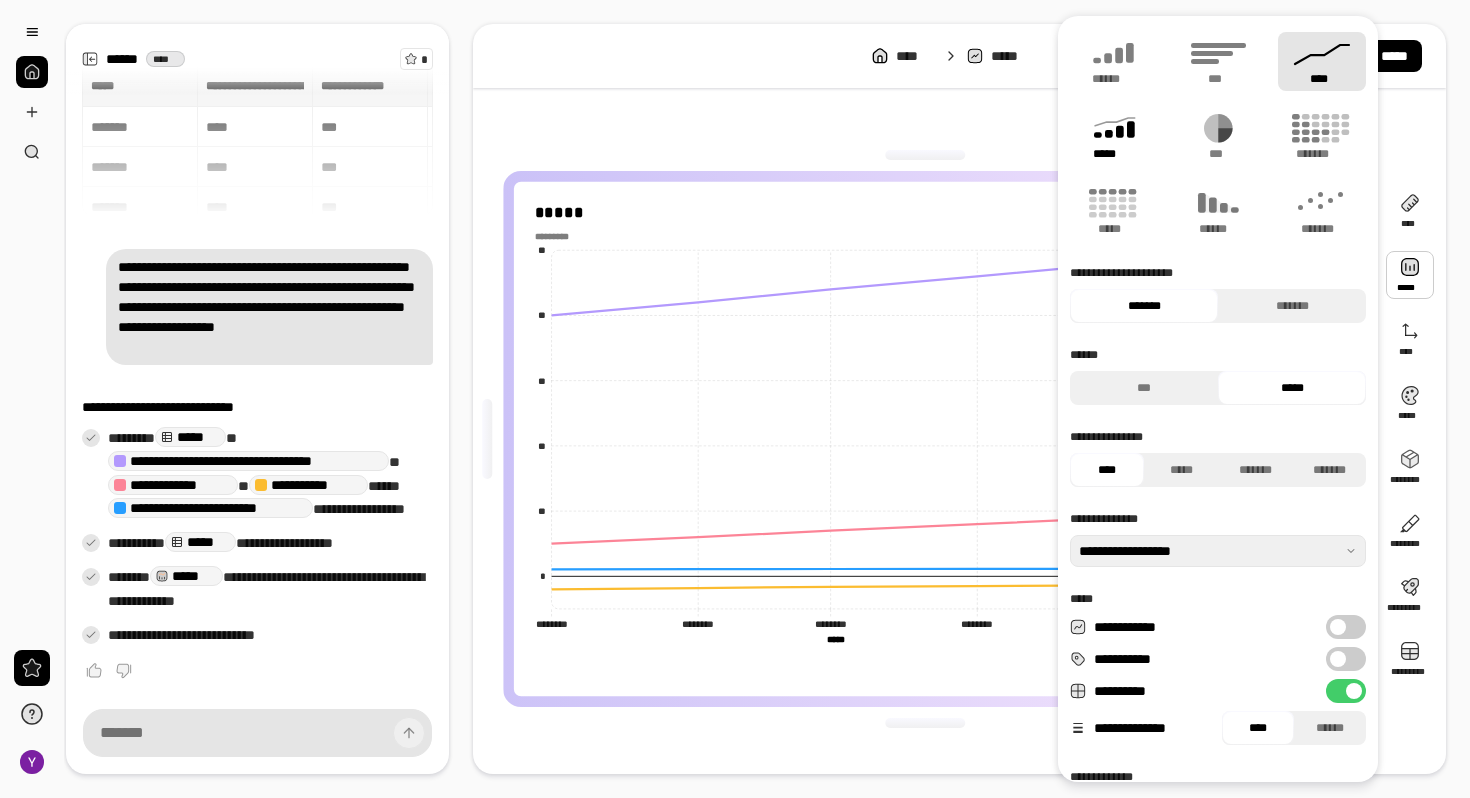 click 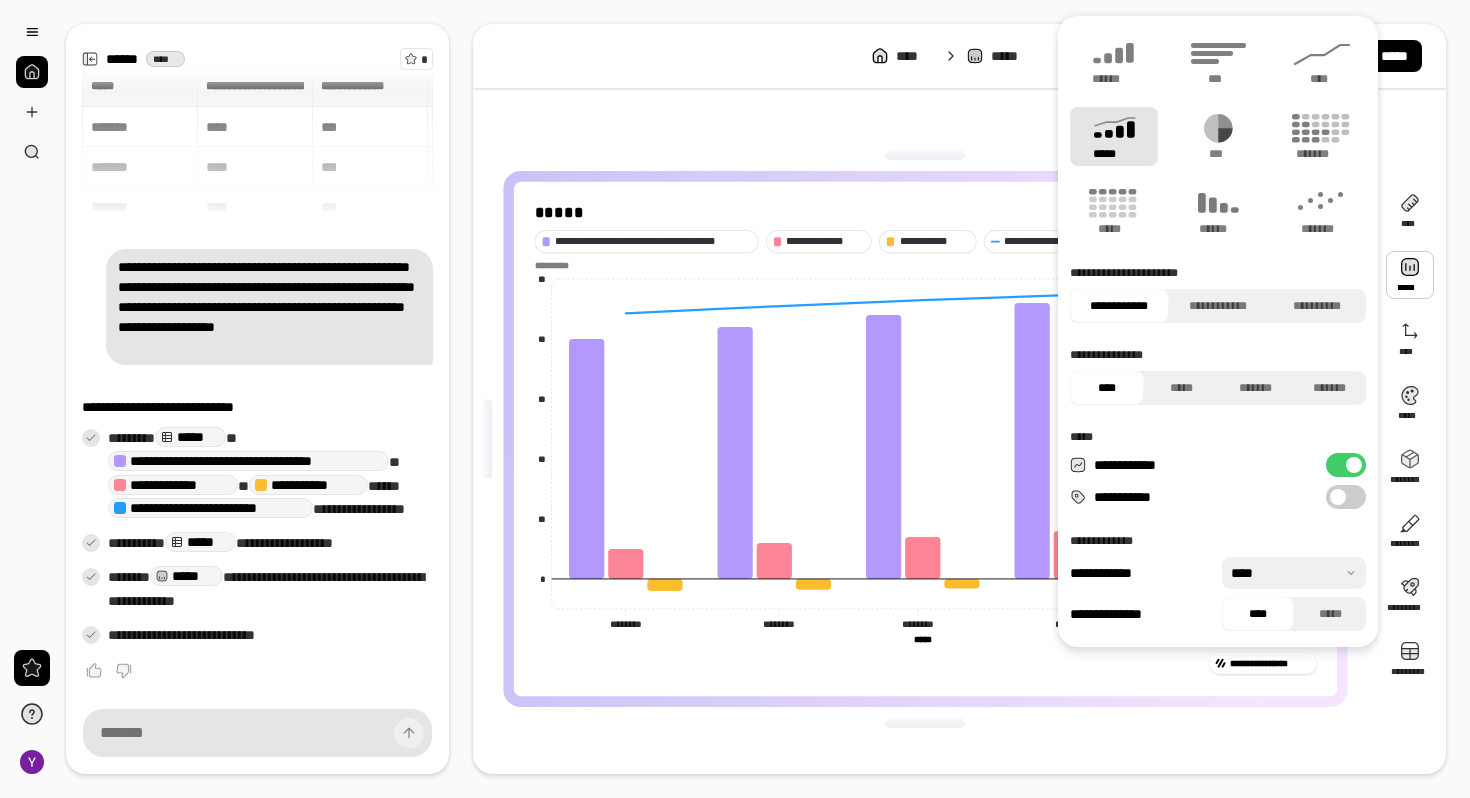 click on "**********" at bounding box center (925, 439) 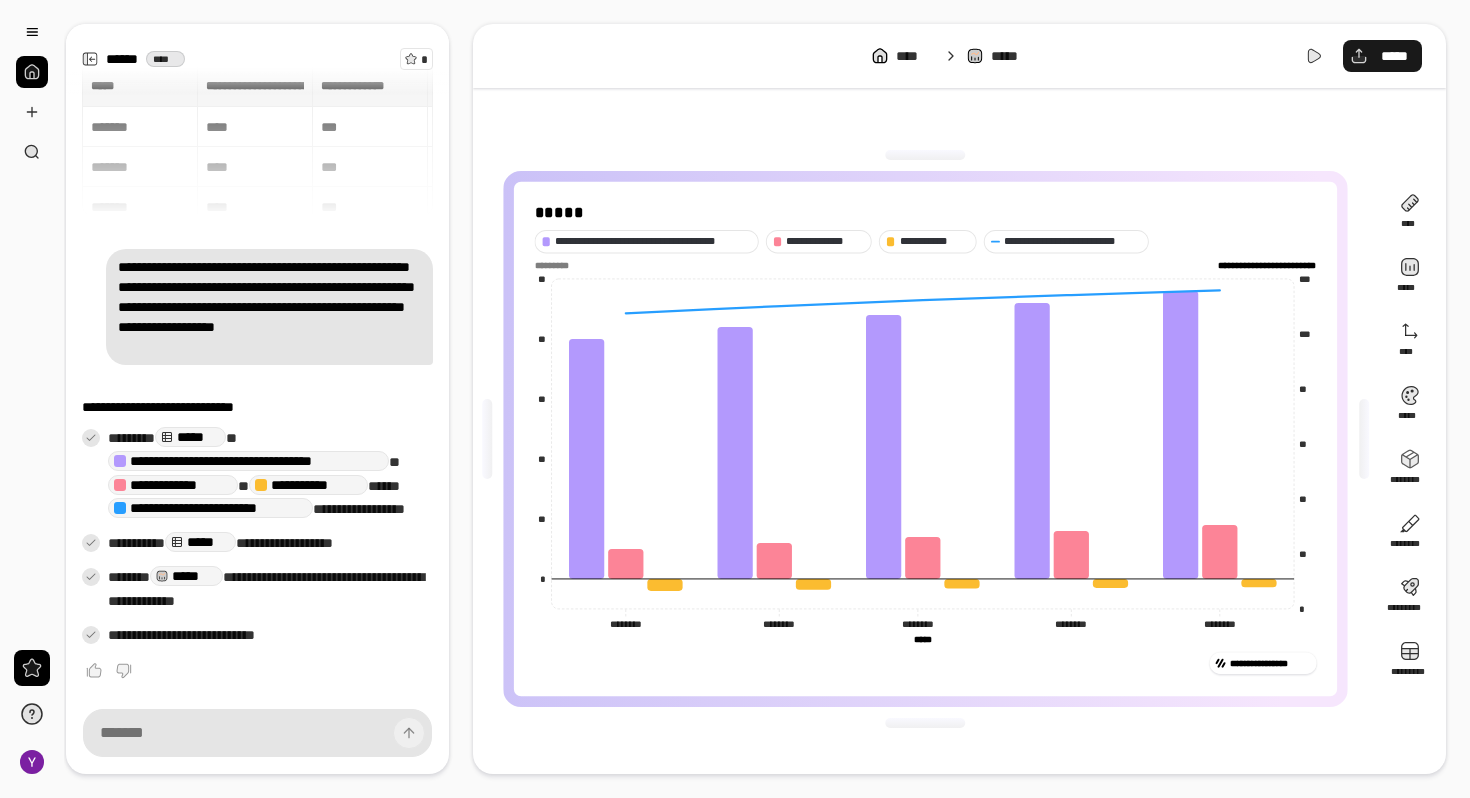 click on "*****" at bounding box center (1394, 56) 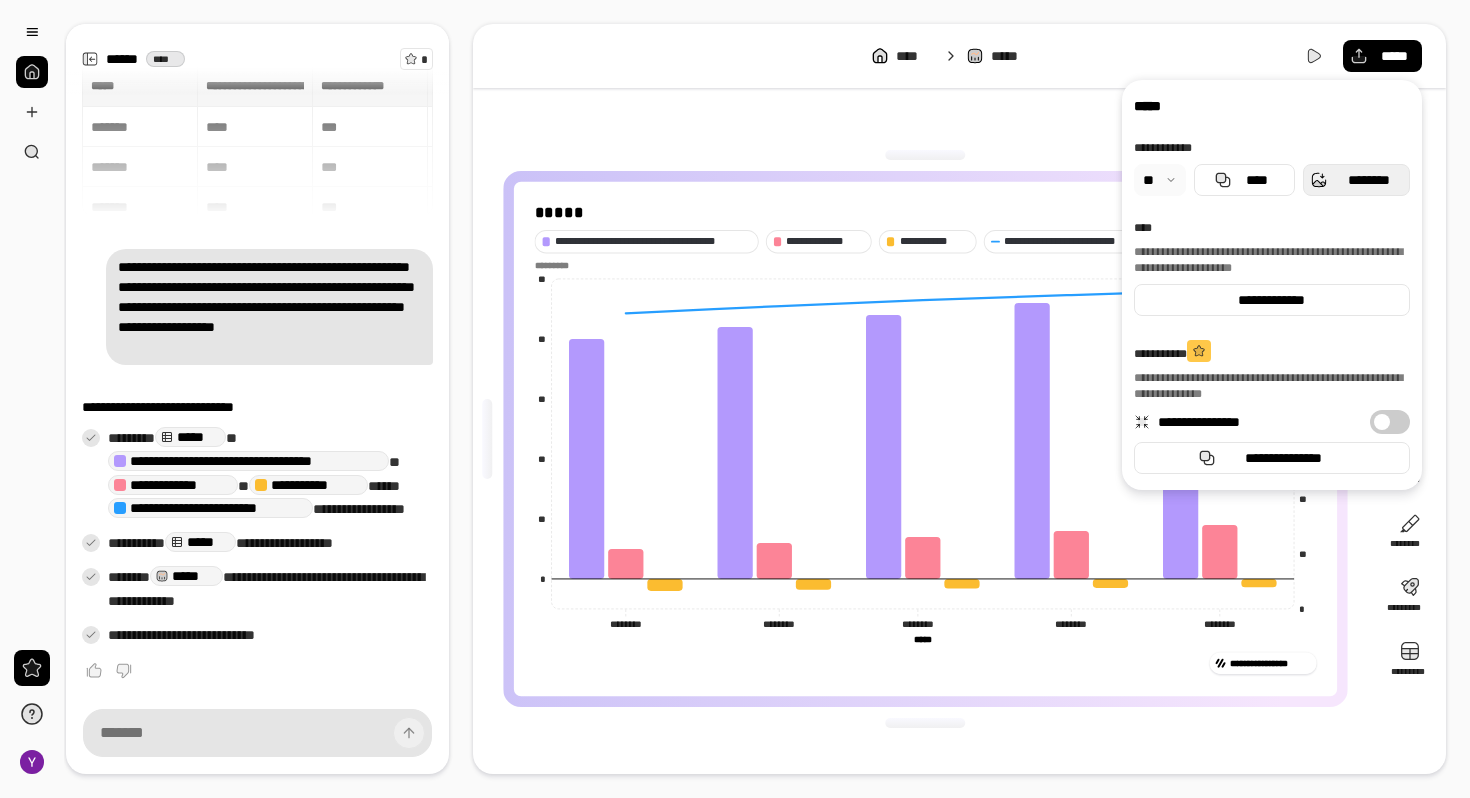 click on "********" at bounding box center [1368, 180] 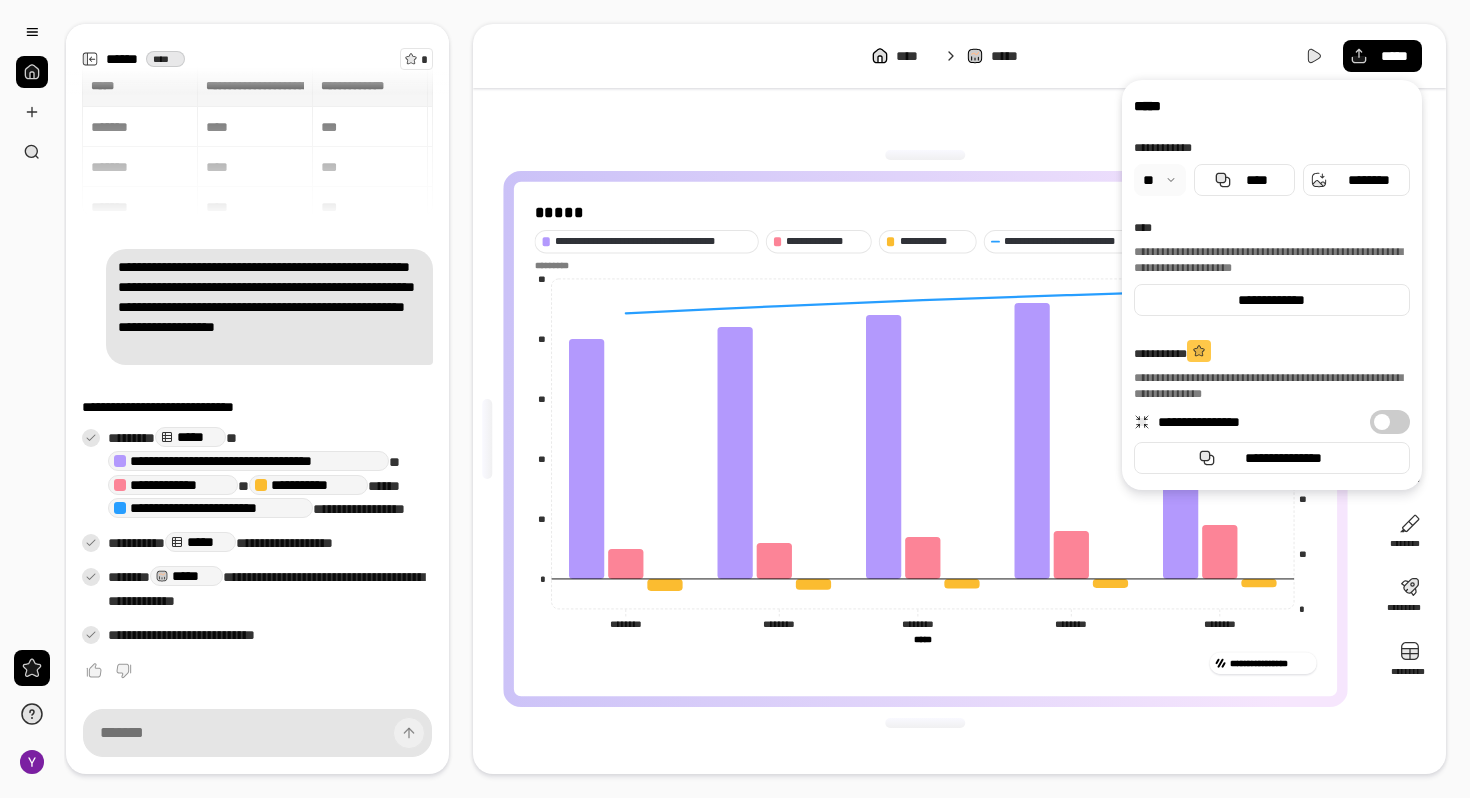 click at bounding box center (926, 155) 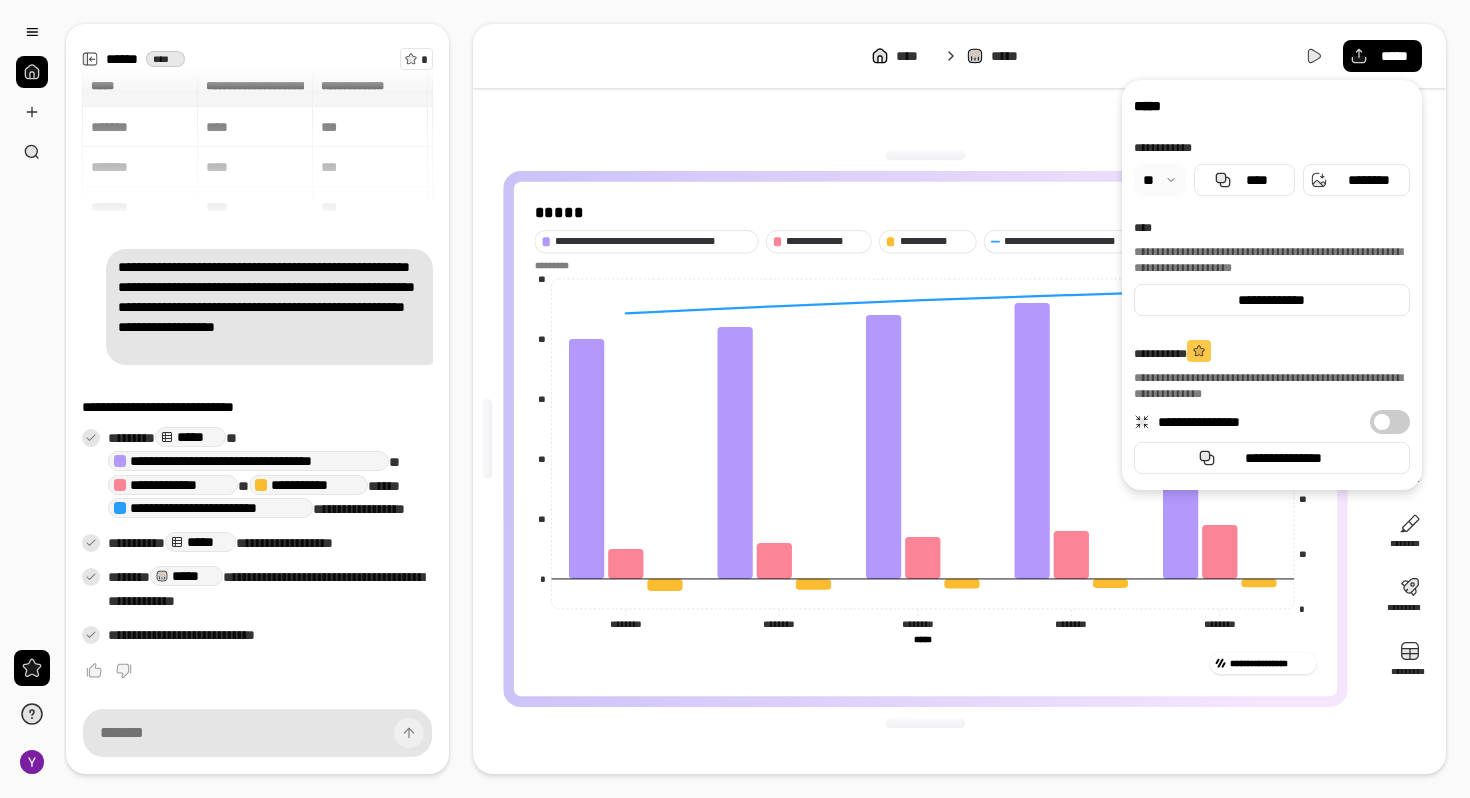 click on "**********" at bounding box center (959, 399) 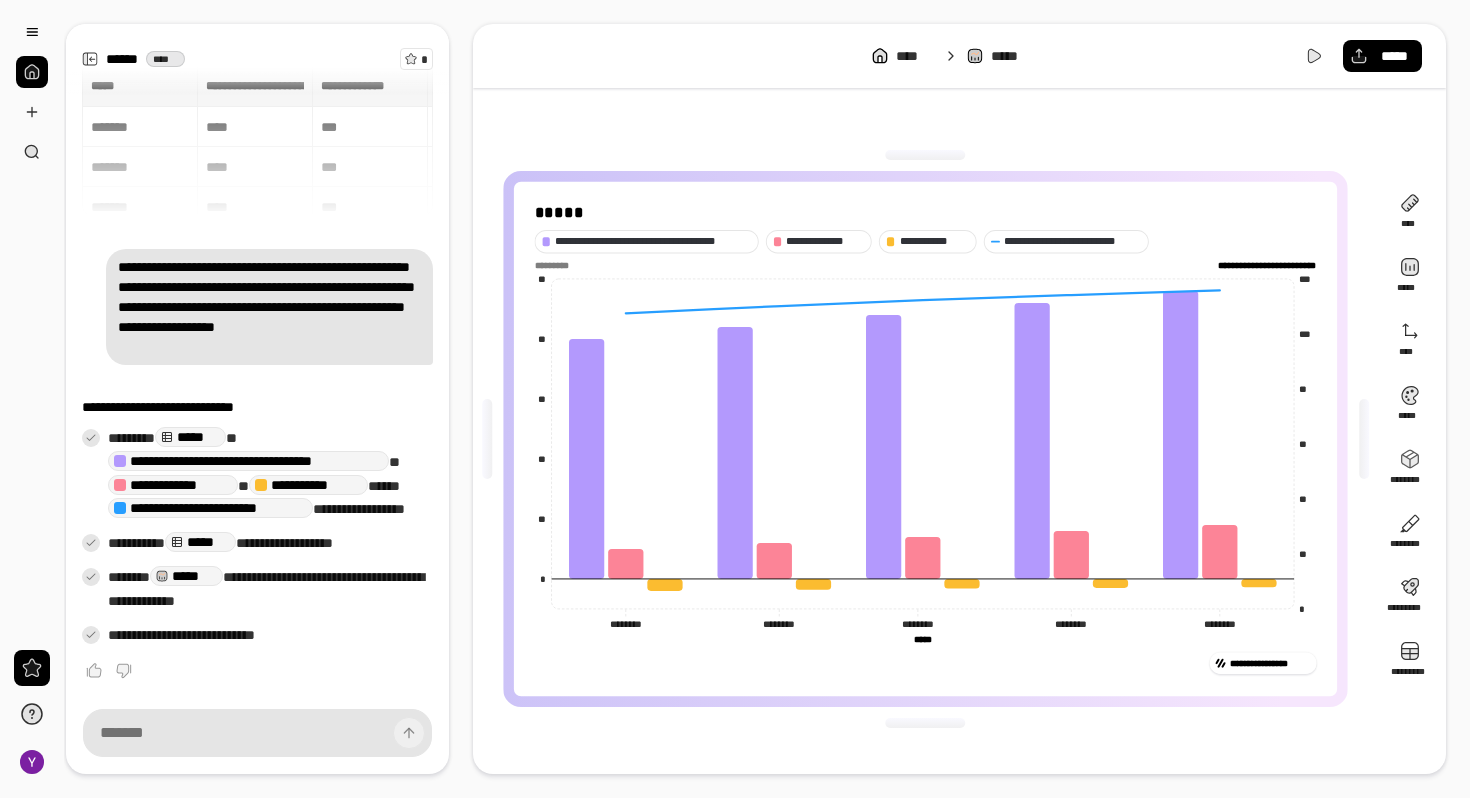 click on "**********" at bounding box center [959, 399] 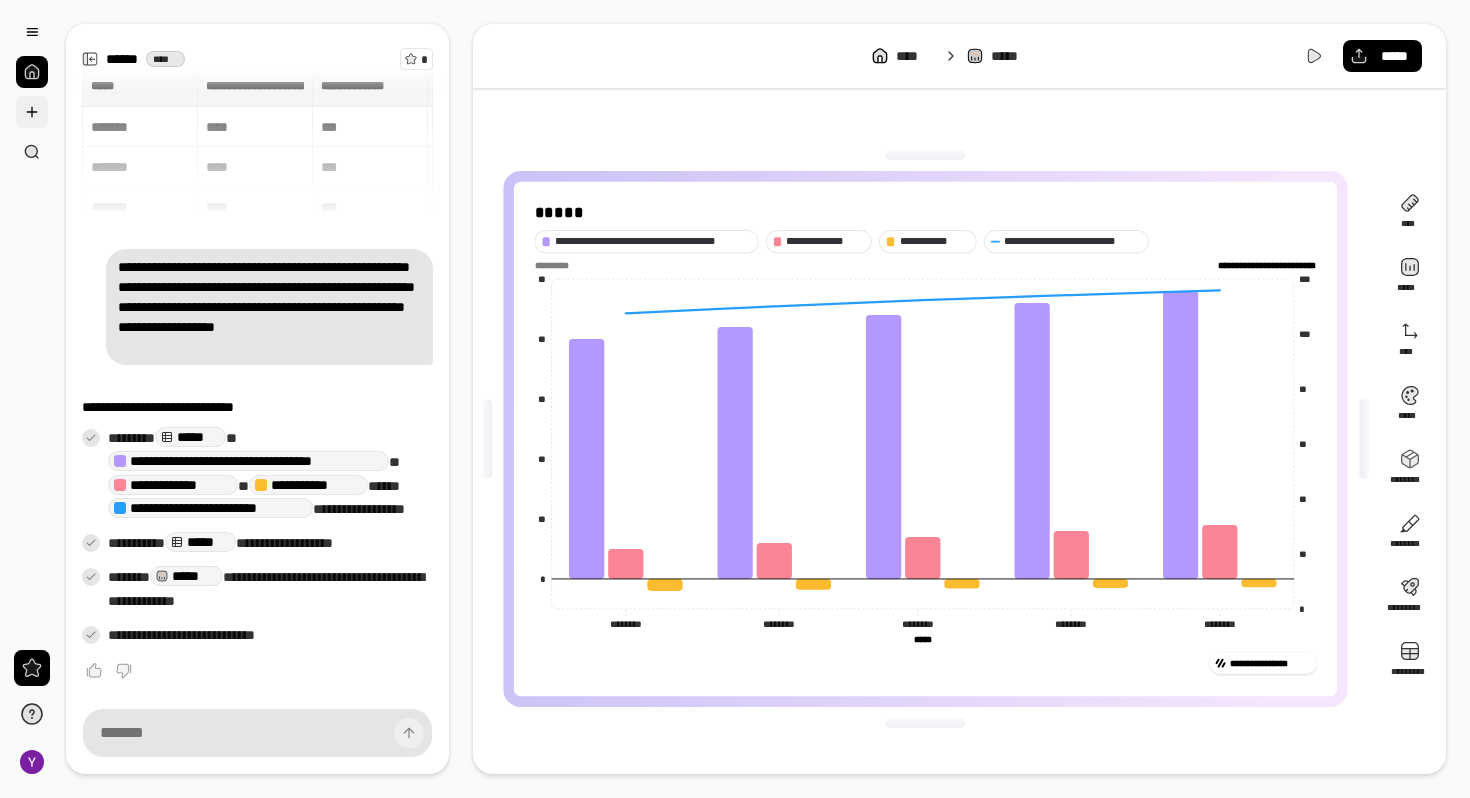 click at bounding box center [32, 112] 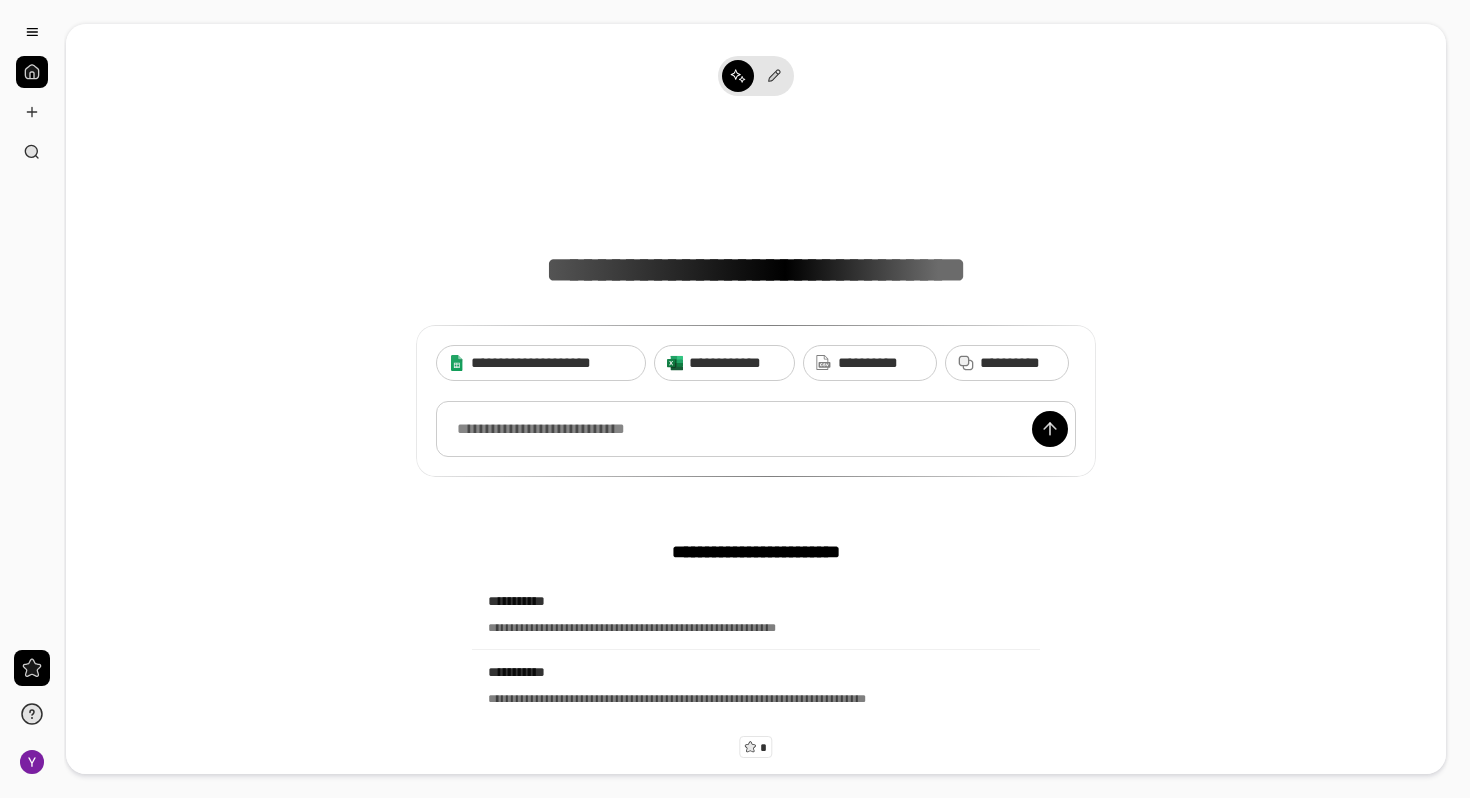 click at bounding box center [756, 429] 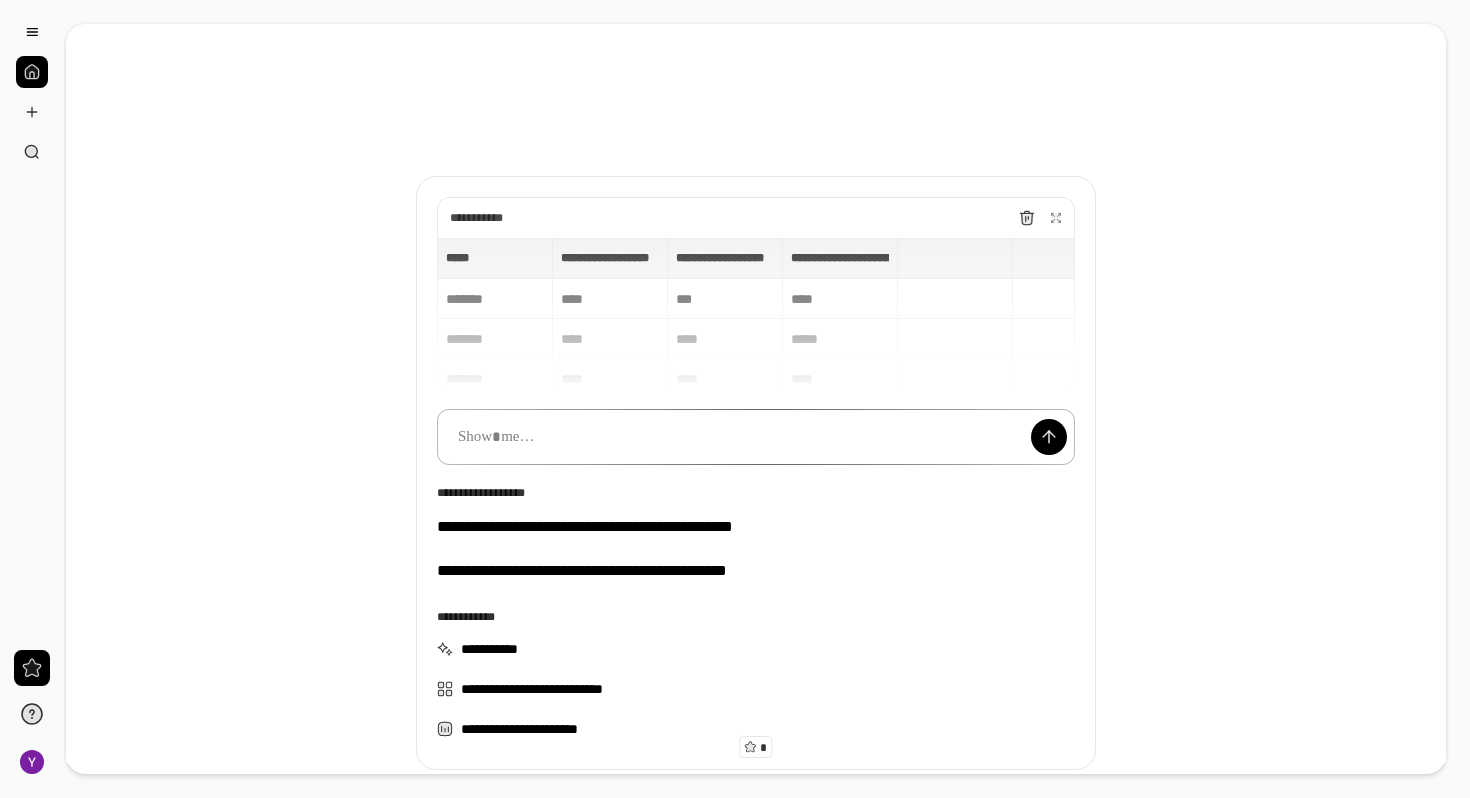 paste 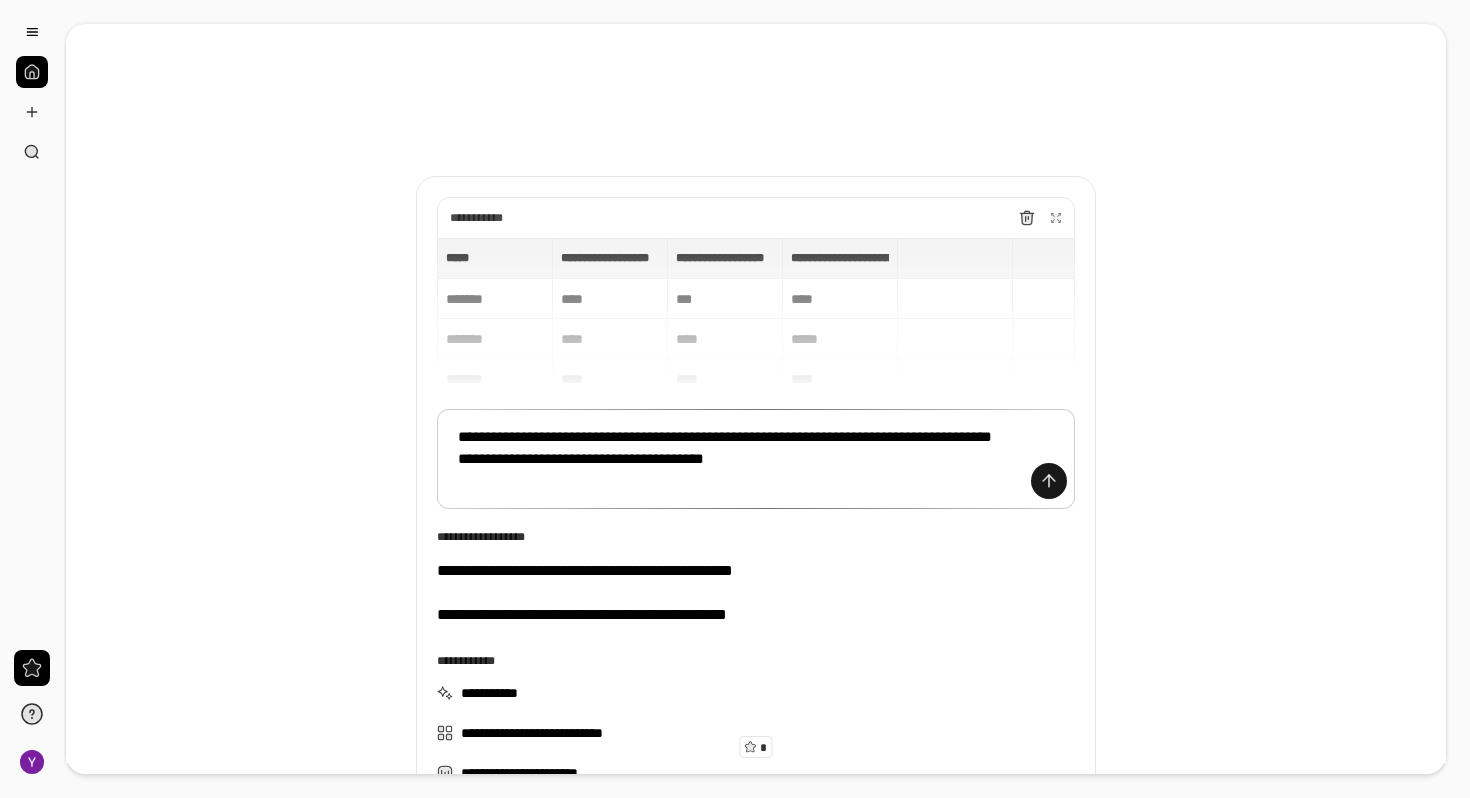 click at bounding box center (1049, 481) 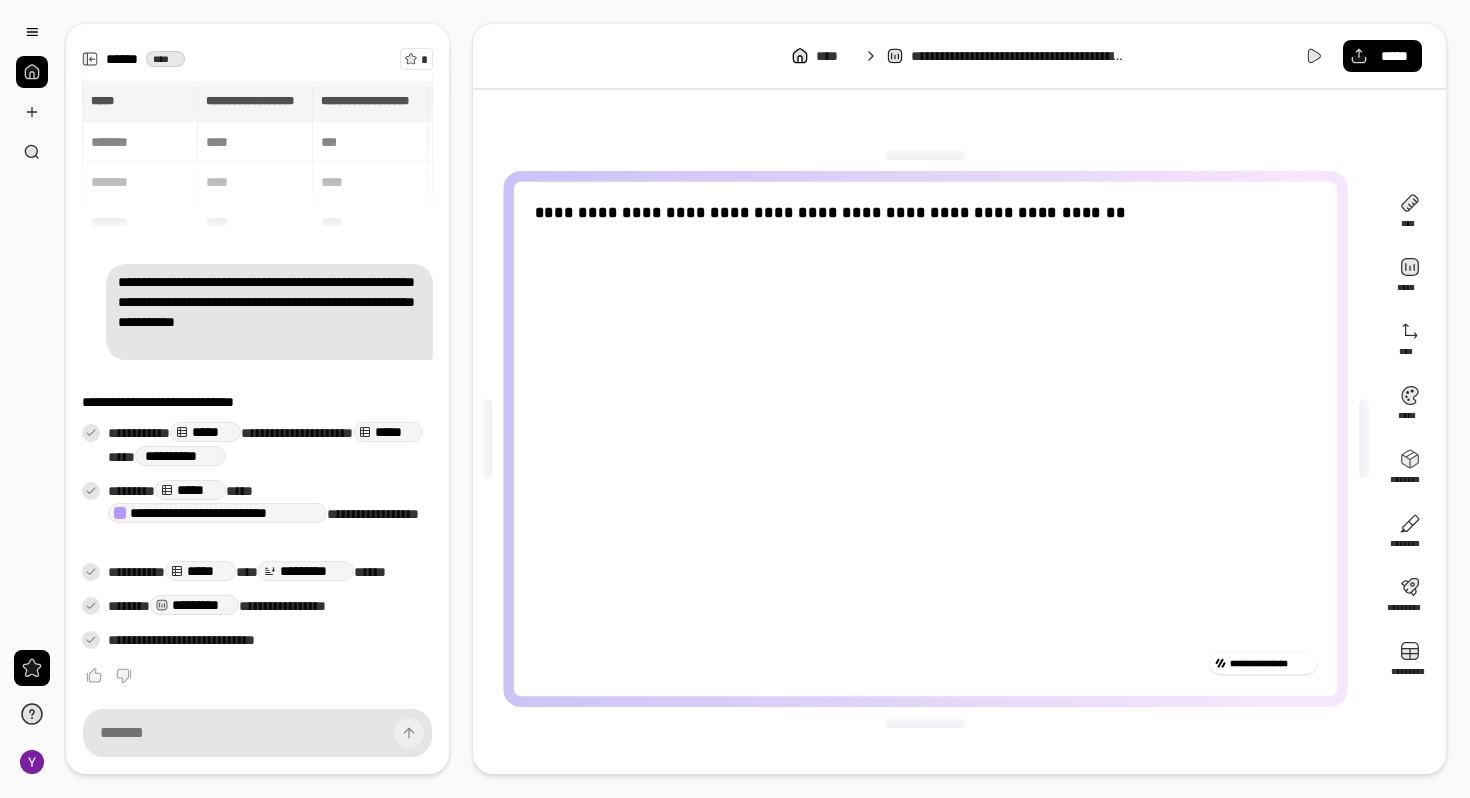 scroll, scrollTop: 5, scrollLeft: 0, axis: vertical 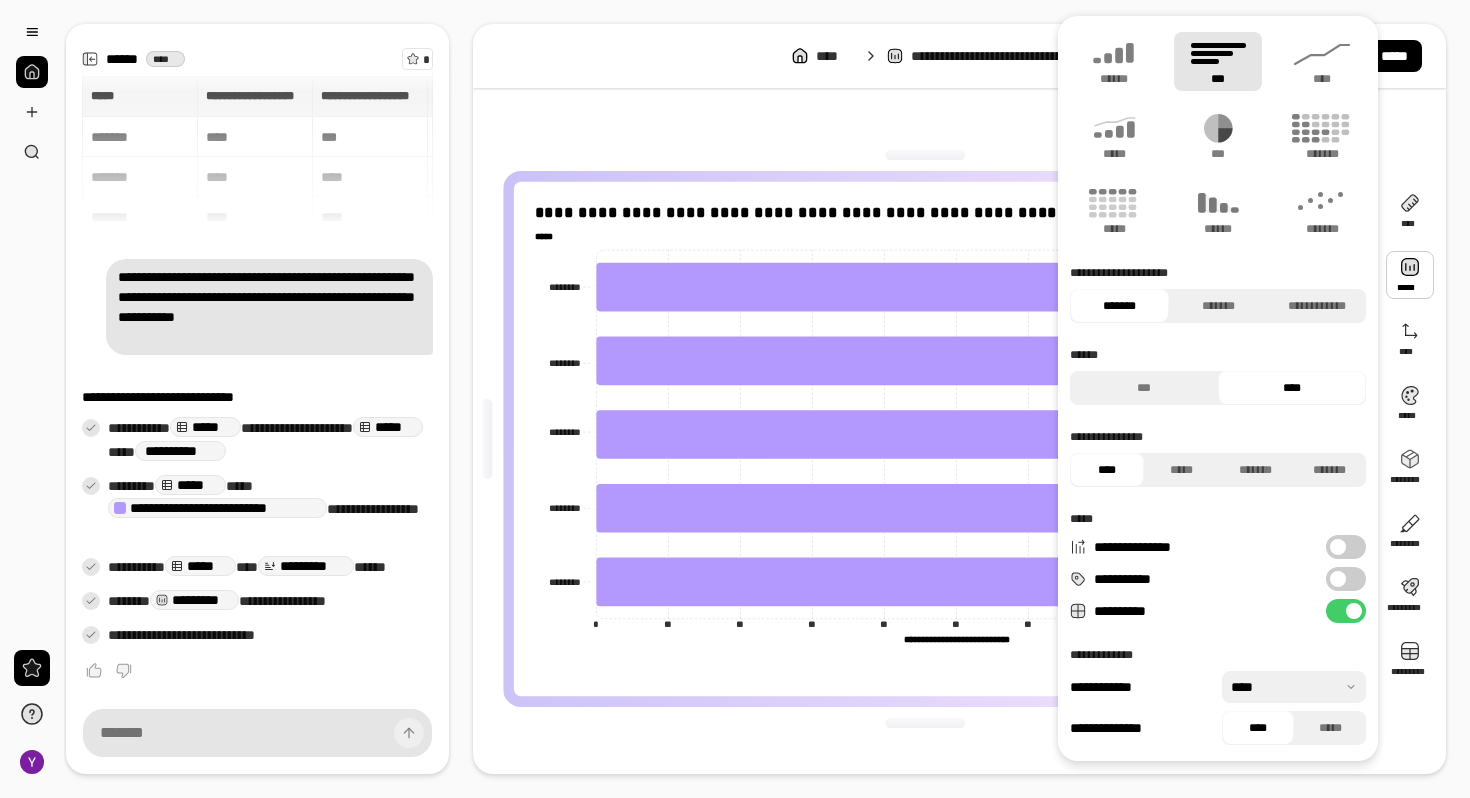 click at bounding box center (1410, 275) 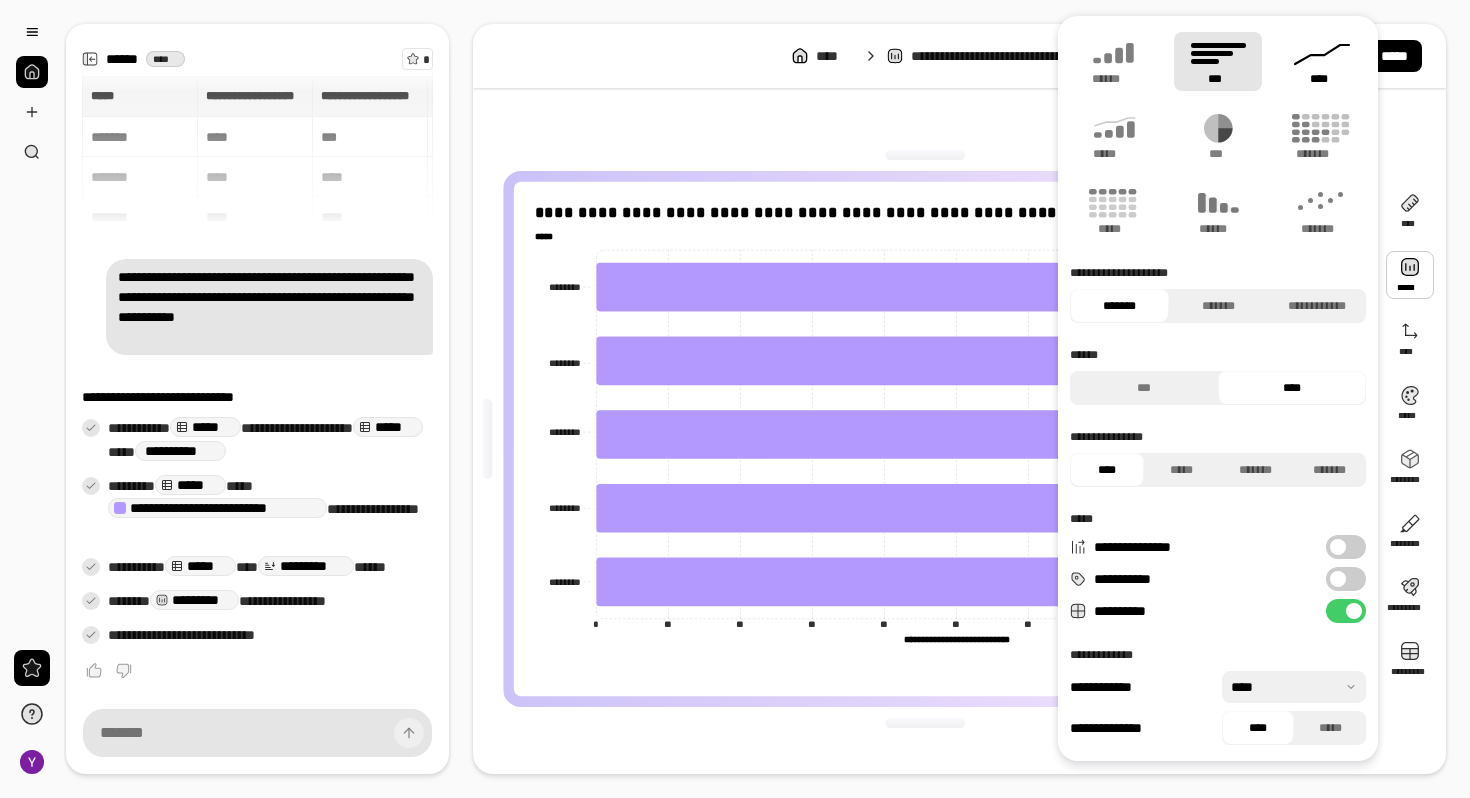 click on "****" at bounding box center [1322, 61] 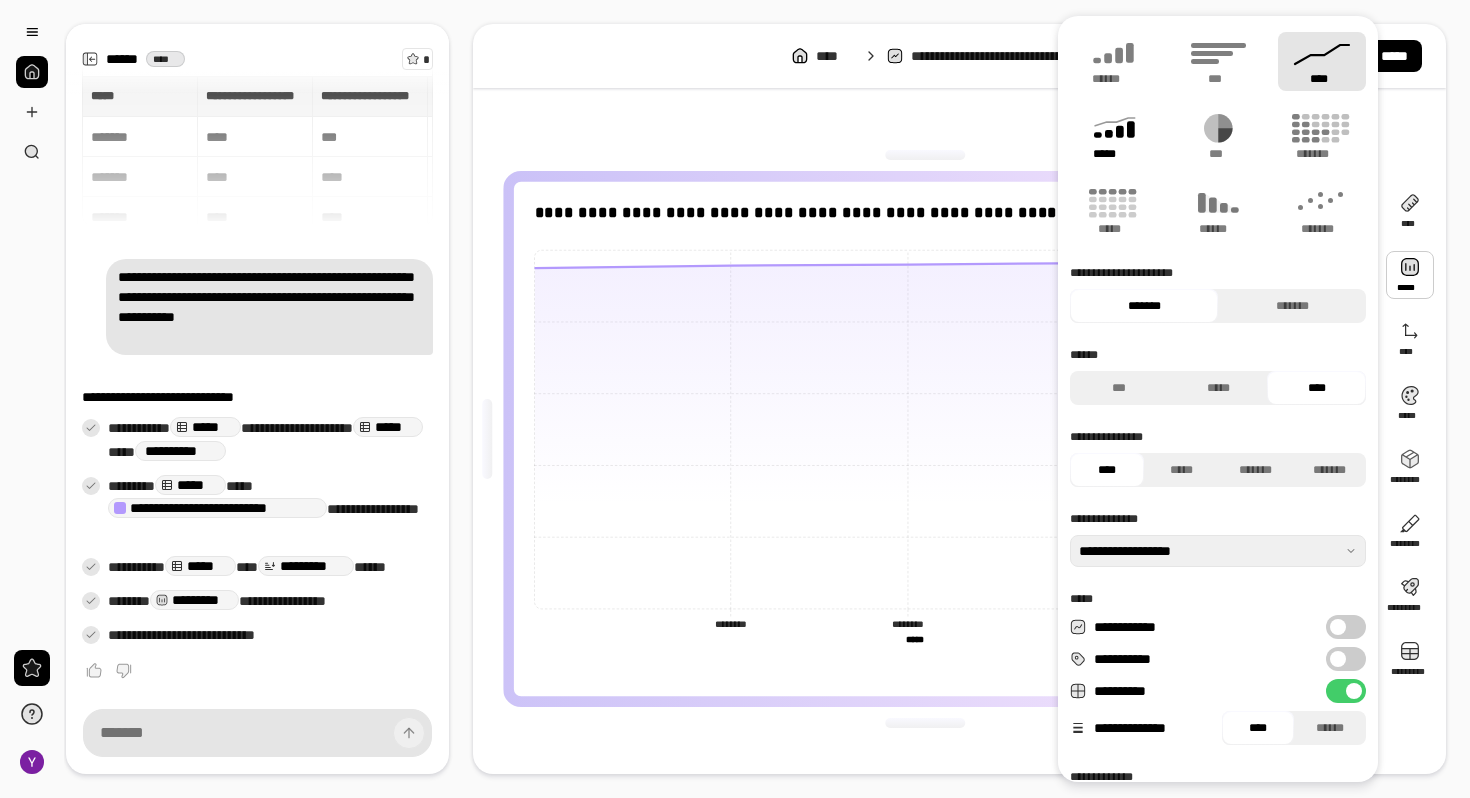 click on "*****" at bounding box center (1114, 136) 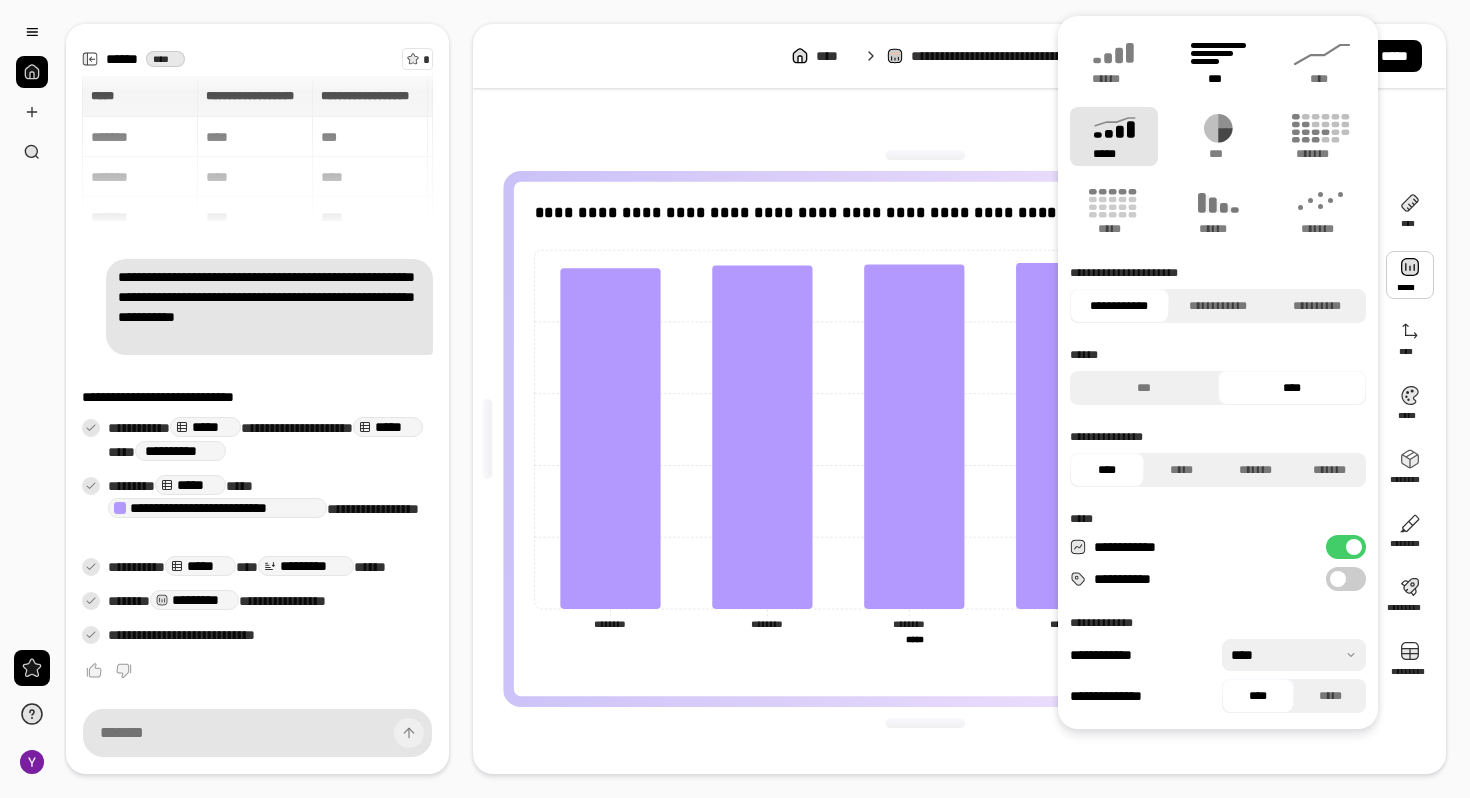 click on "***" at bounding box center (1218, 61) 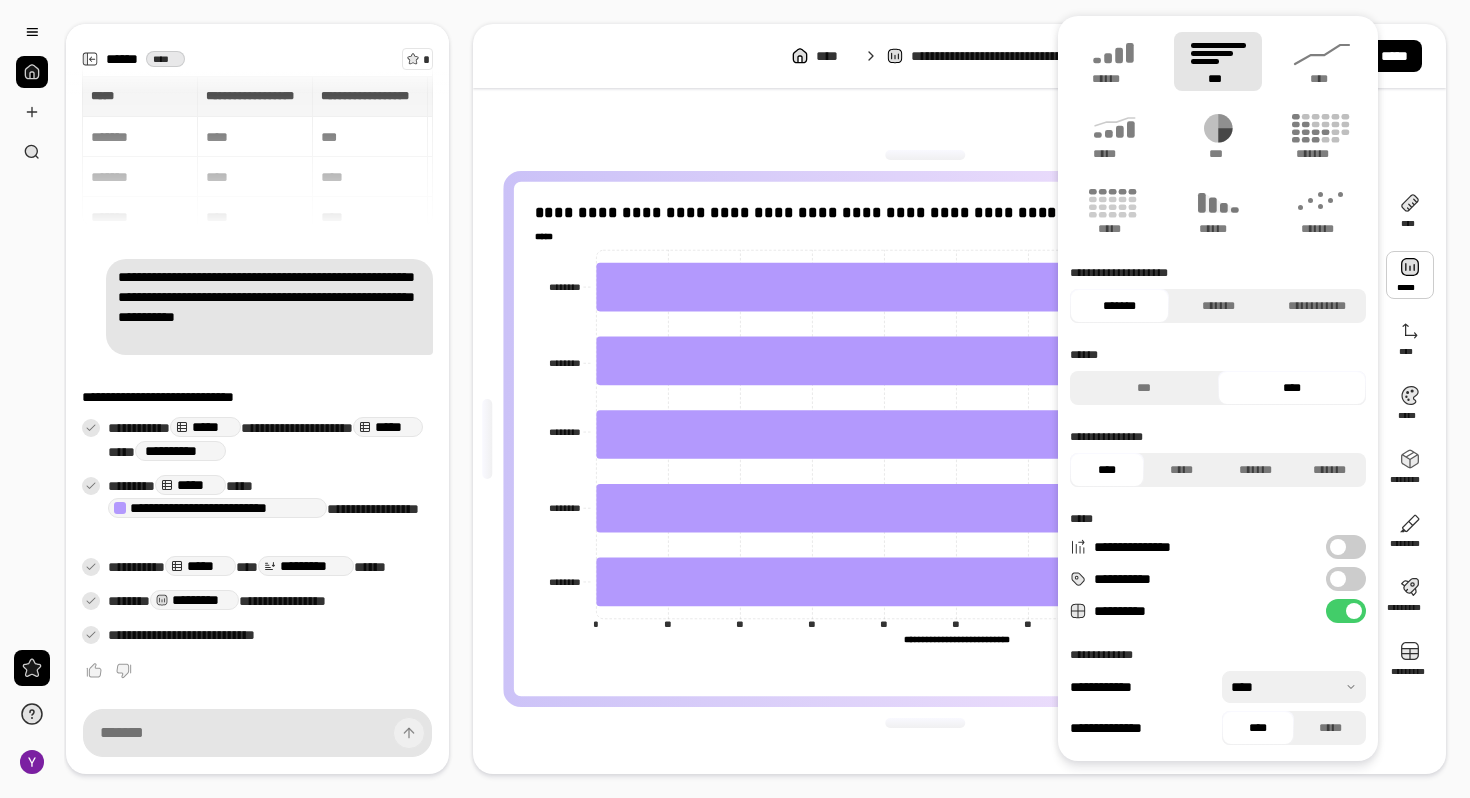 click on "**********" at bounding box center (925, 439) 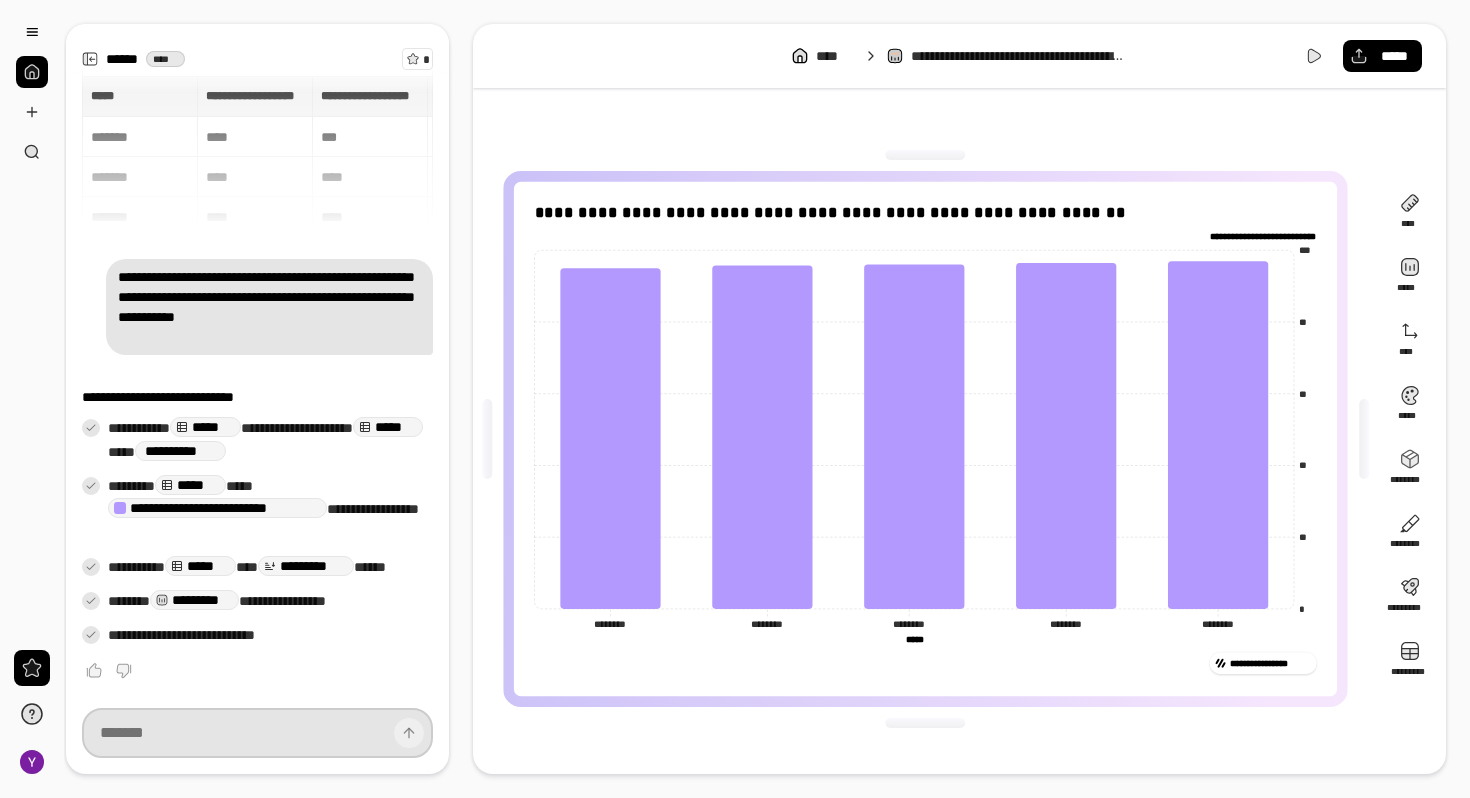 click at bounding box center [257, 733] 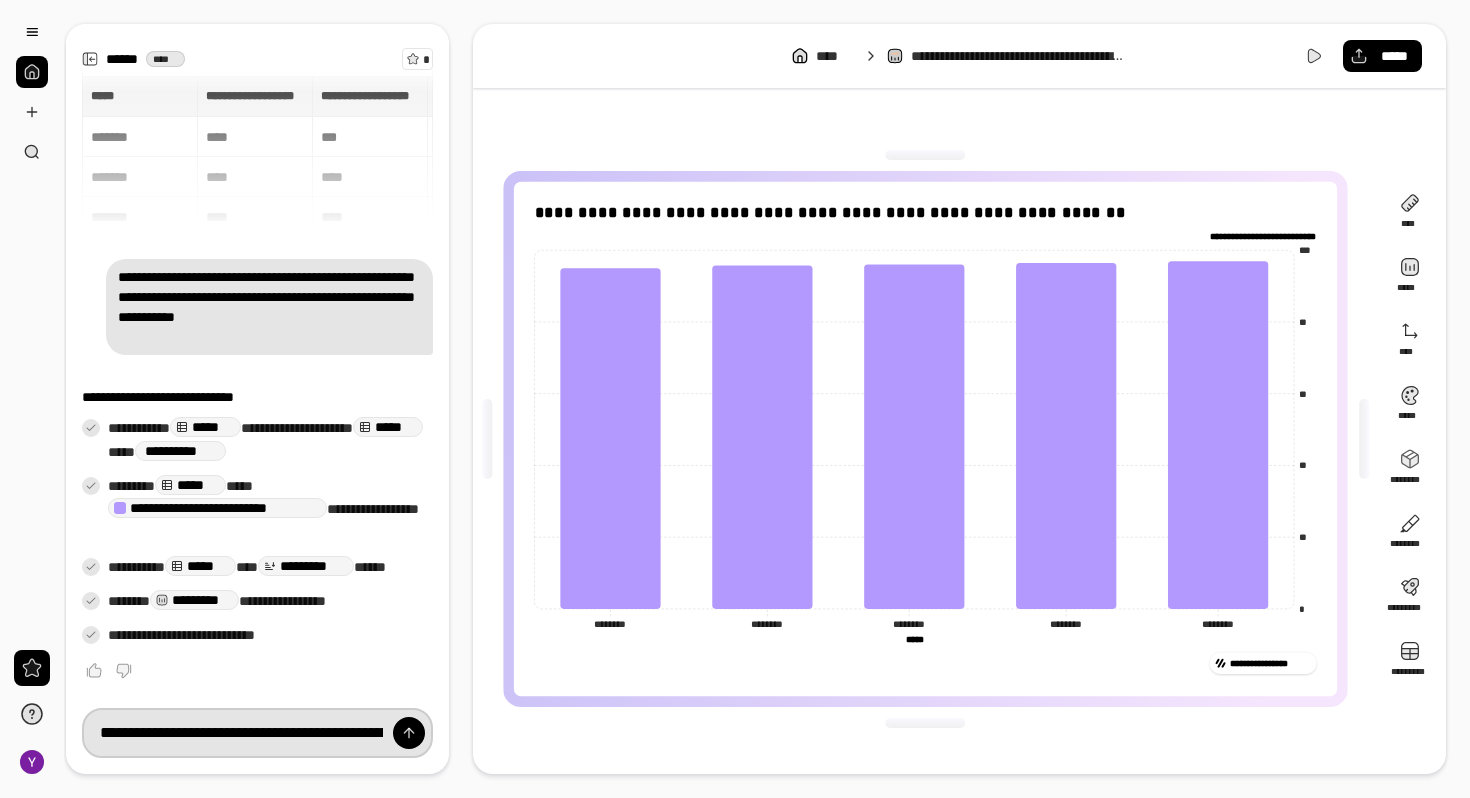 scroll, scrollTop: 0, scrollLeft: 634, axis: horizontal 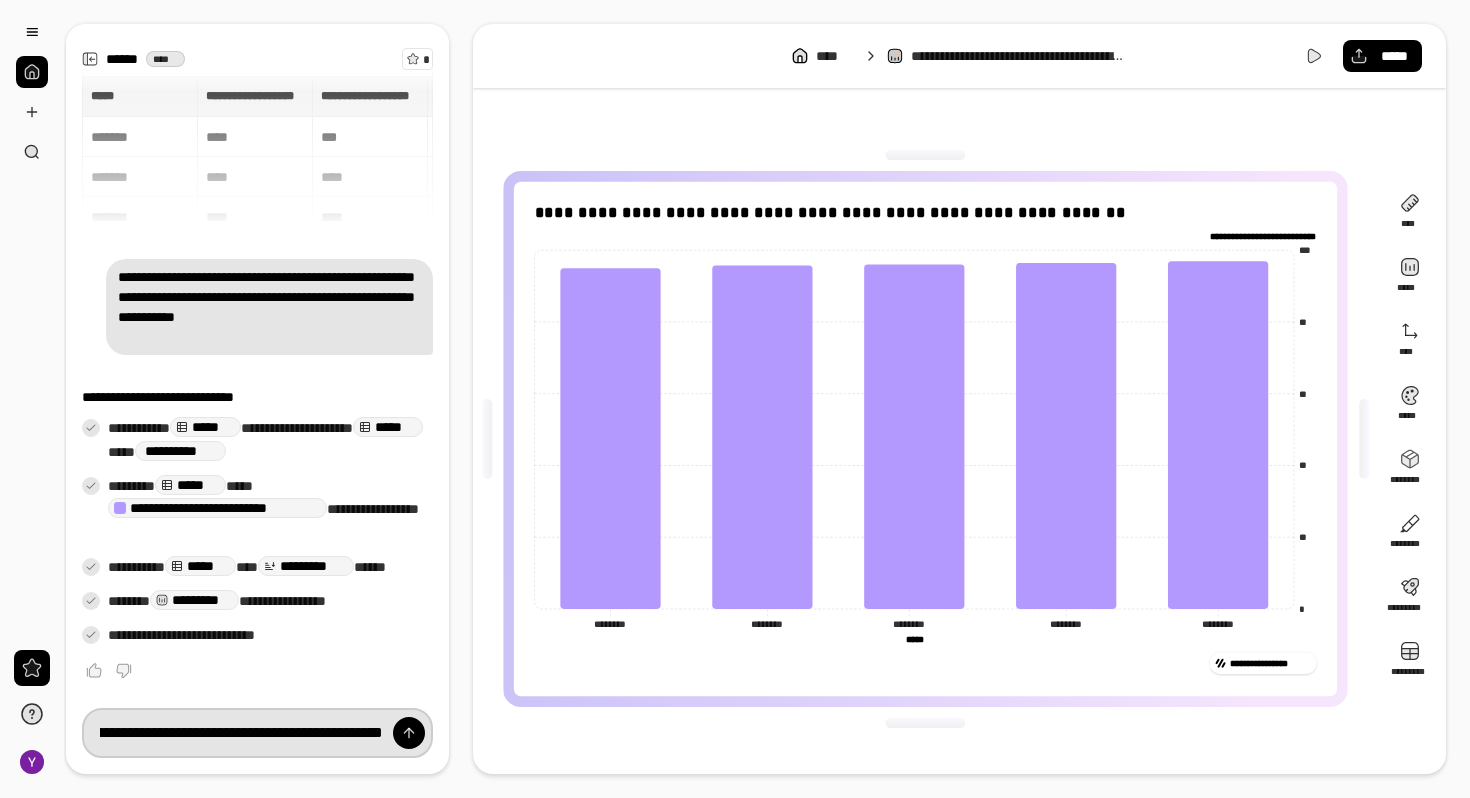 type on "**********" 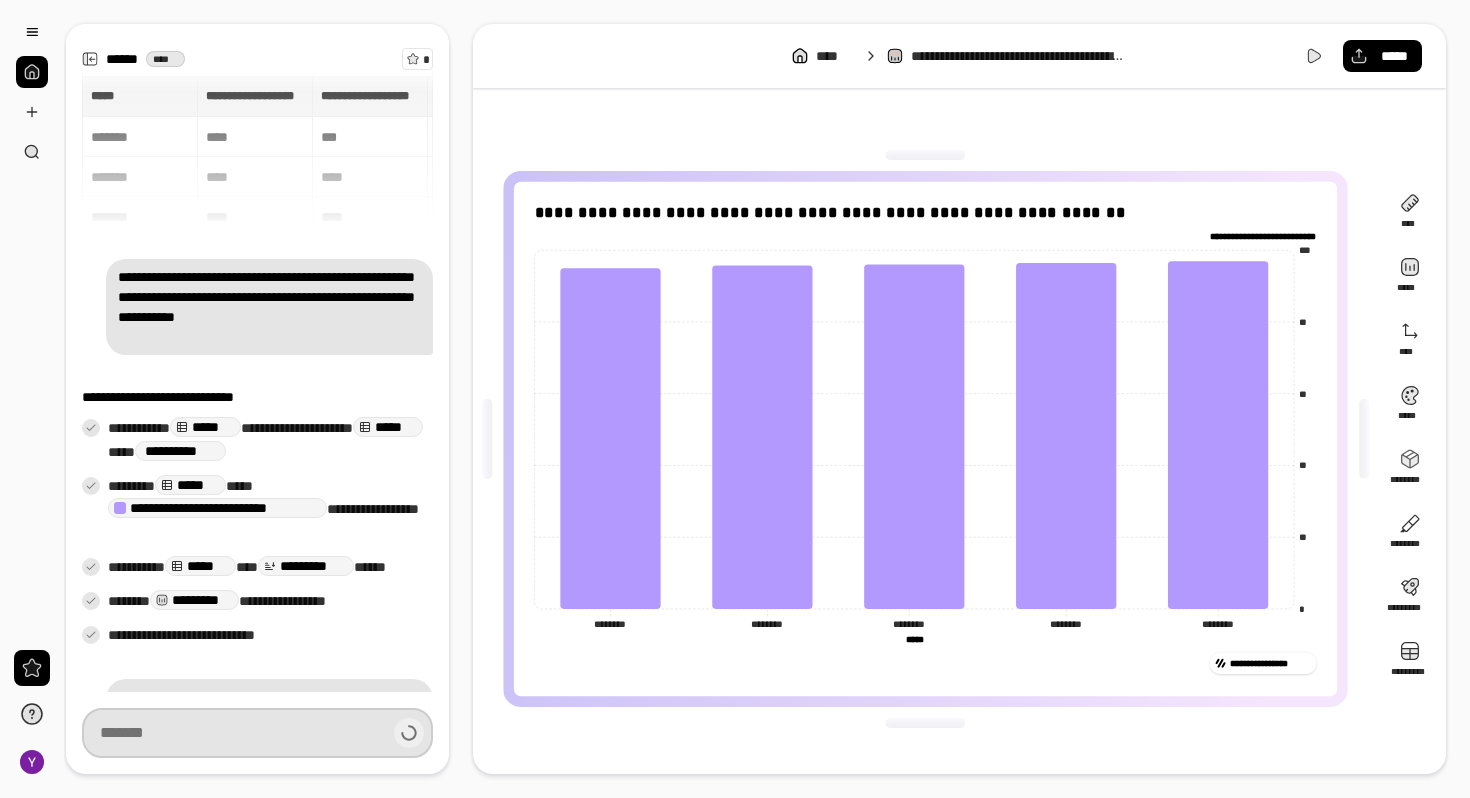 scroll, scrollTop: 0, scrollLeft: 0, axis: both 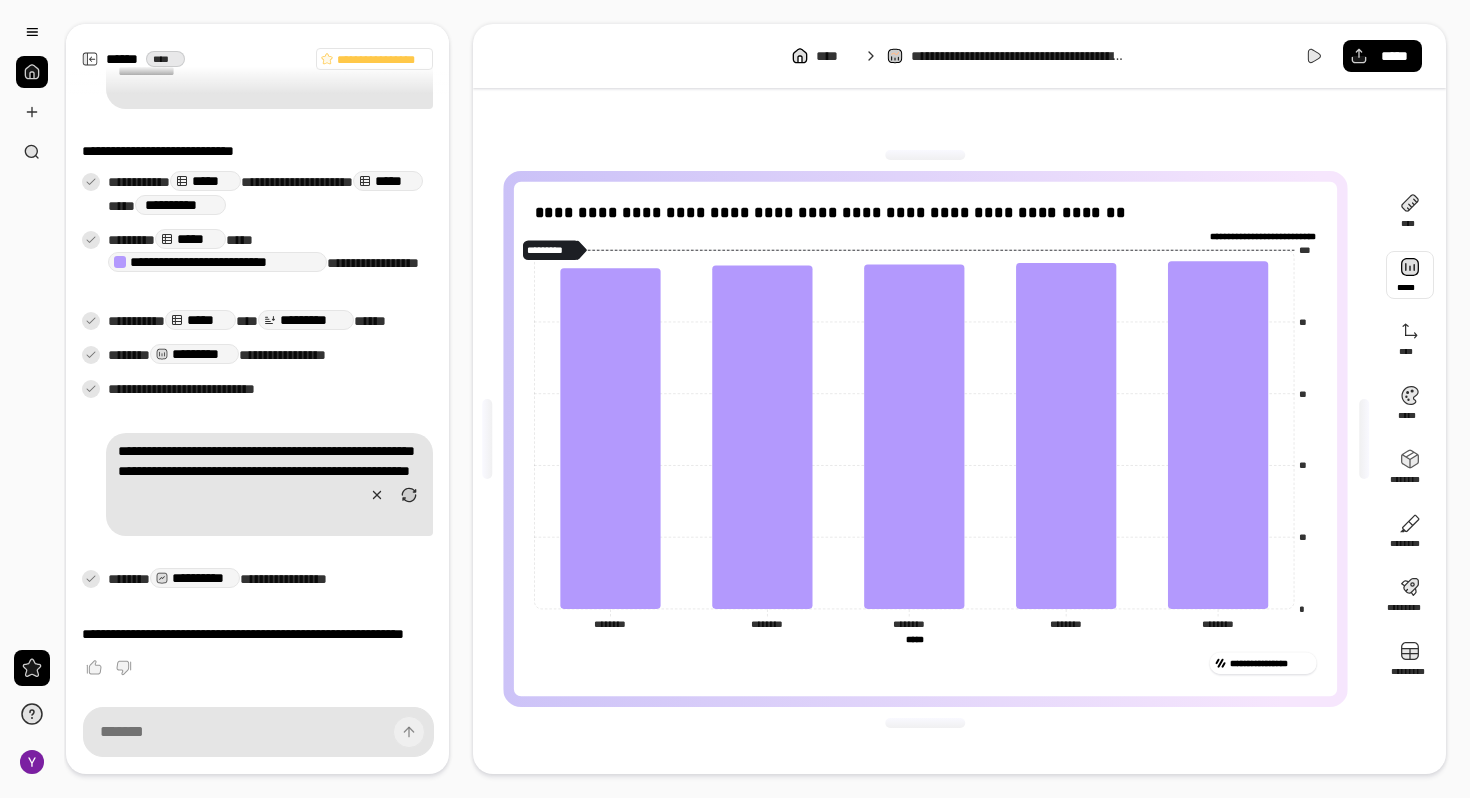 click at bounding box center (1410, 275) 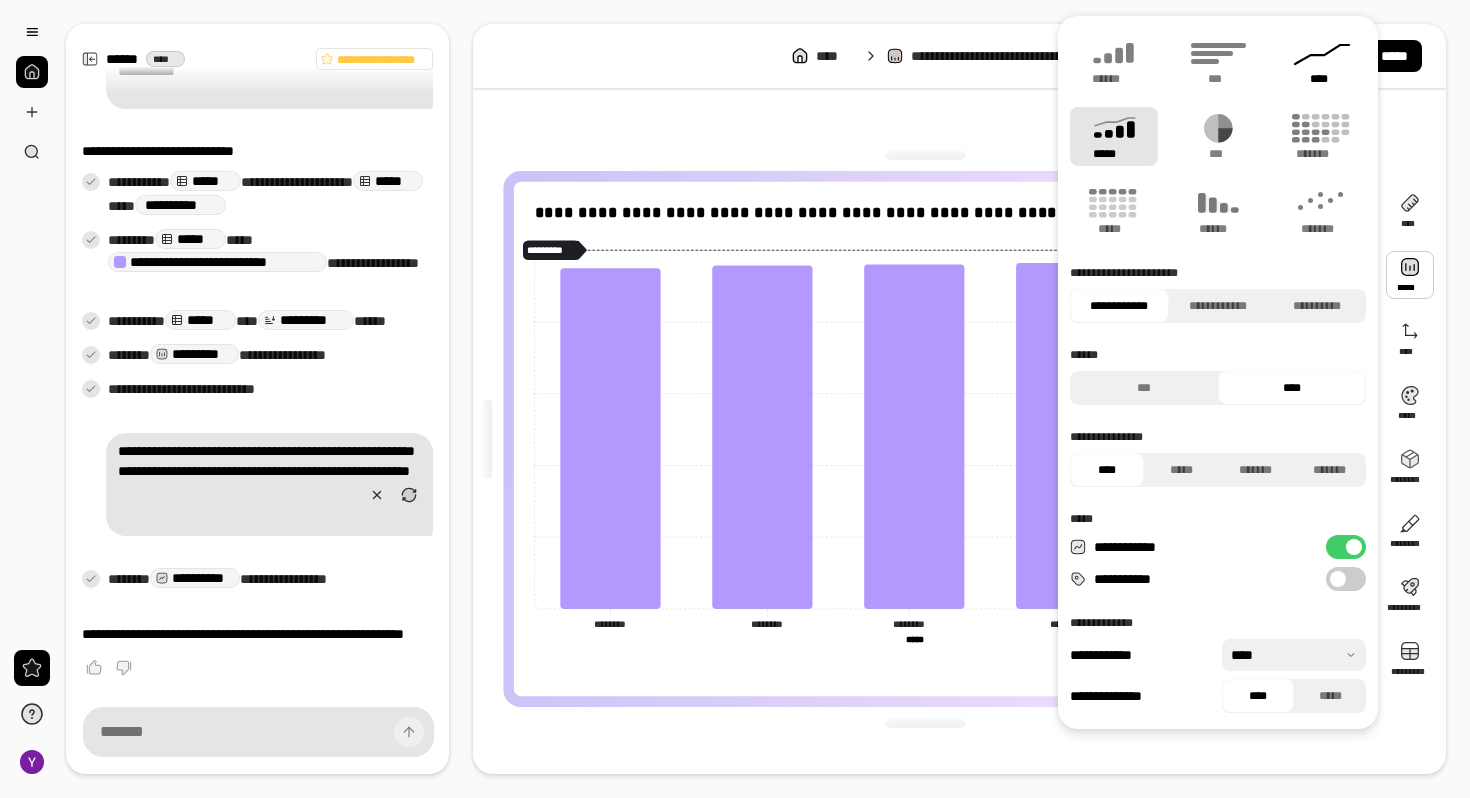 click 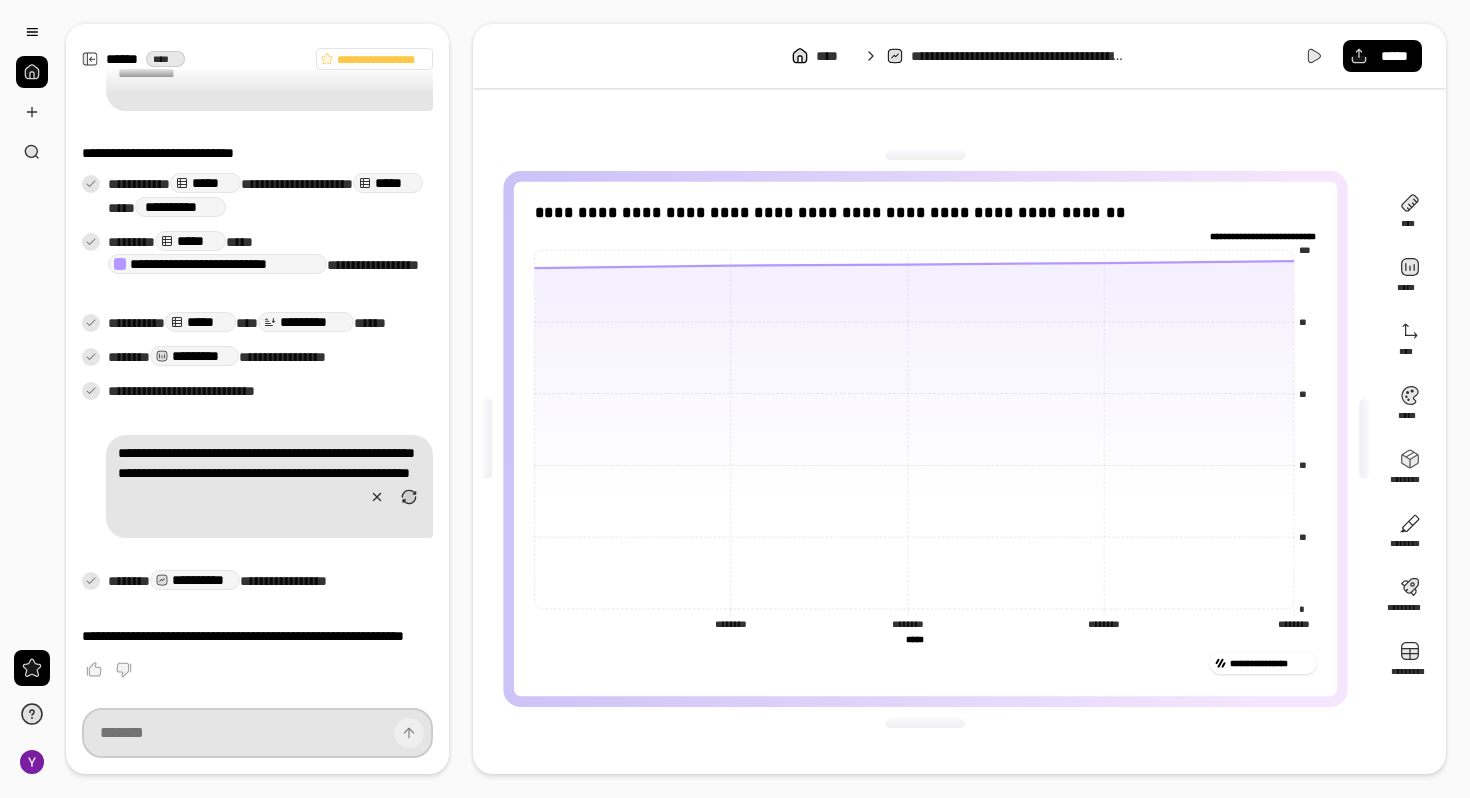 click at bounding box center [257, 733] 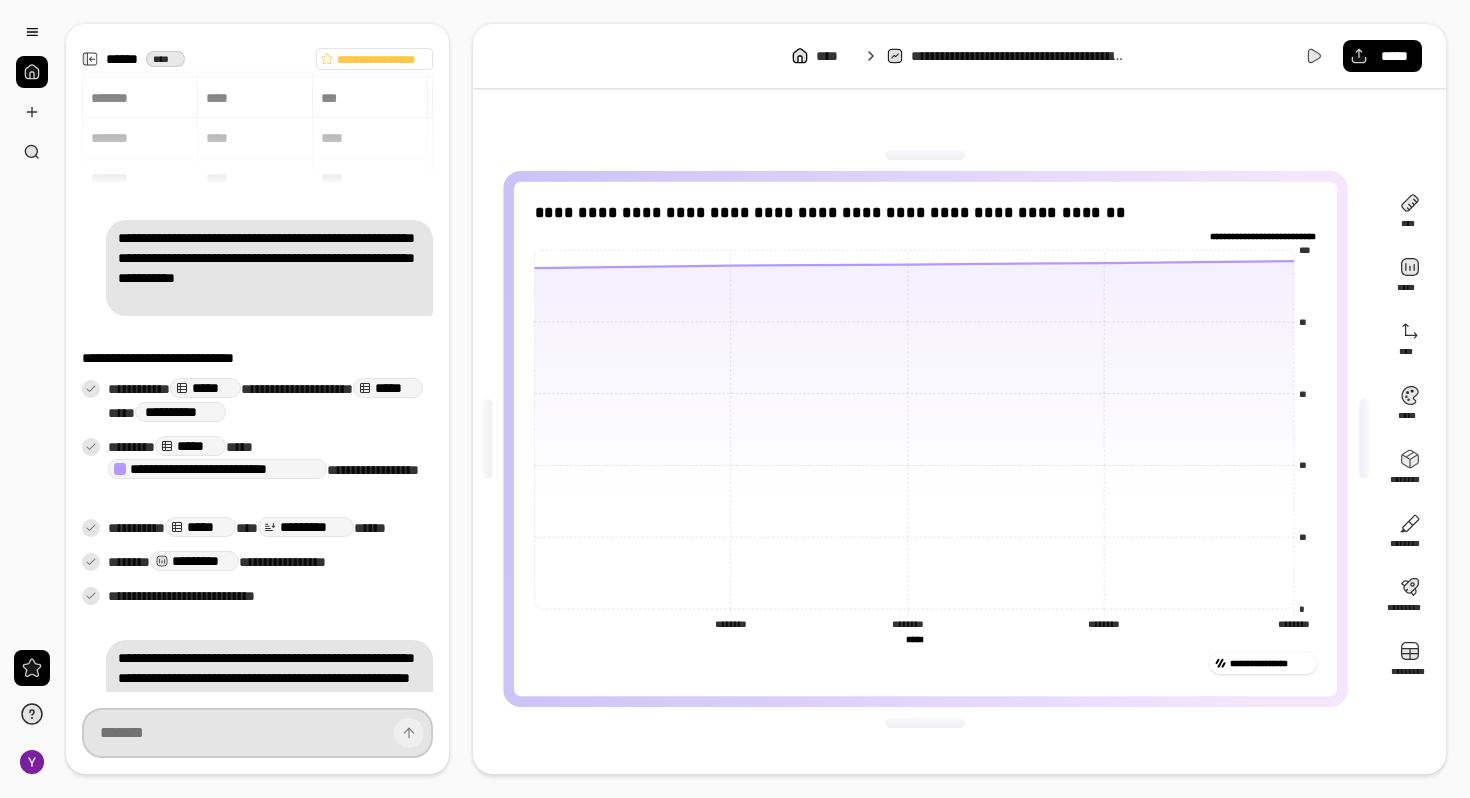 scroll, scrollTop: 0, scrollLeft: 0, axis: both 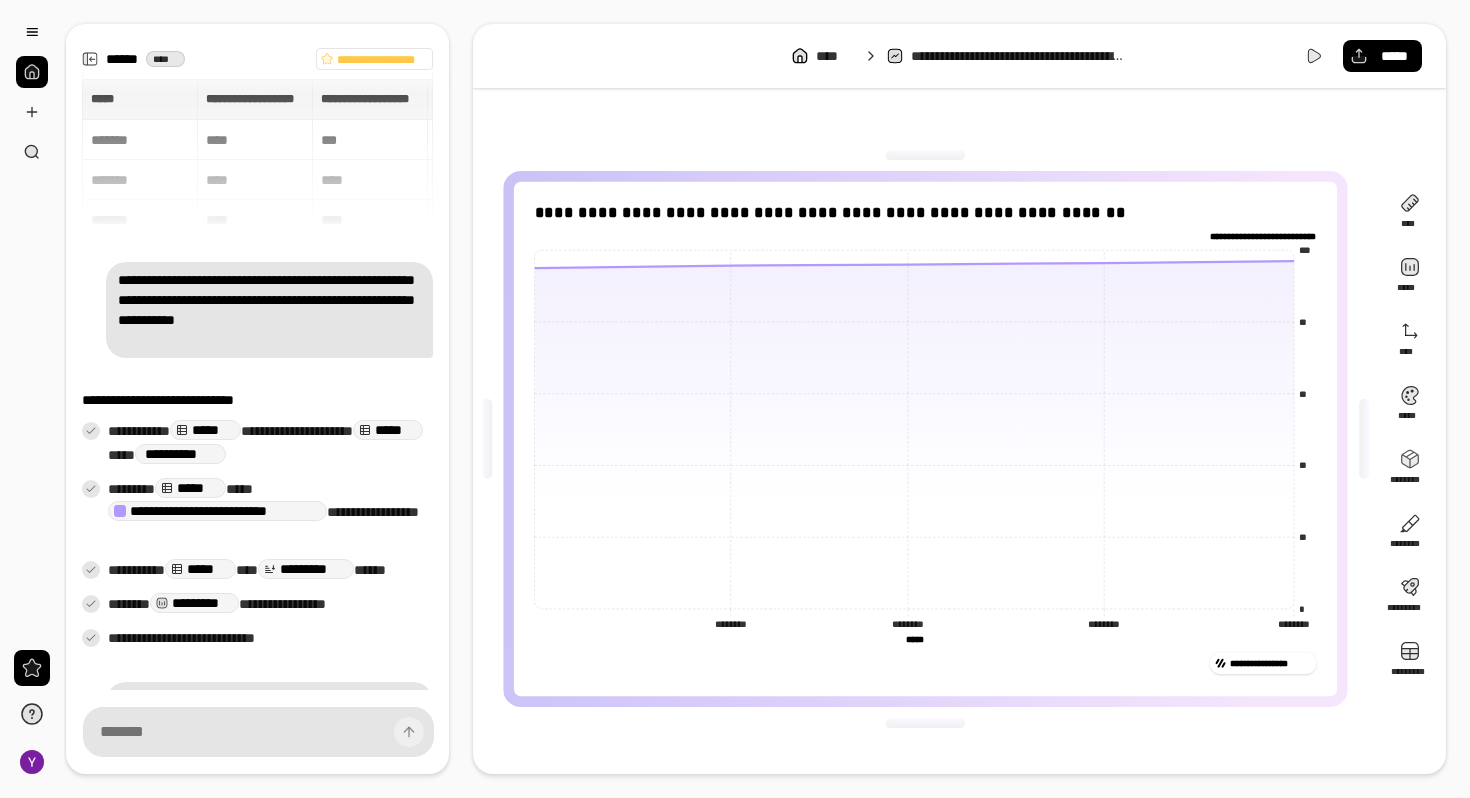 click on "**********" at bounding box center (257, 154) 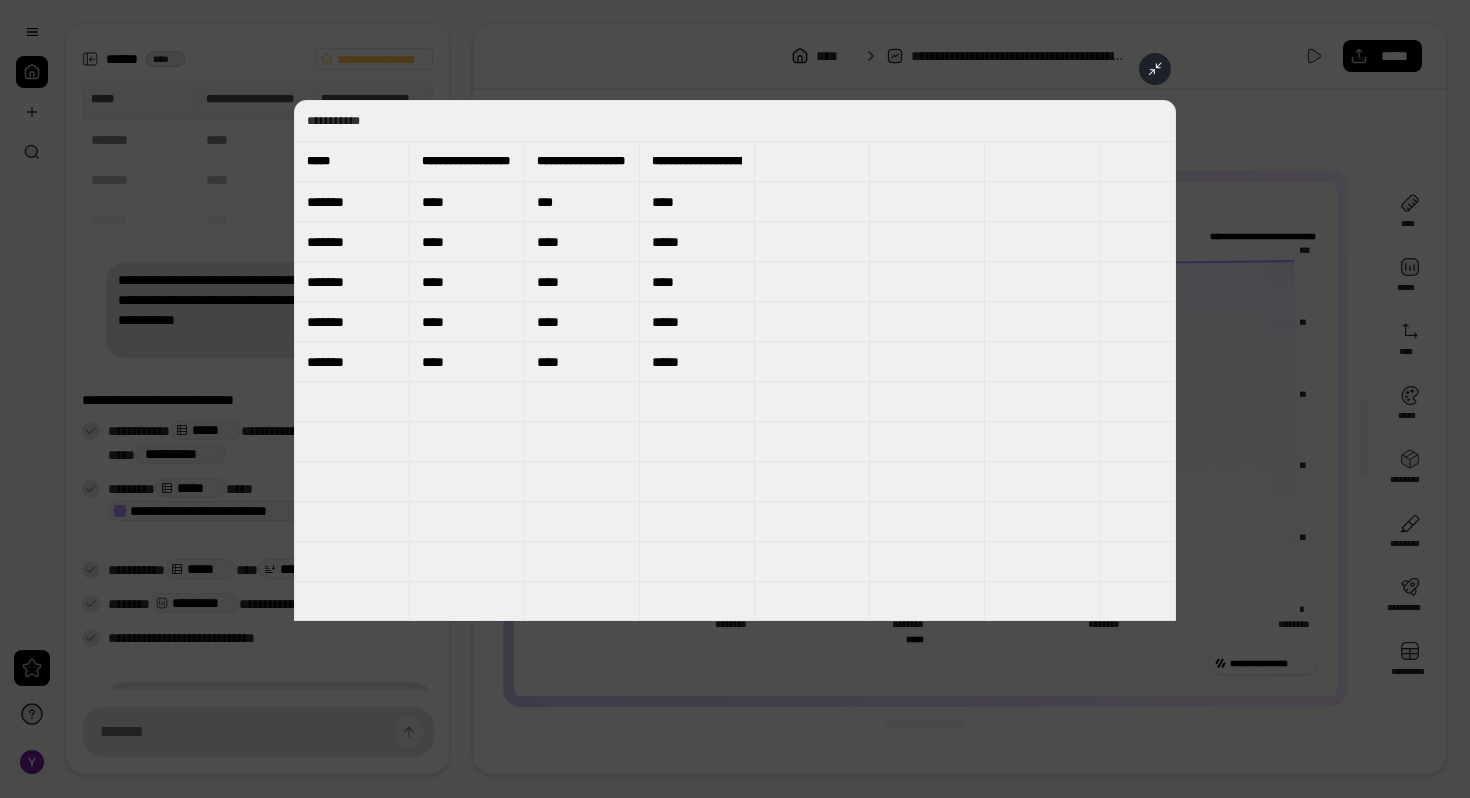 click 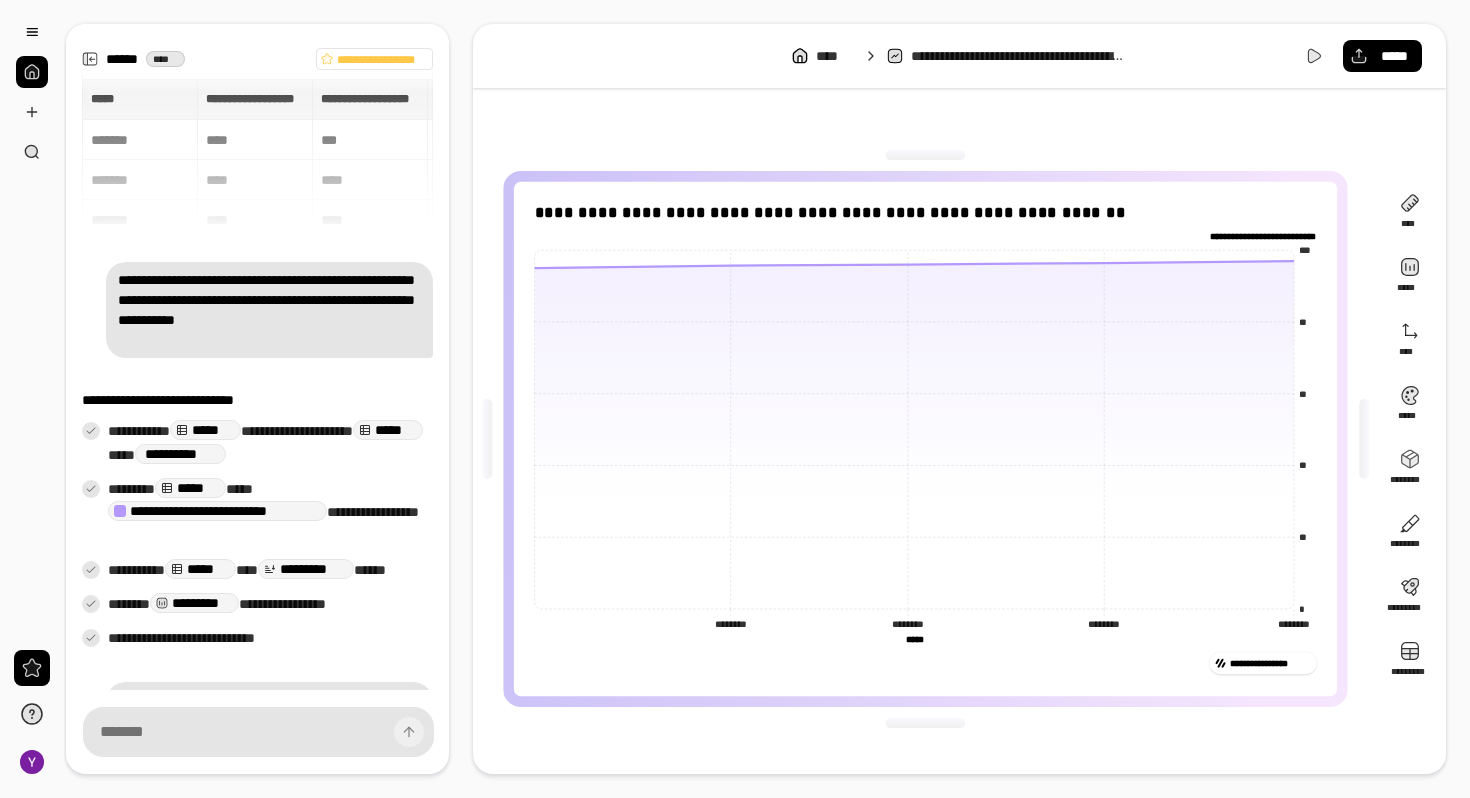 scroll, scrollTop: 268, scrollLeft: 0, axis: vertical 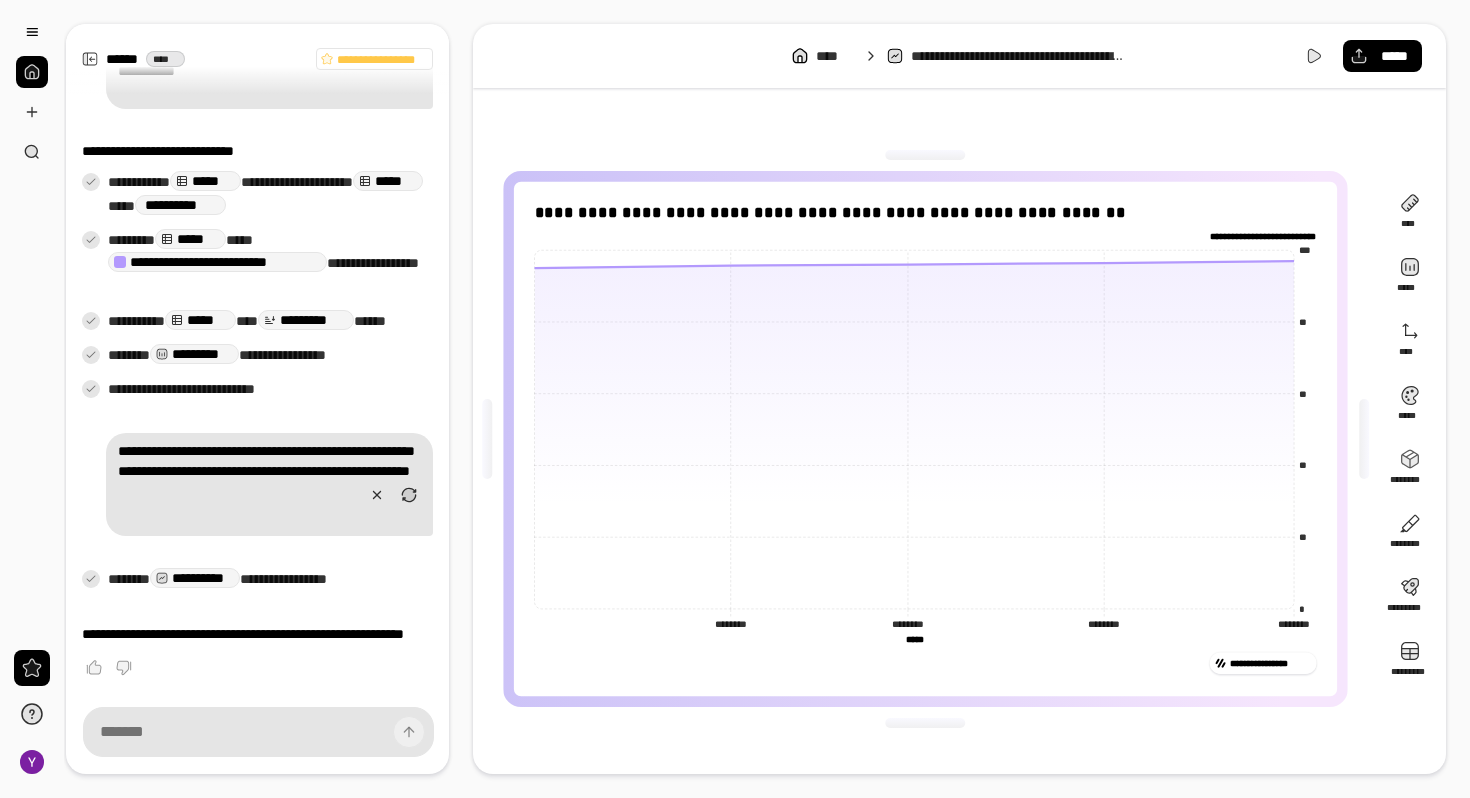 click on "**********" at bounding box center (959, 439) 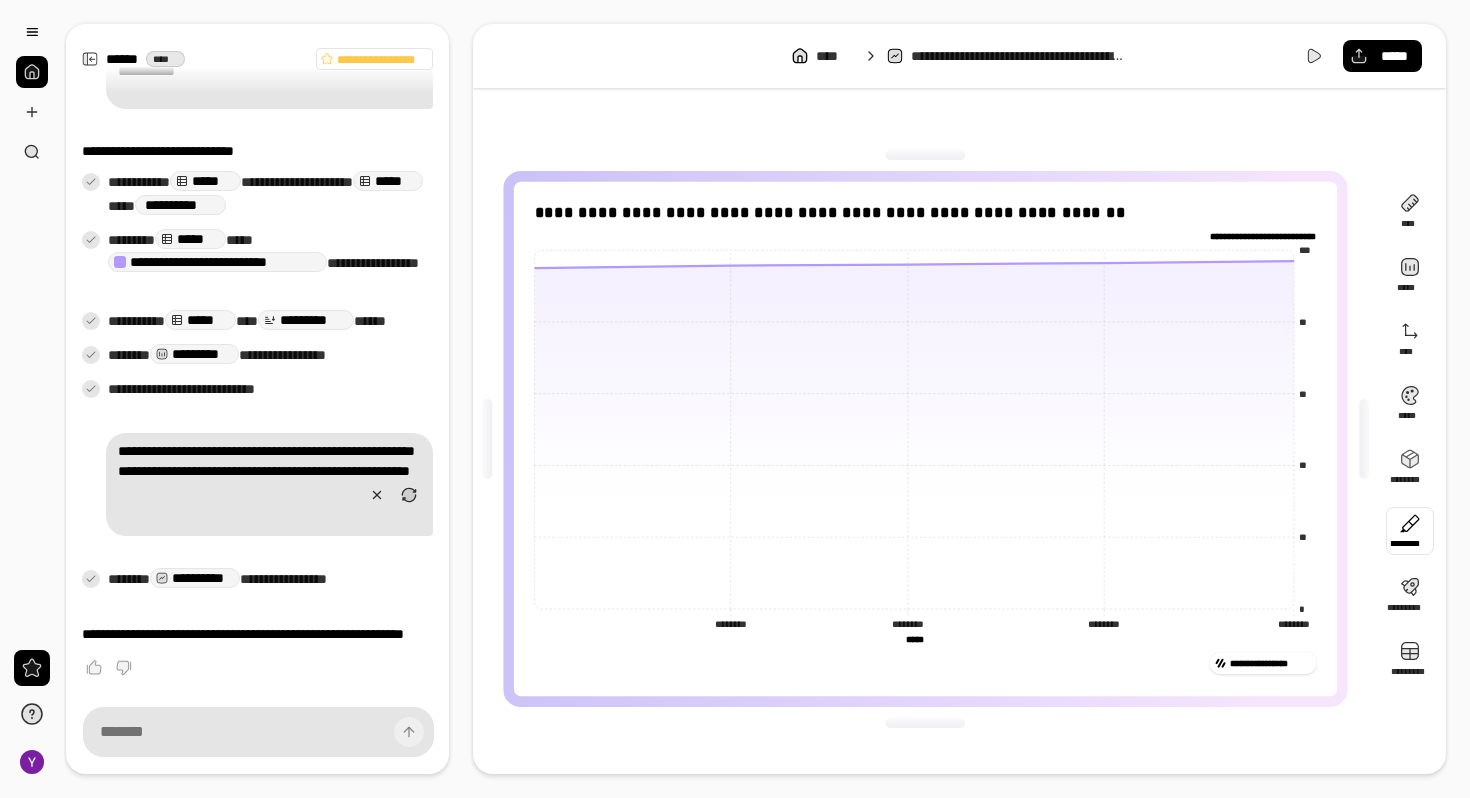 click at bounding box center [1410, 531] 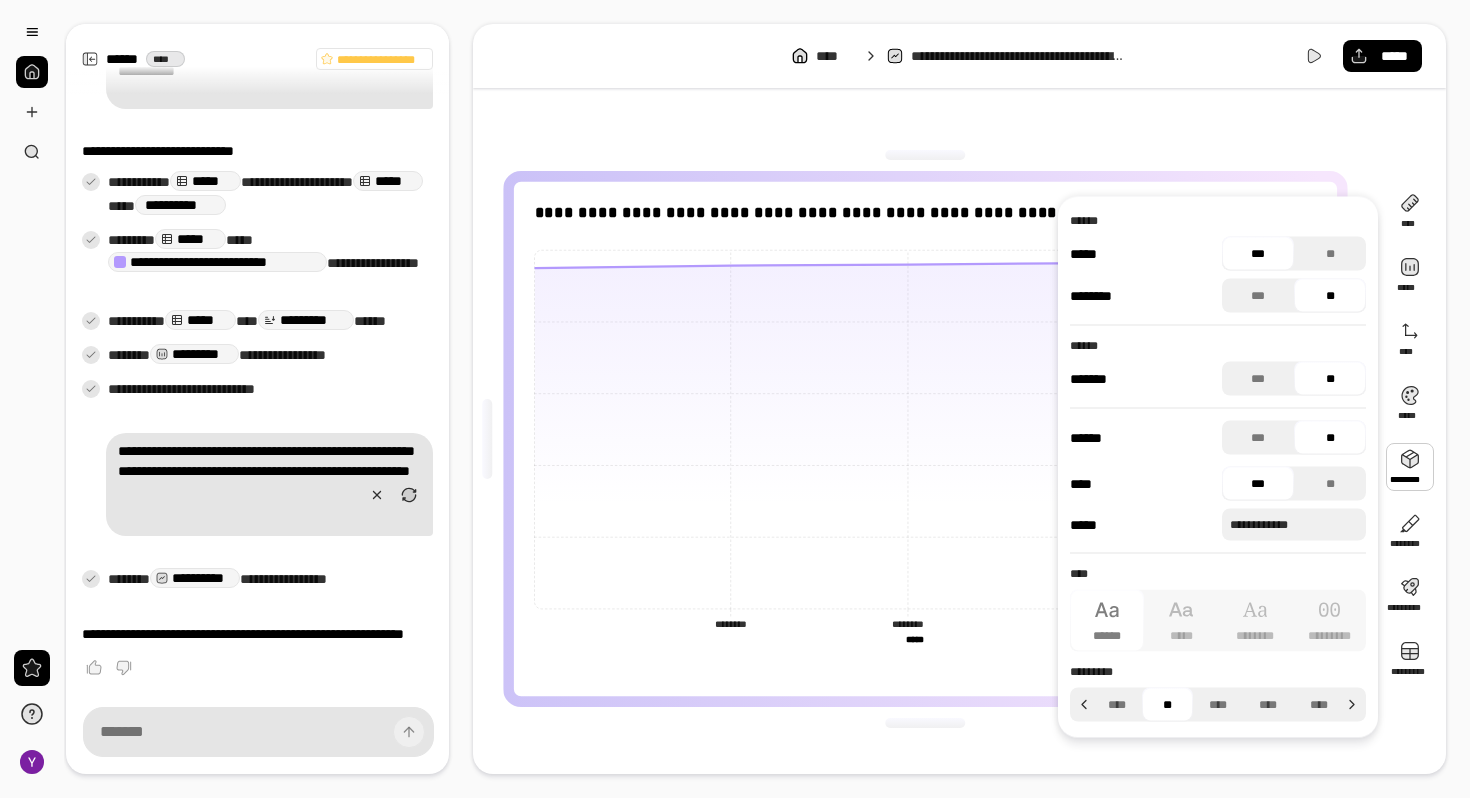 click at bounding box center [1410, 467] 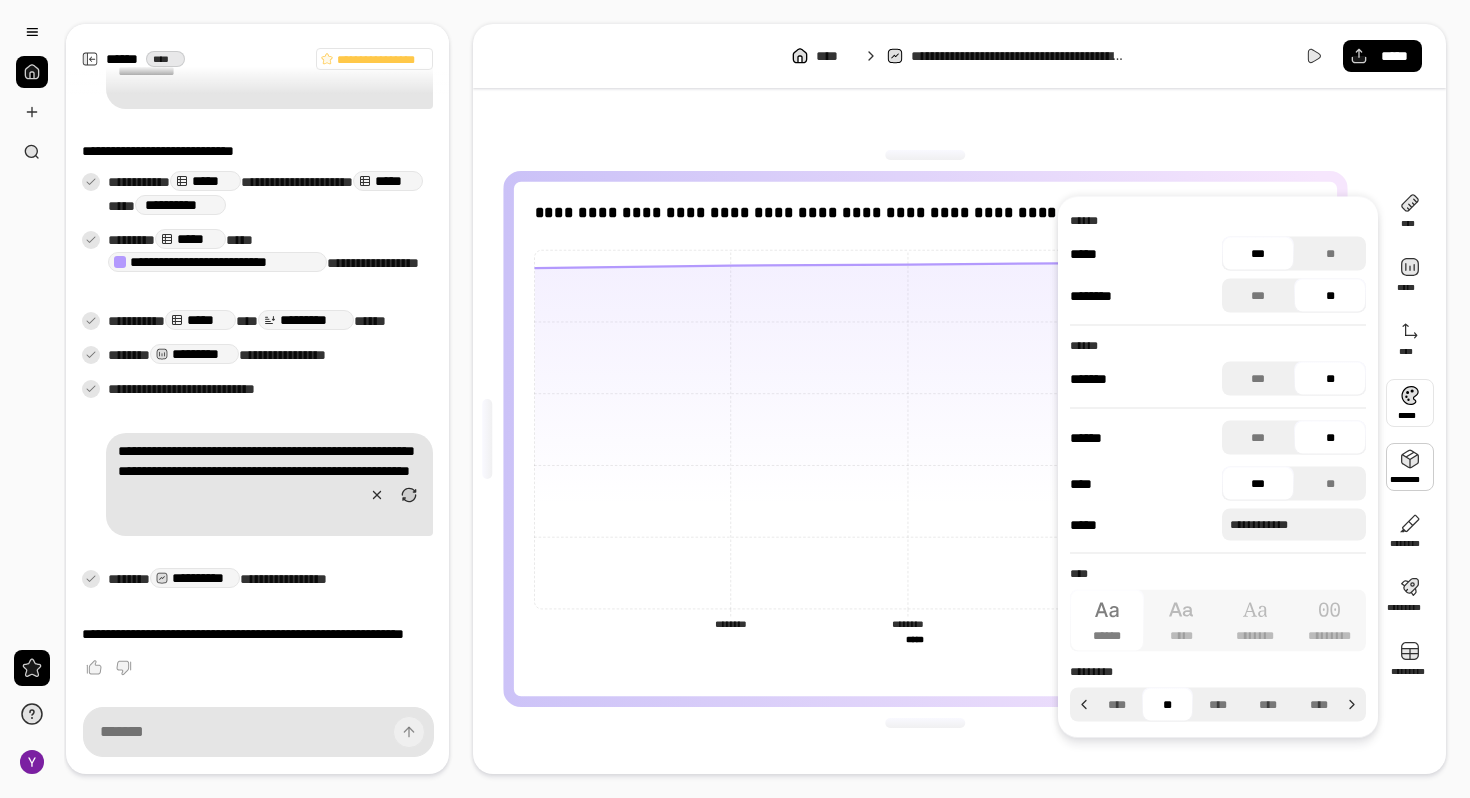 click at bounding box center [1410, 403] 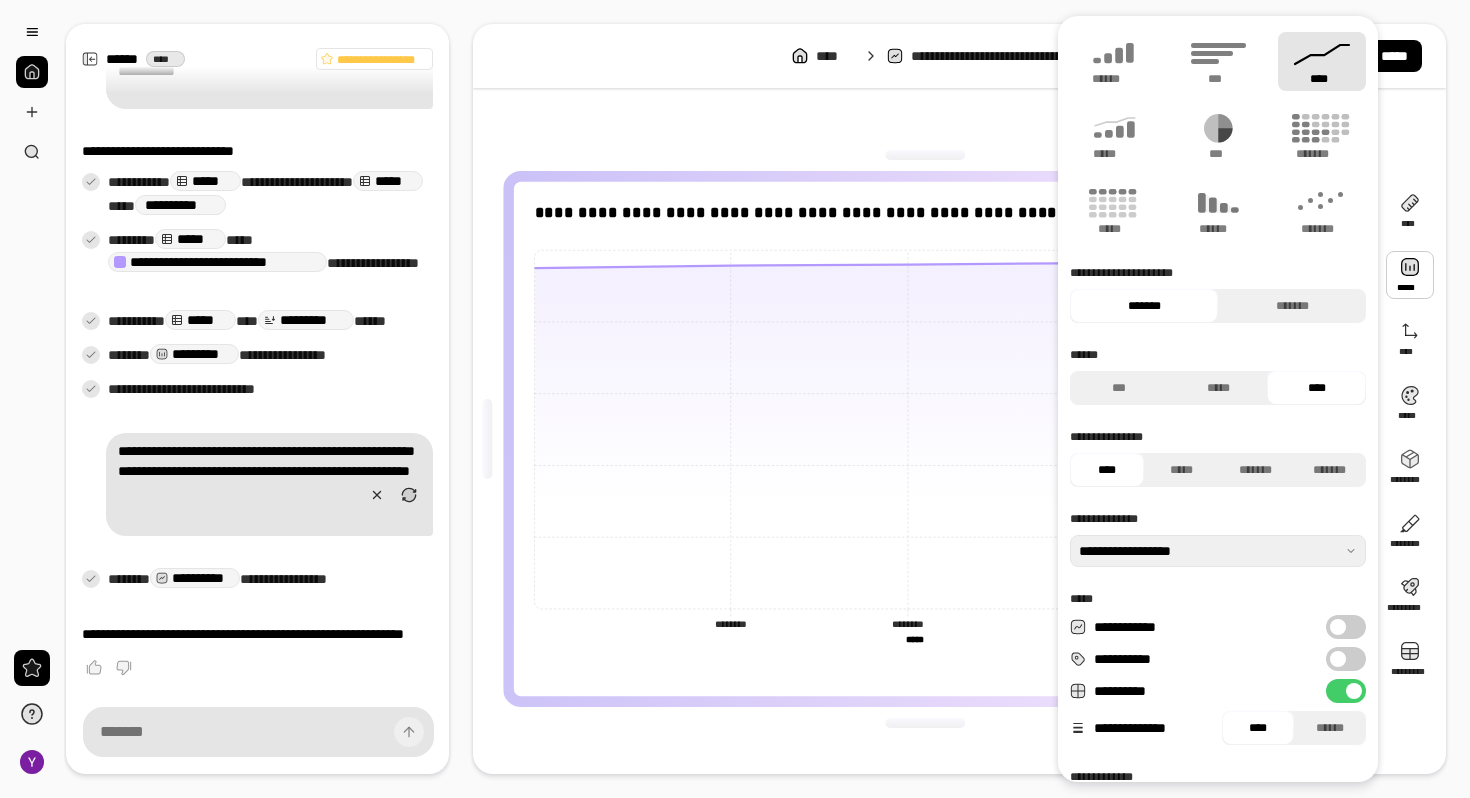 click at bounding box center [1410, 275] 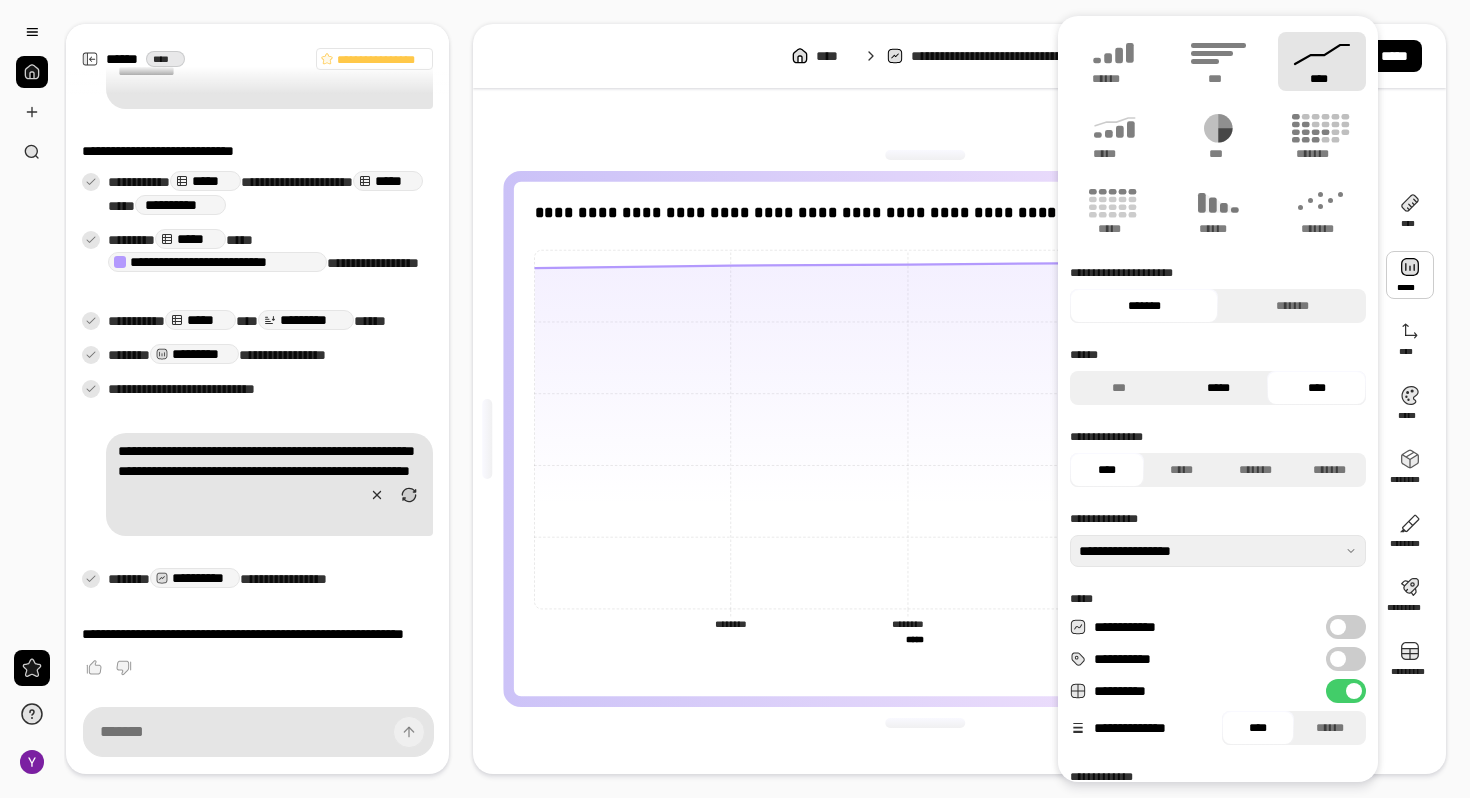 click on "*****" at bounding box center (1218, 388) 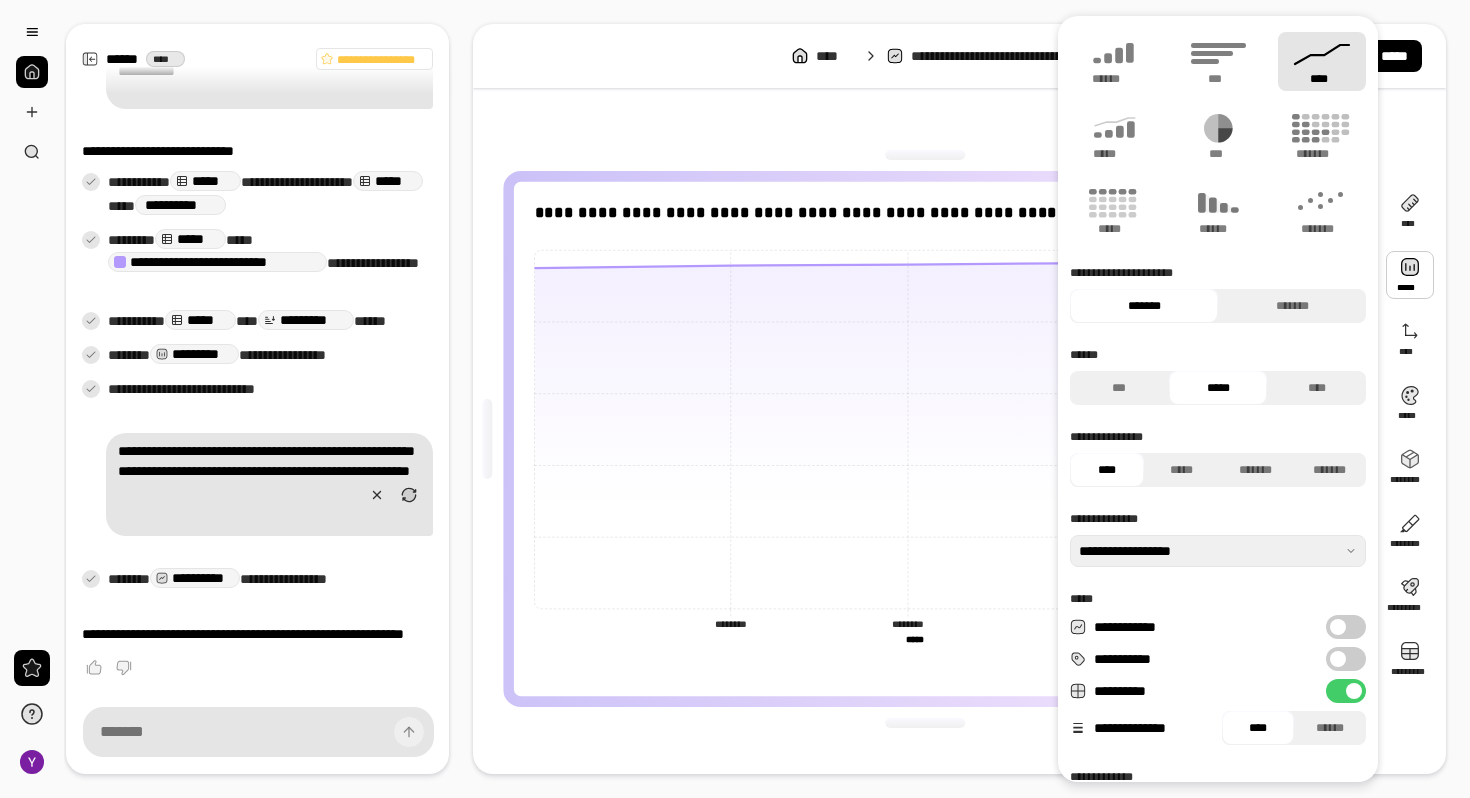 click on "**********" at bounding box center [1218, 449] 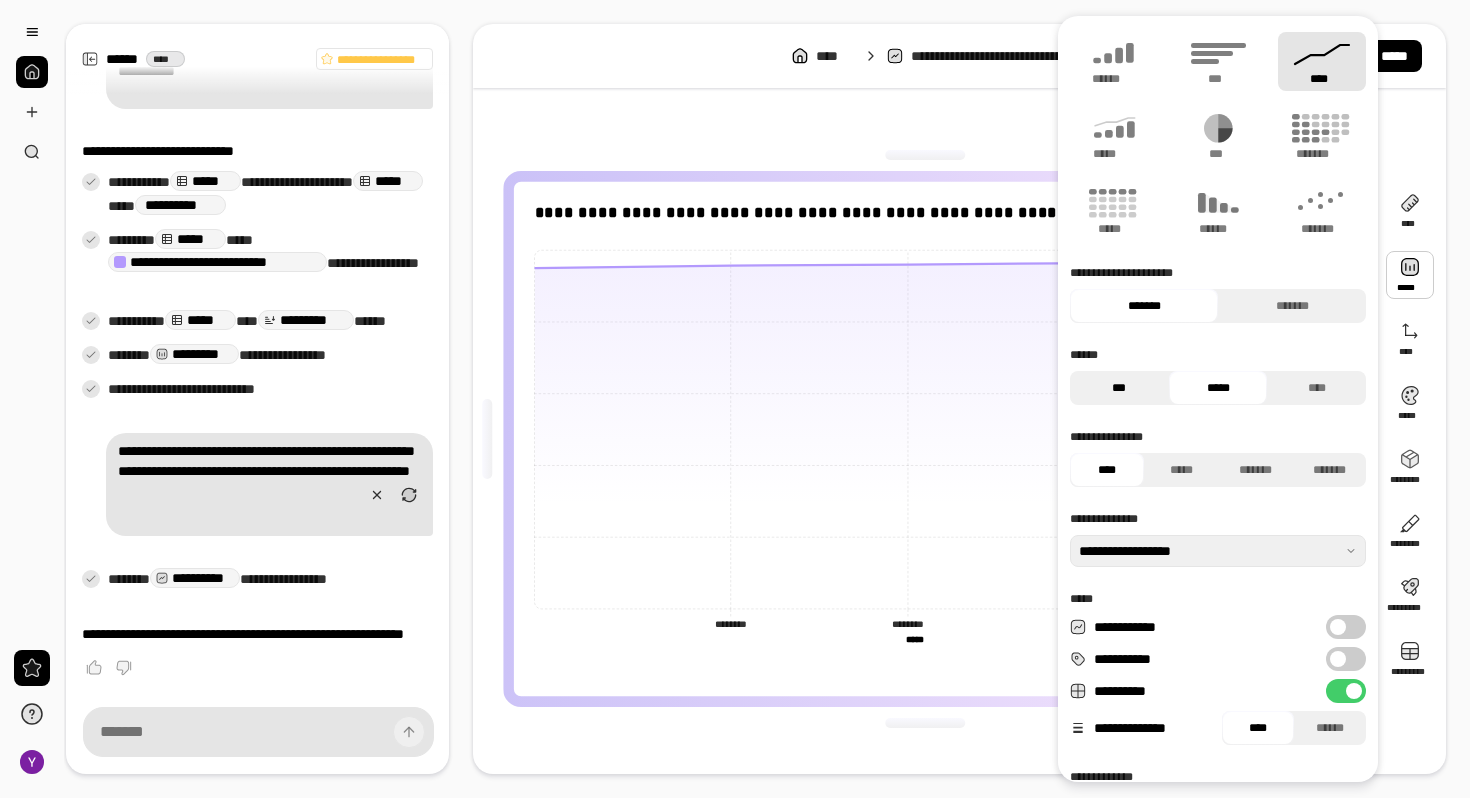 click on "***" at bounding box center (1119, 388) 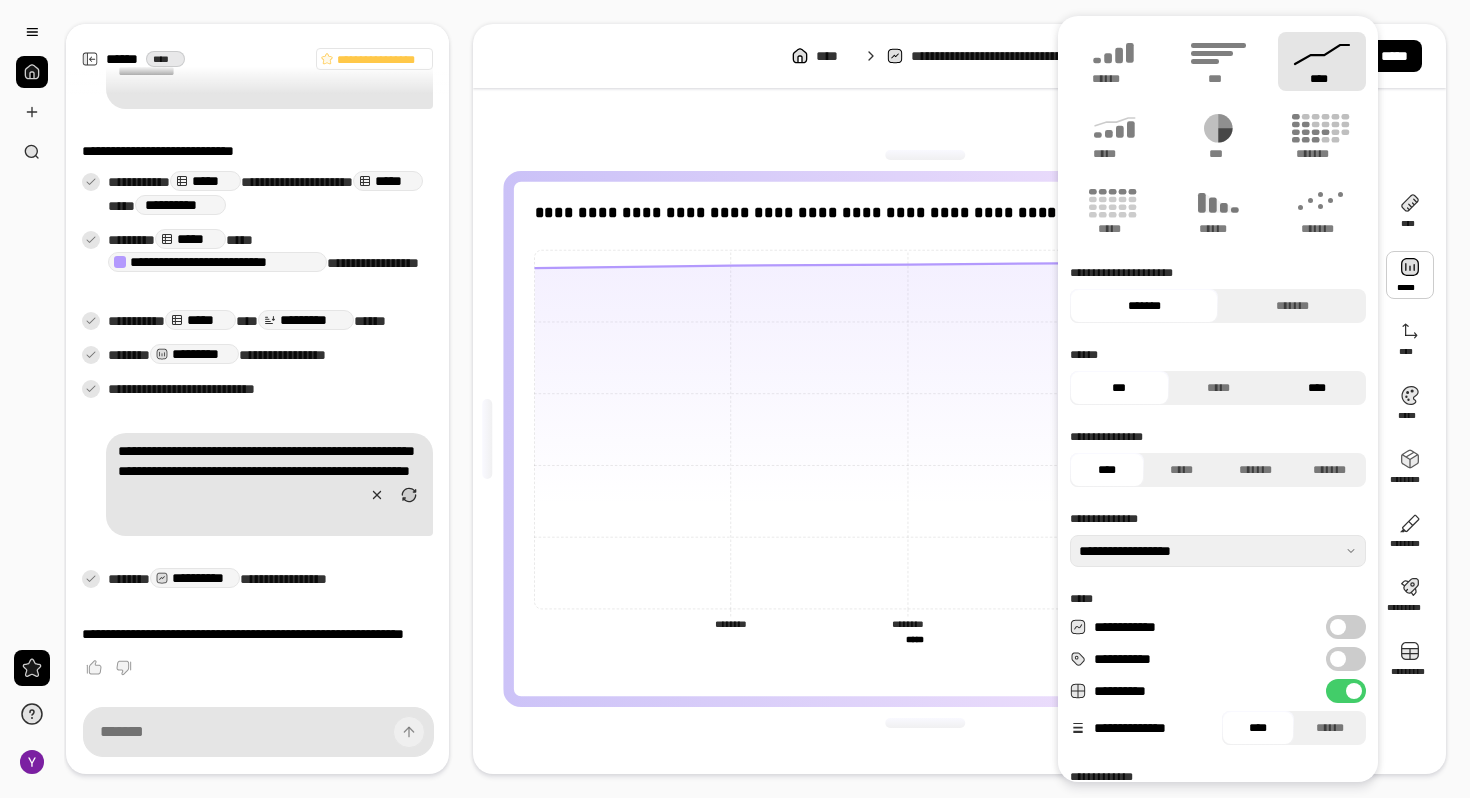 click on "****" at bounding box center [1316, 388] 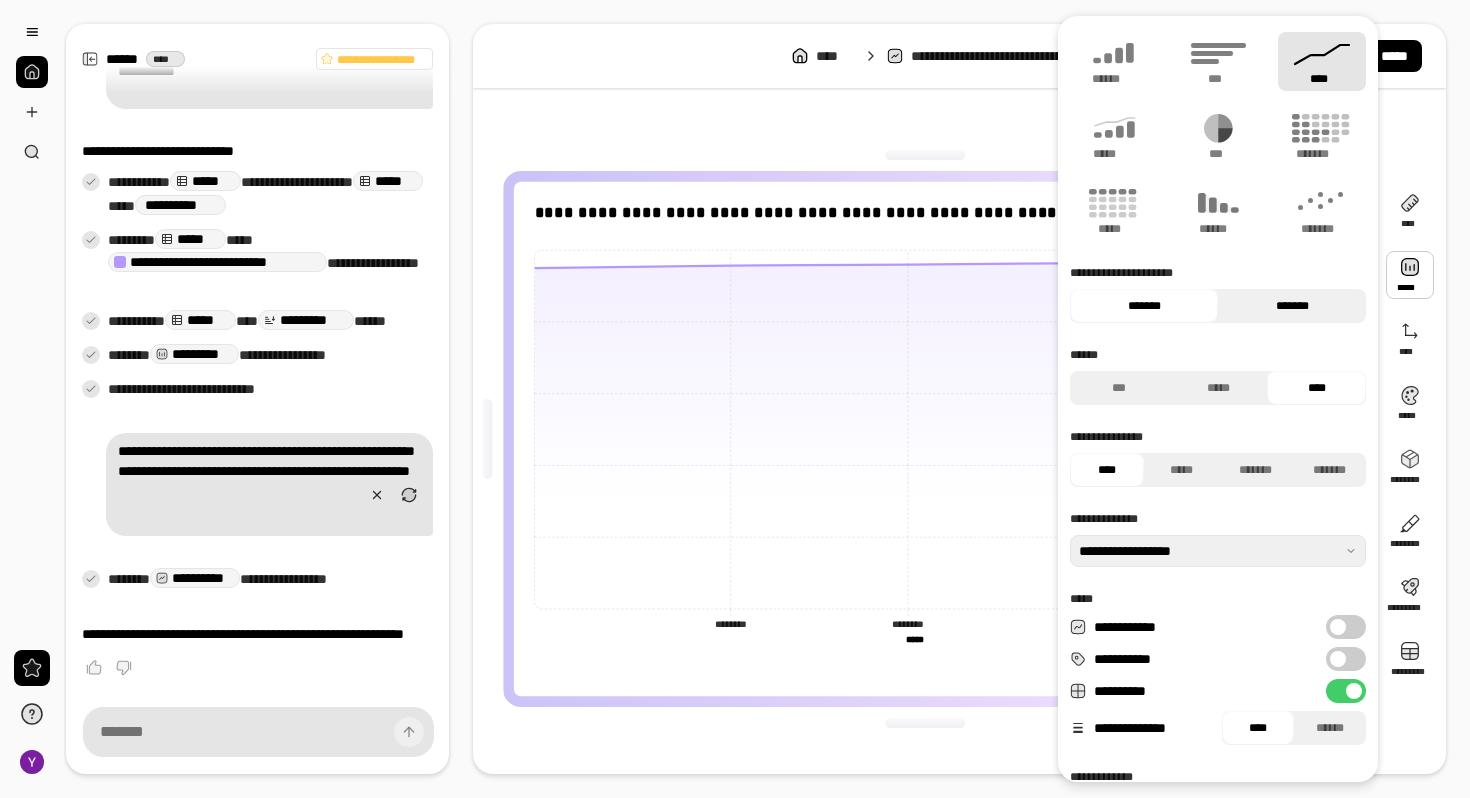 click on "*******" at bounding box center (1292, 306) 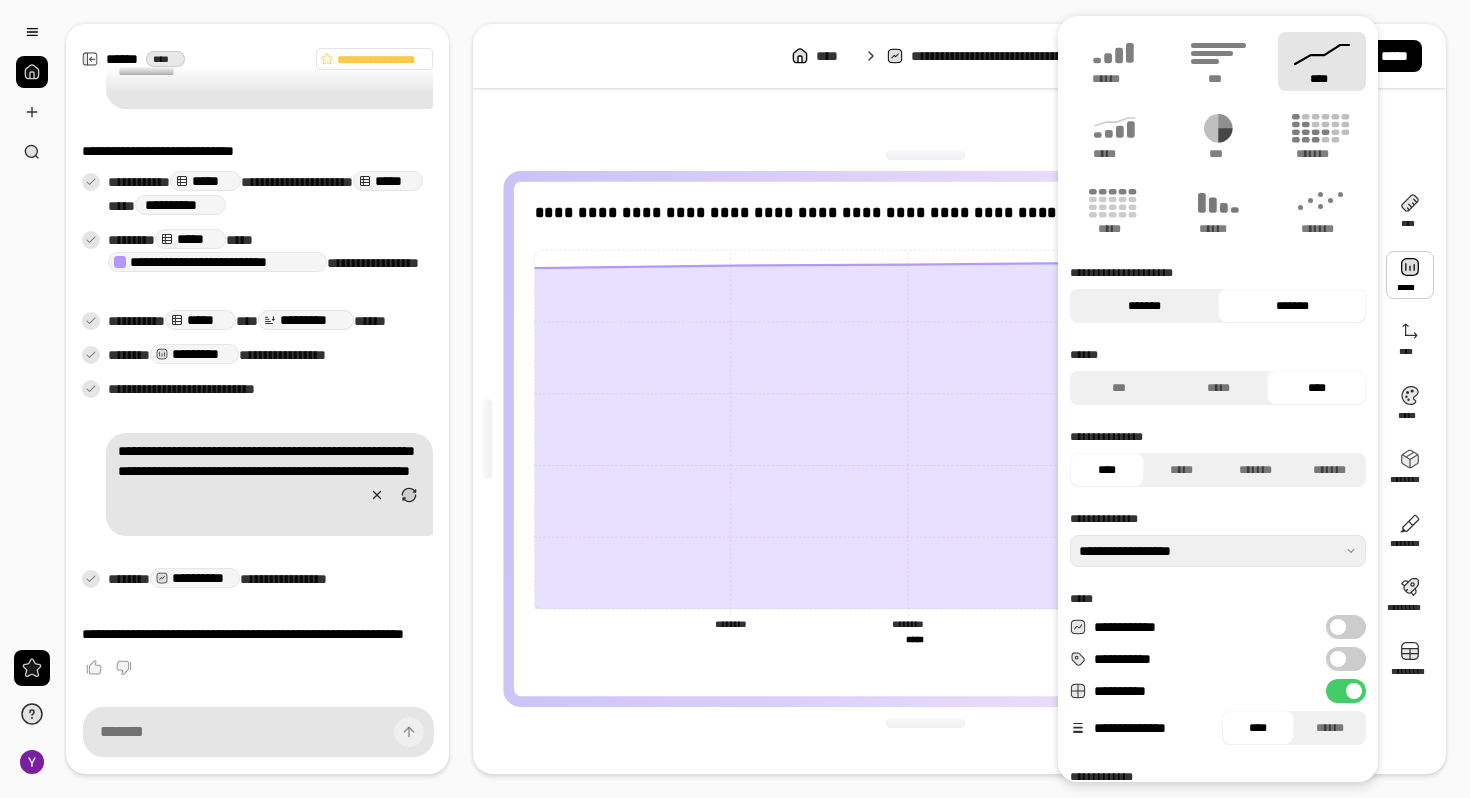 click on "*******" at bounding box center [1144, 306] 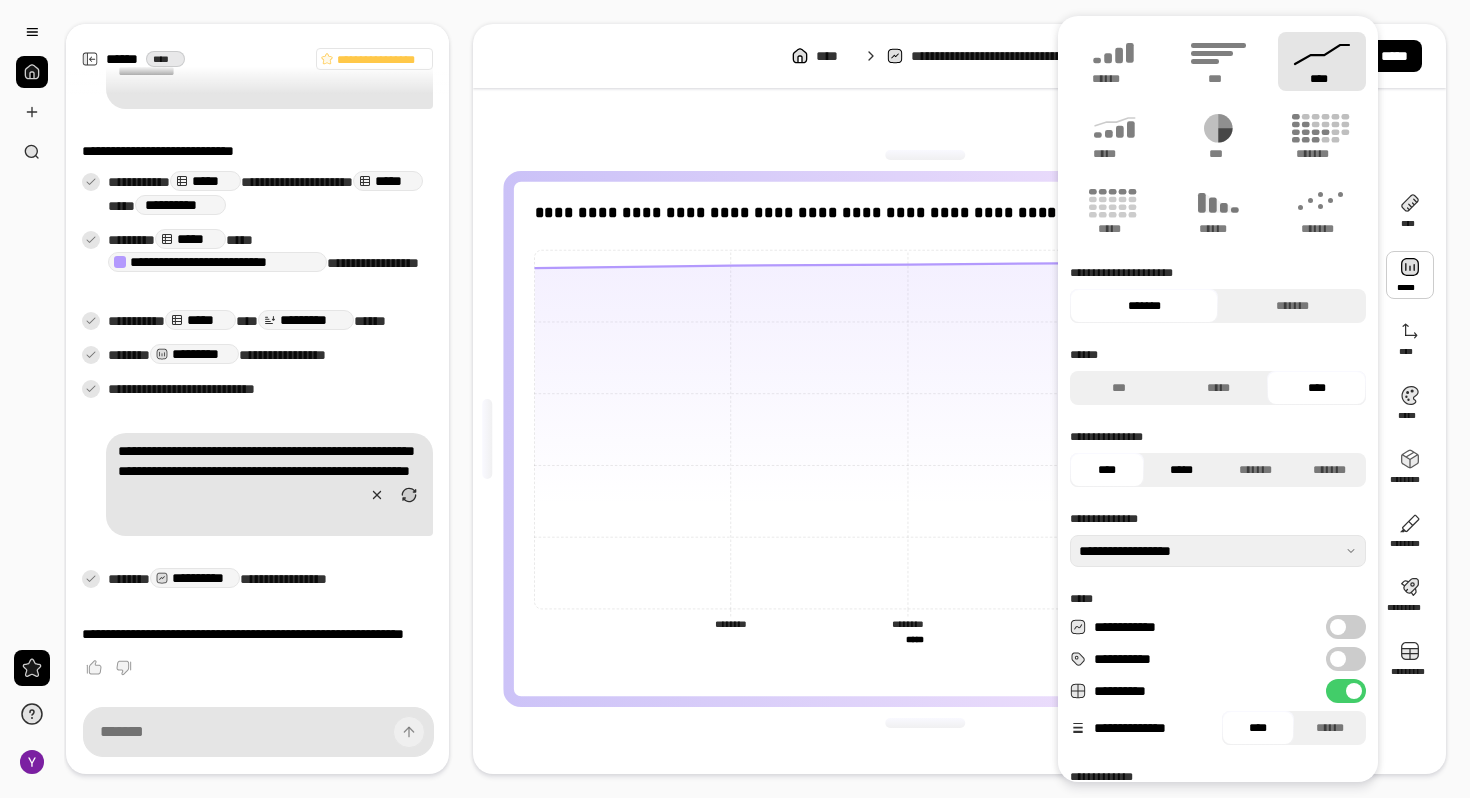 click on "*****" at bounding box center (1181, 470) 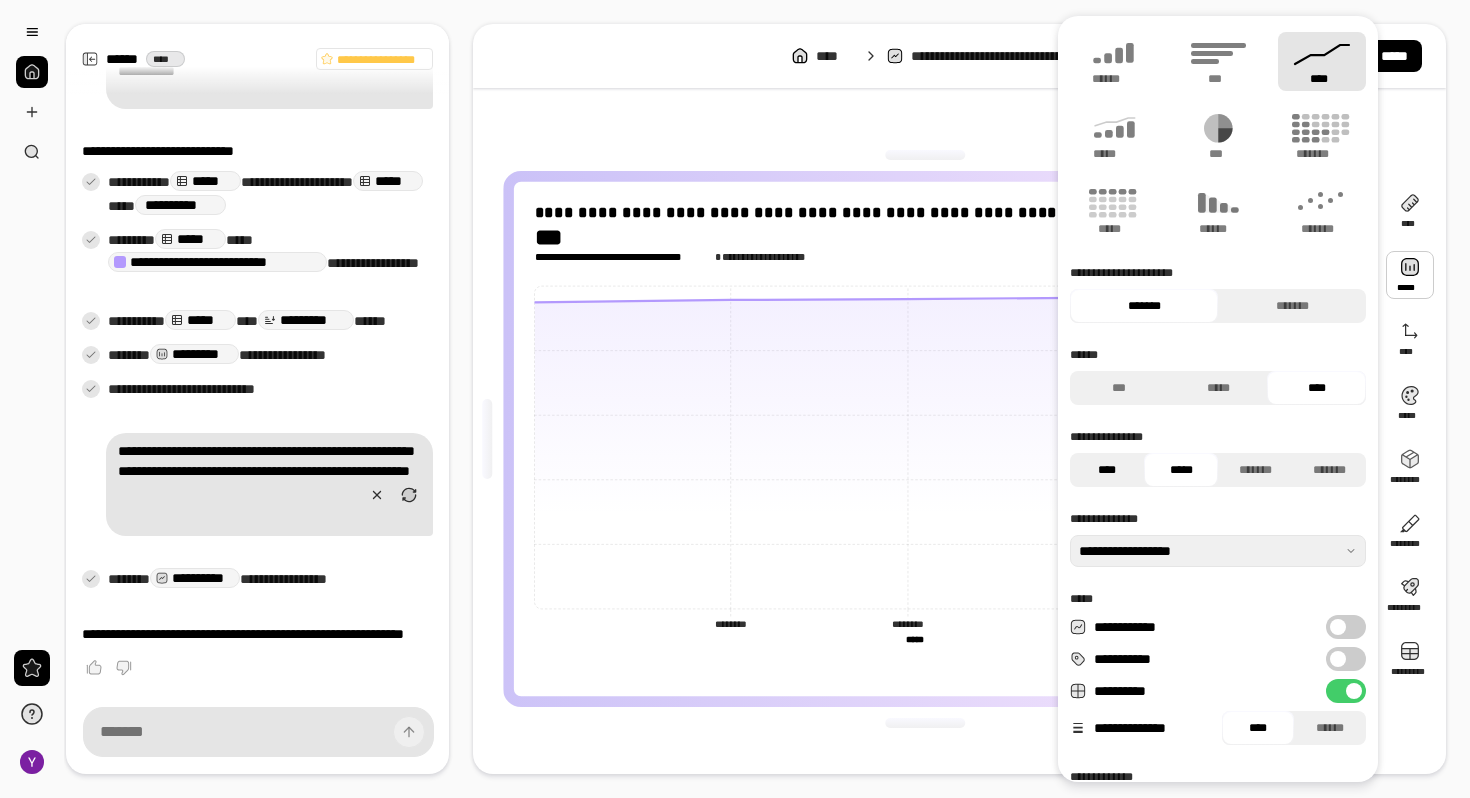 click on "****" at bounding box center [1107, 470] 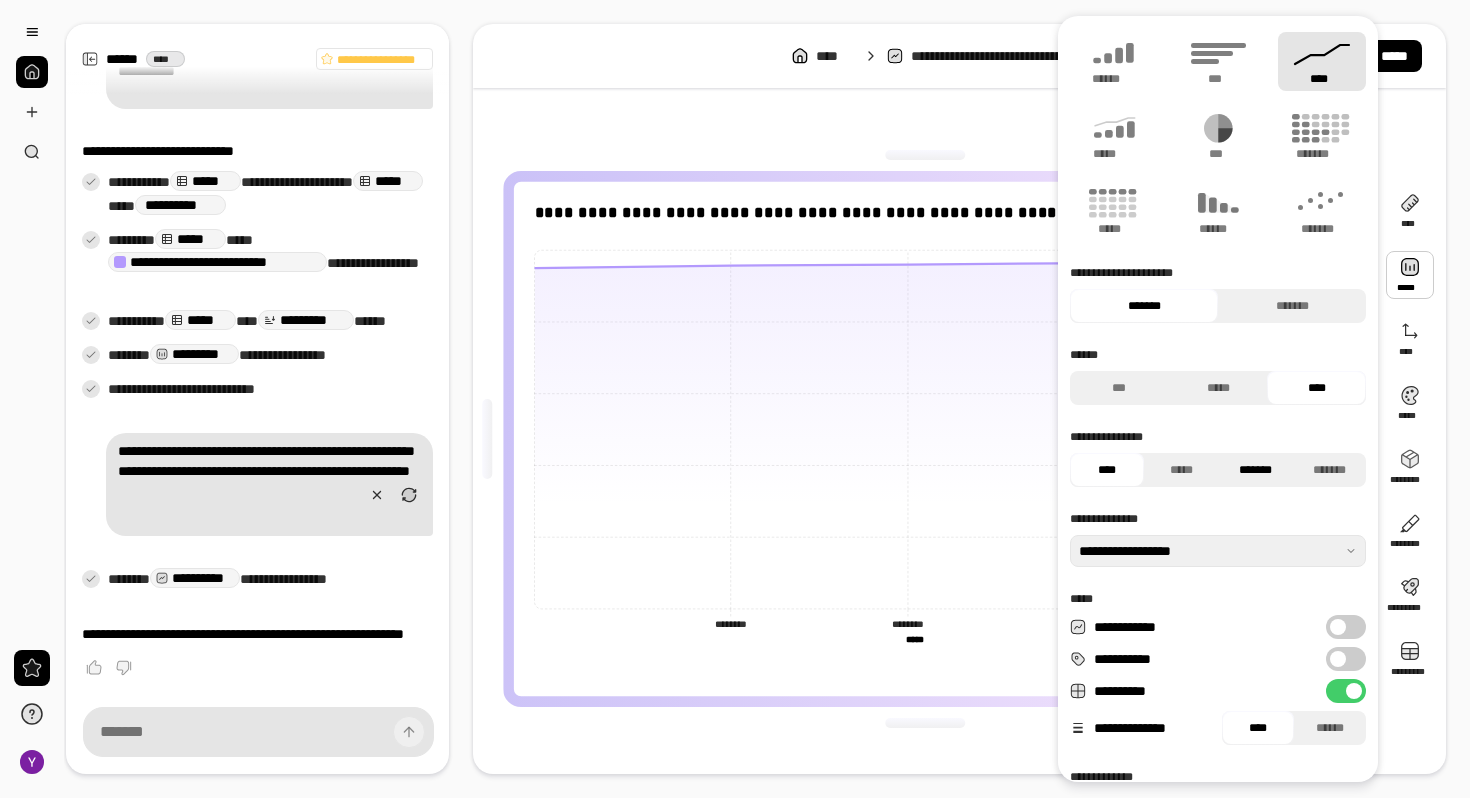 click on "*******" at bounding box center (1255, 470) 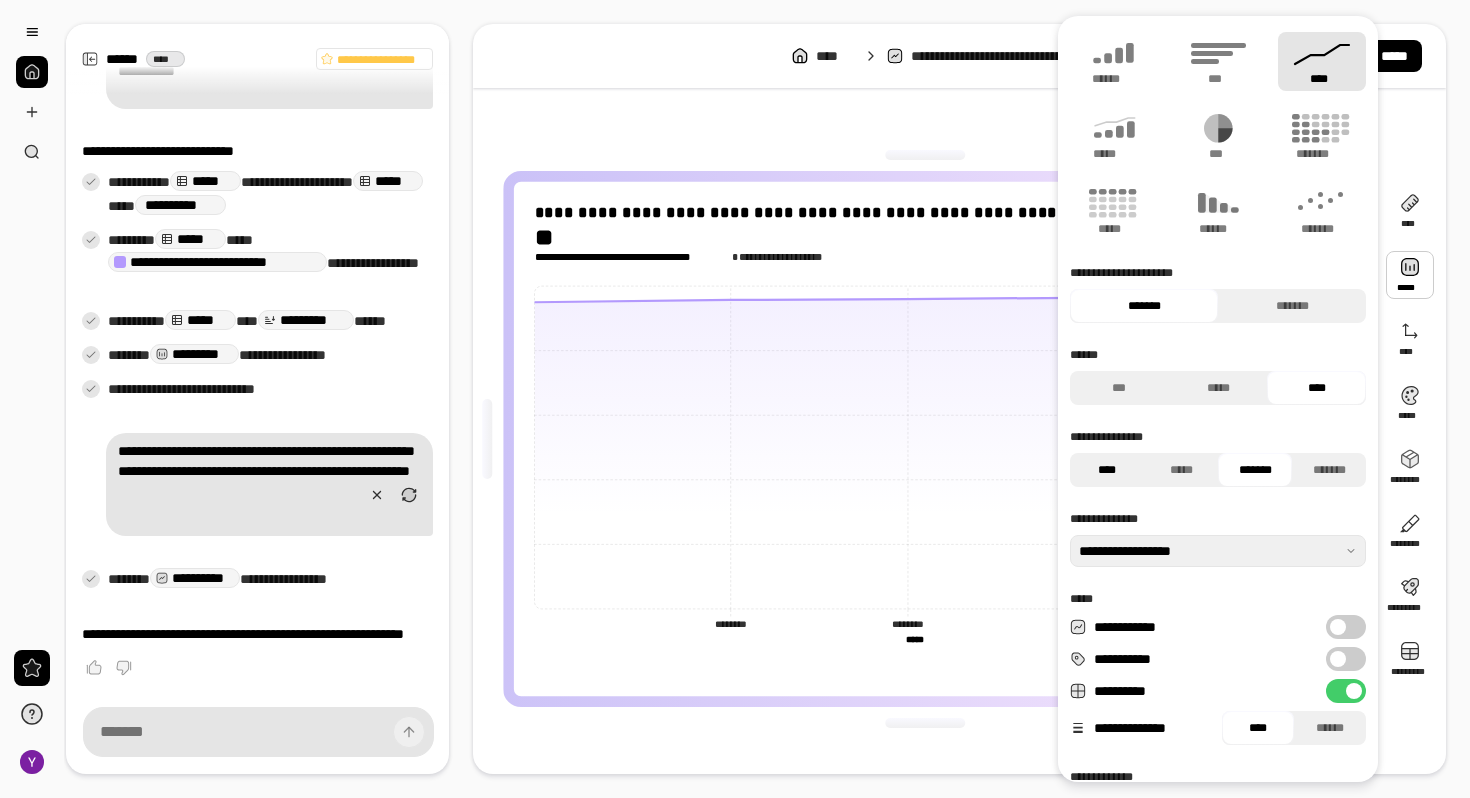click on "****" at bounding box center (1107, 470) 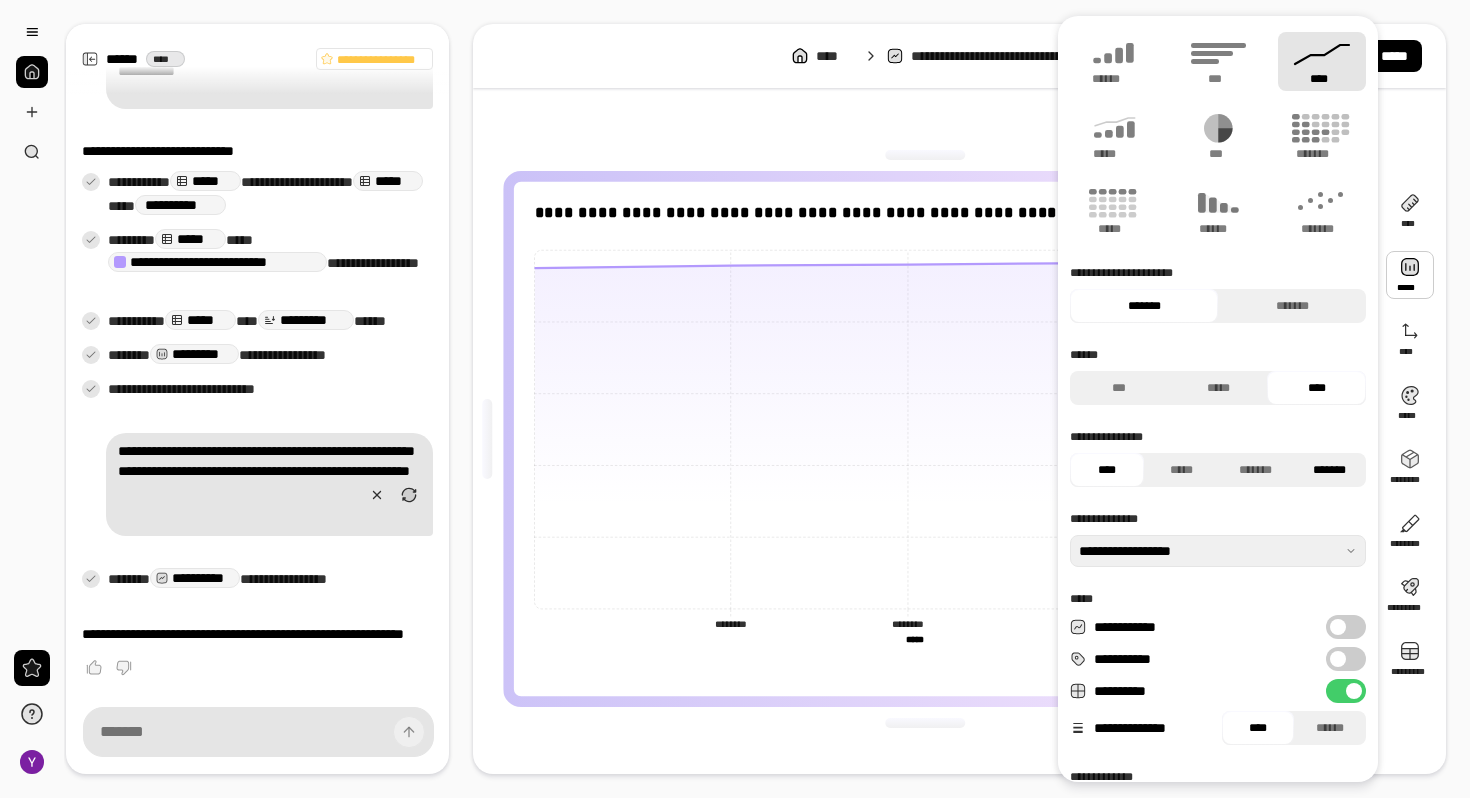 click on "*******" at bounding box center (1329, 470) 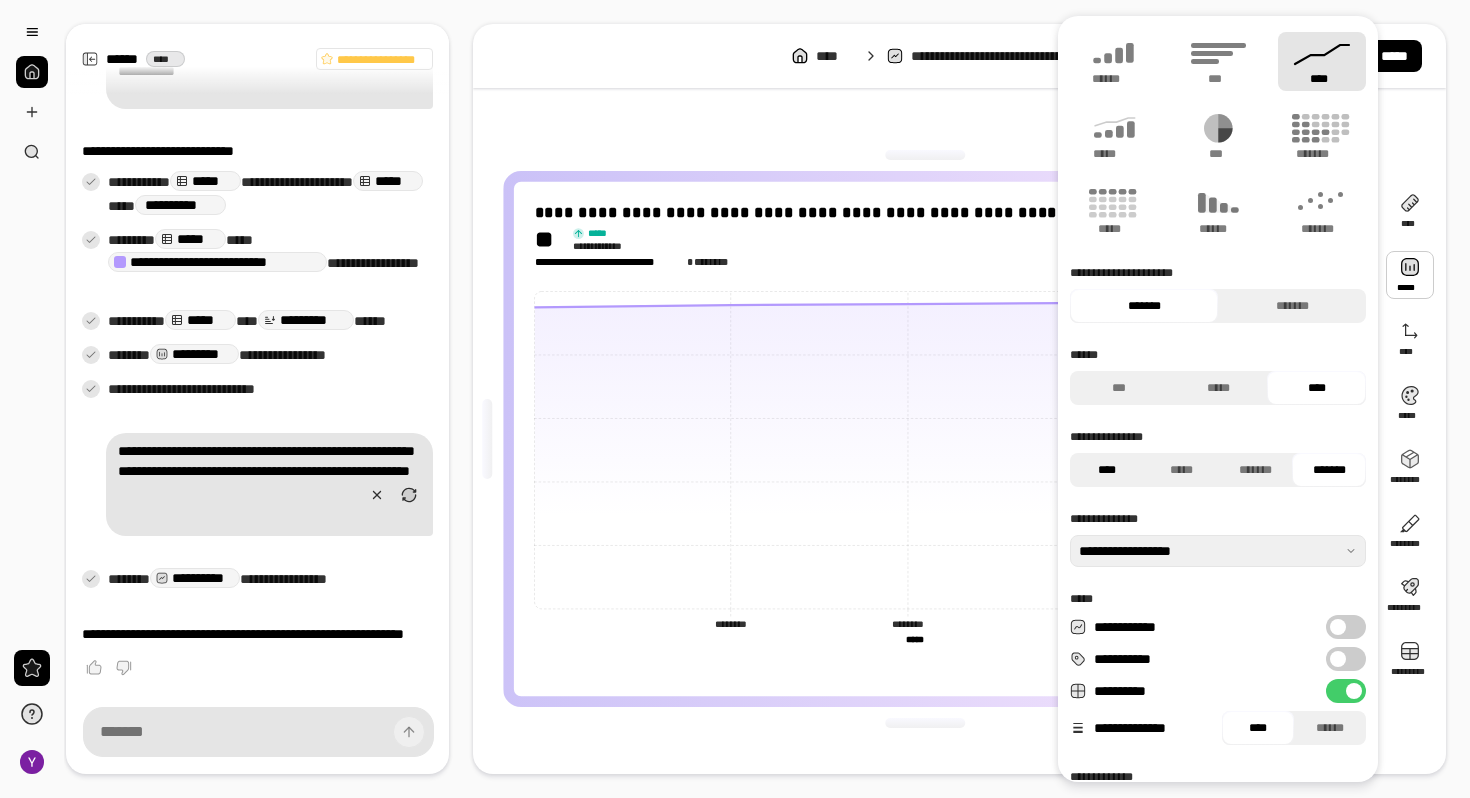 click on "****" at bounding box center (1107, 470) 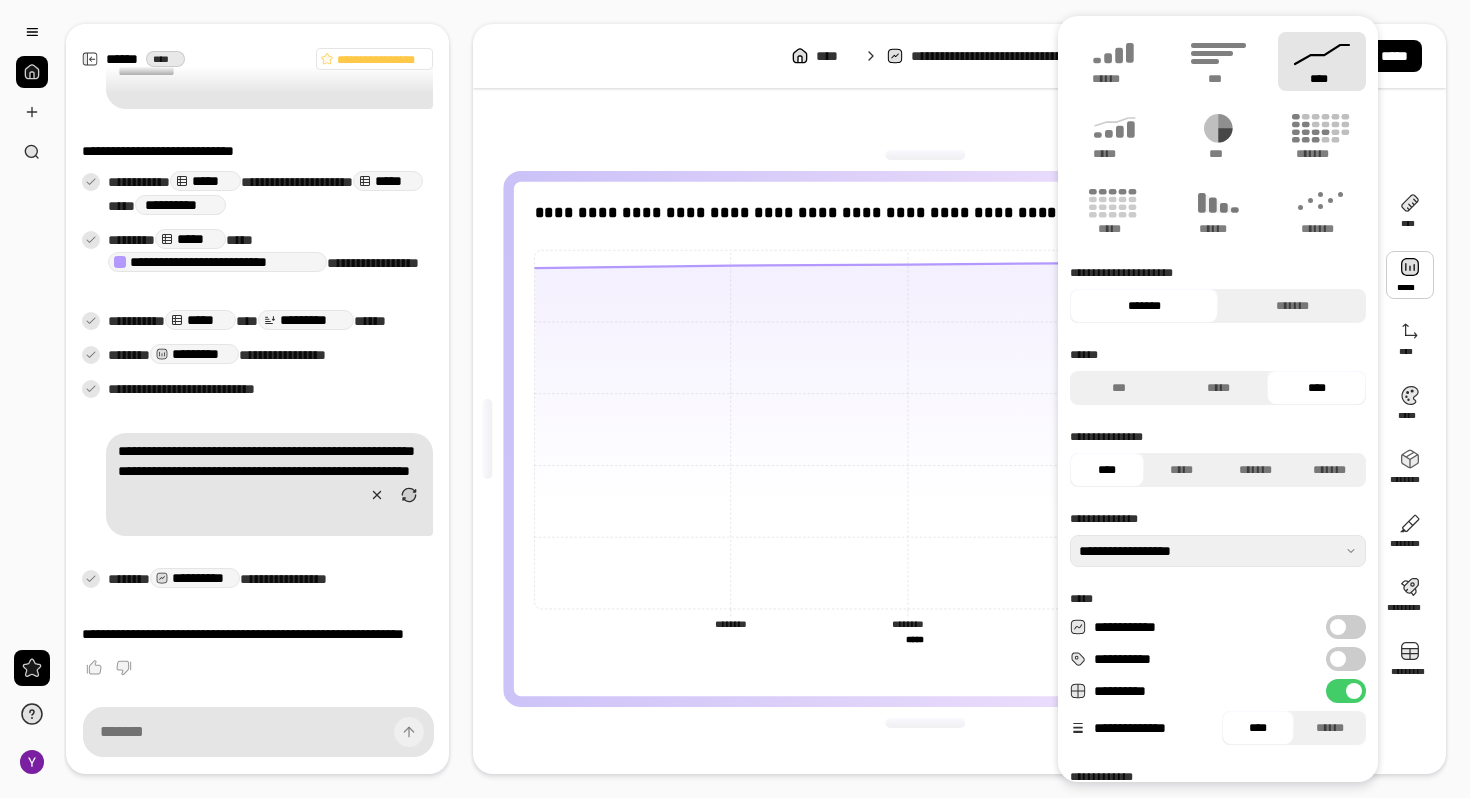 click at bounding box center [1338, 627] 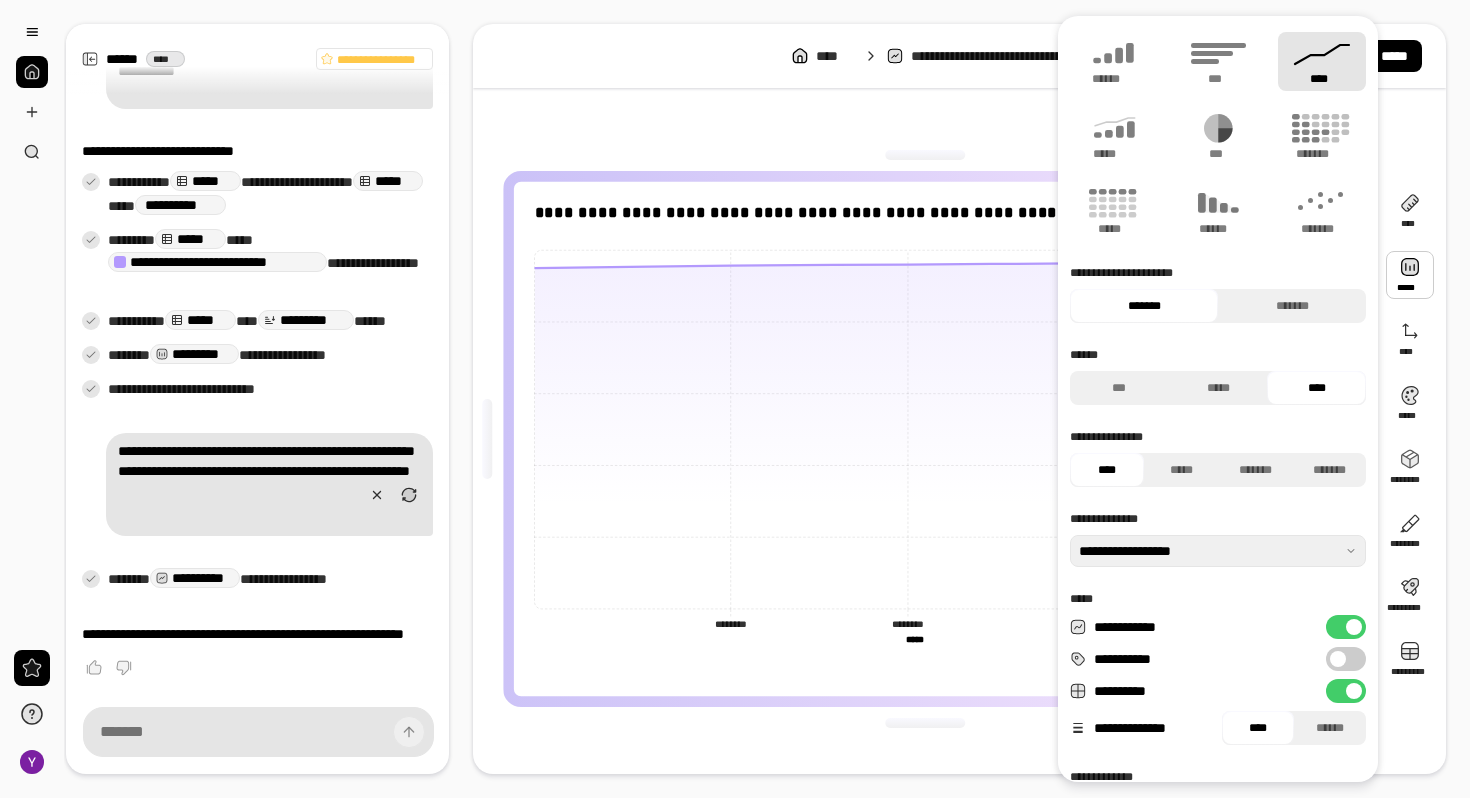 click on "**********" at bounding box center [1346, 627] 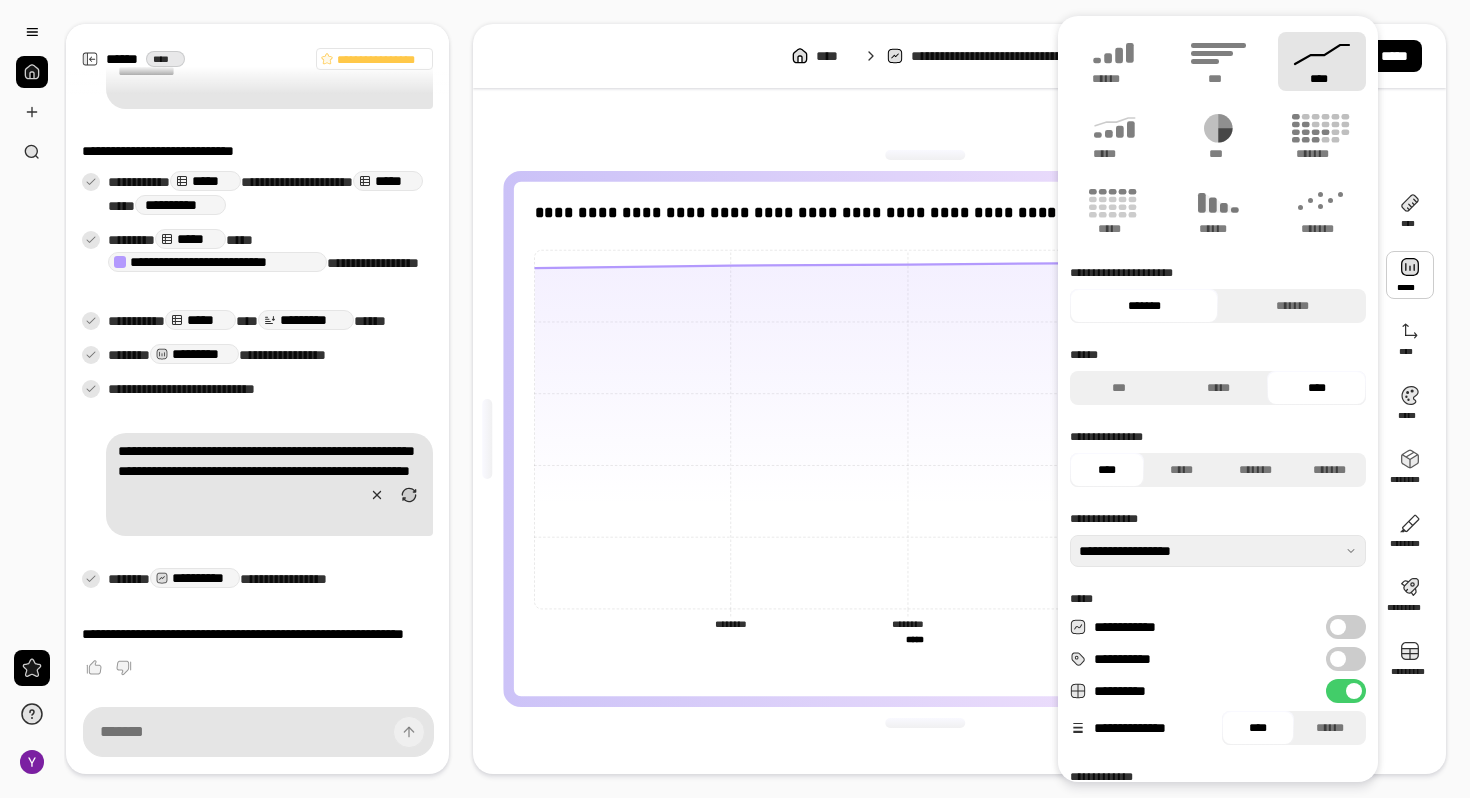 scroll, scrollTop: 101, scrollLeft: 0, axis: vertical 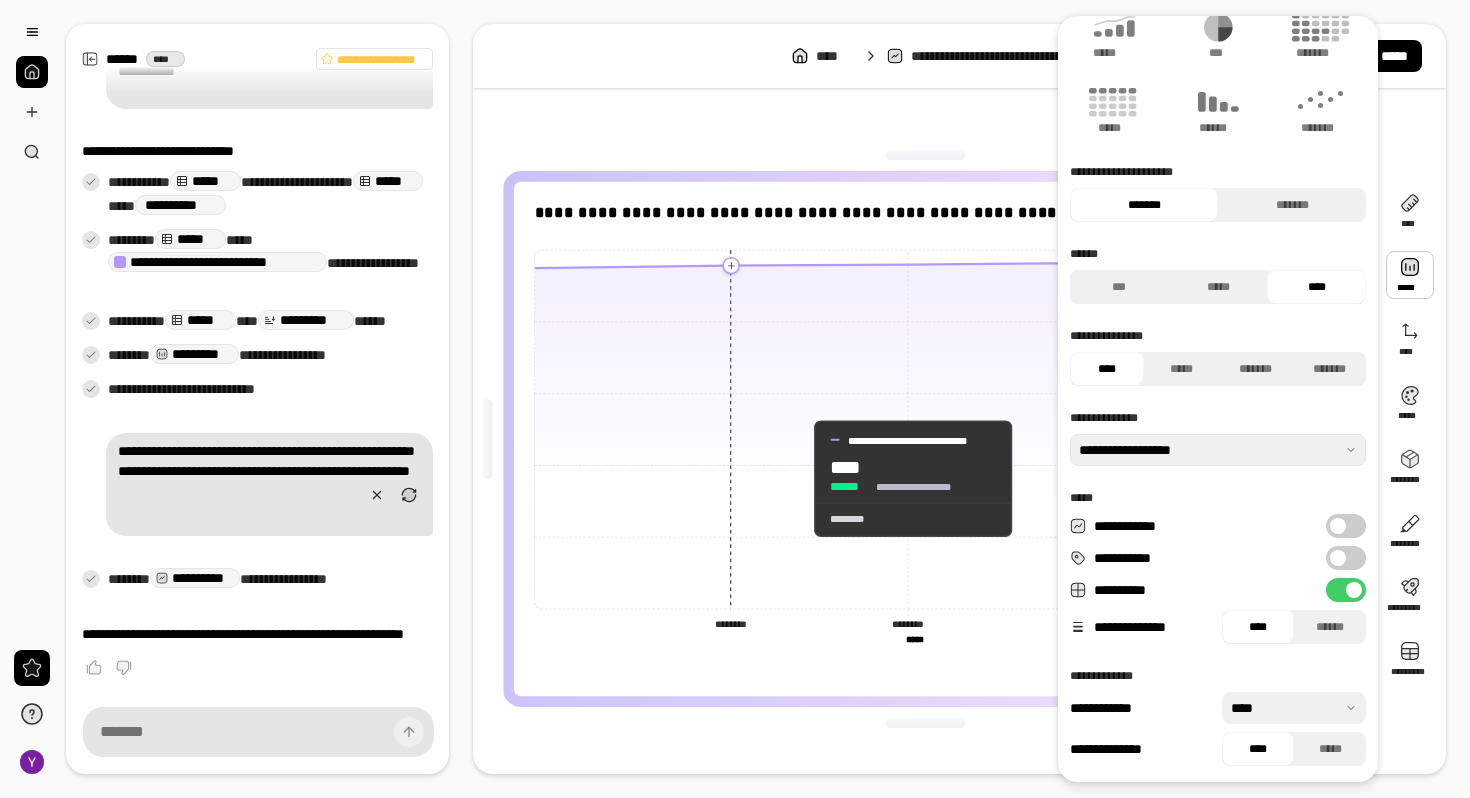 click 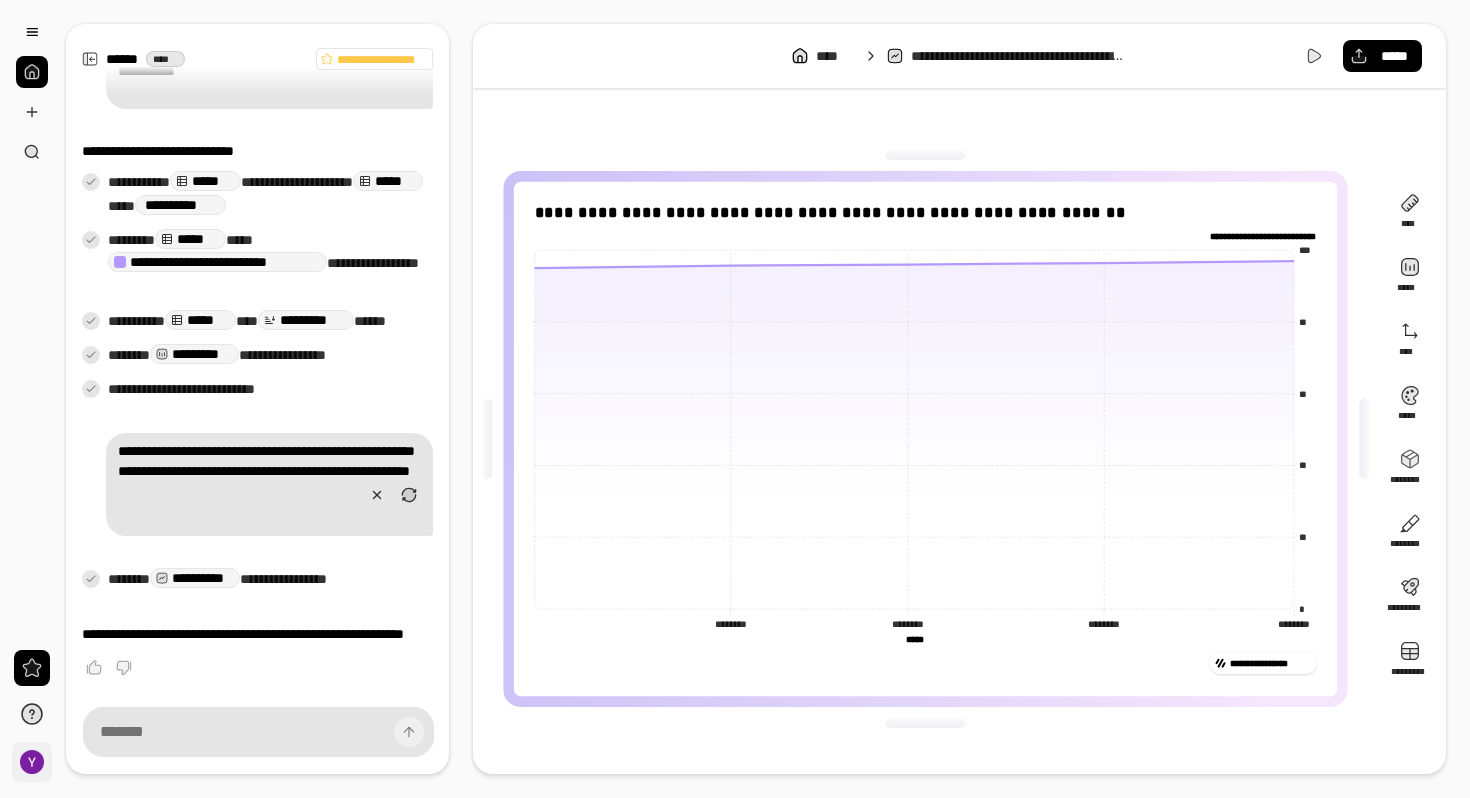 click on "**" at bounding box center [32, 762] 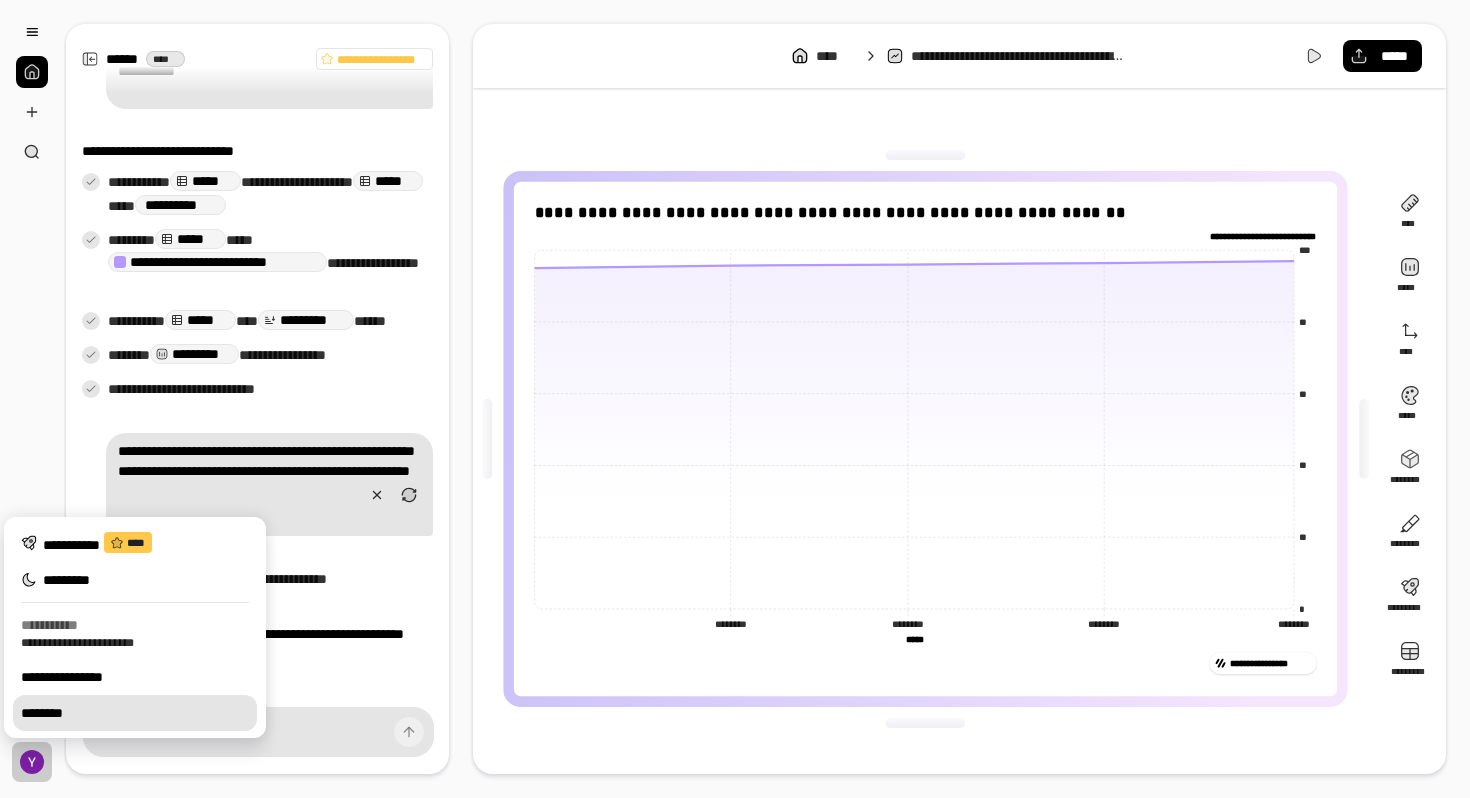 click on "**********" at bounding box center (135, 677) 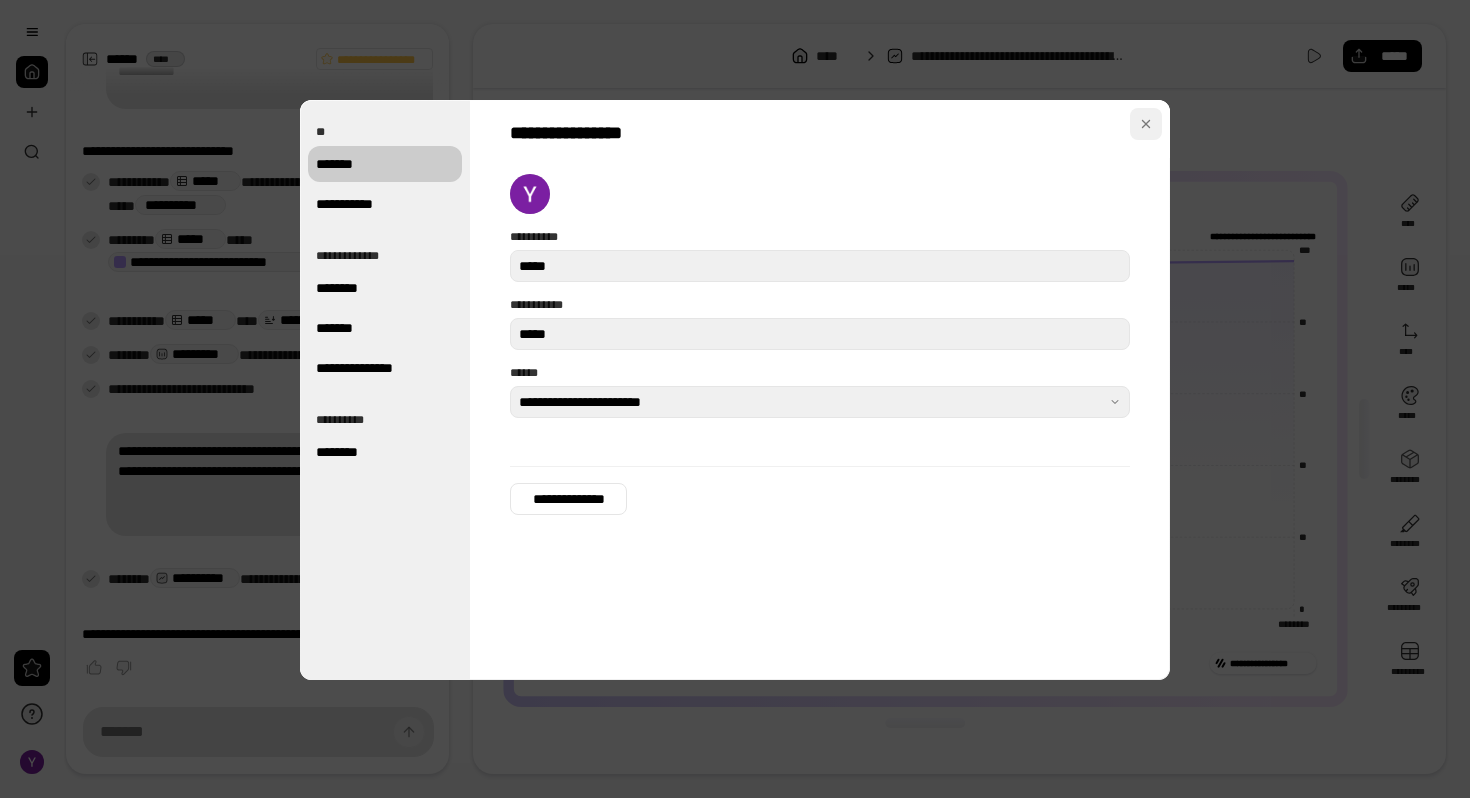 click at bounding box center (1146, 124) 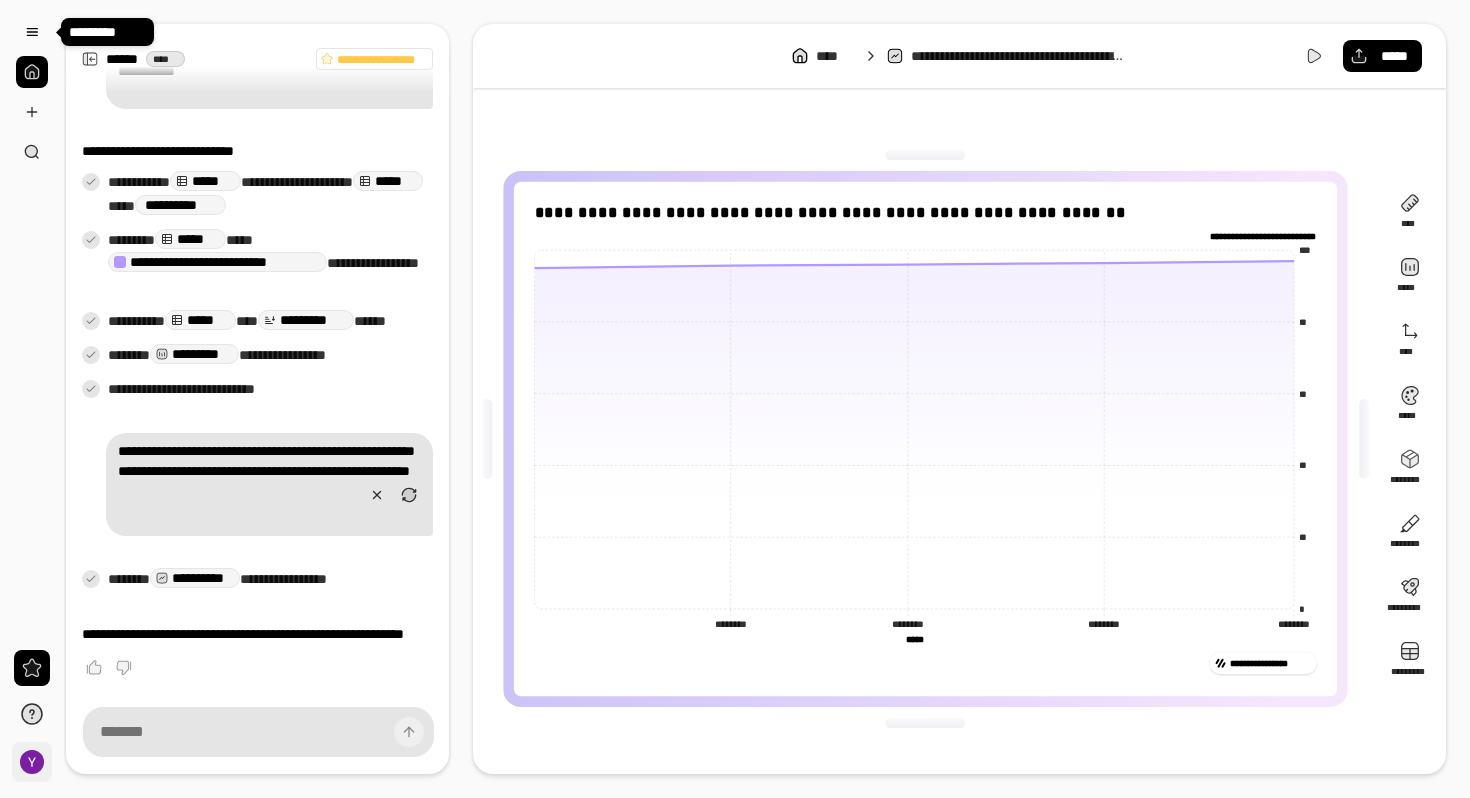 click on "**" at bounding box center (32, 762) 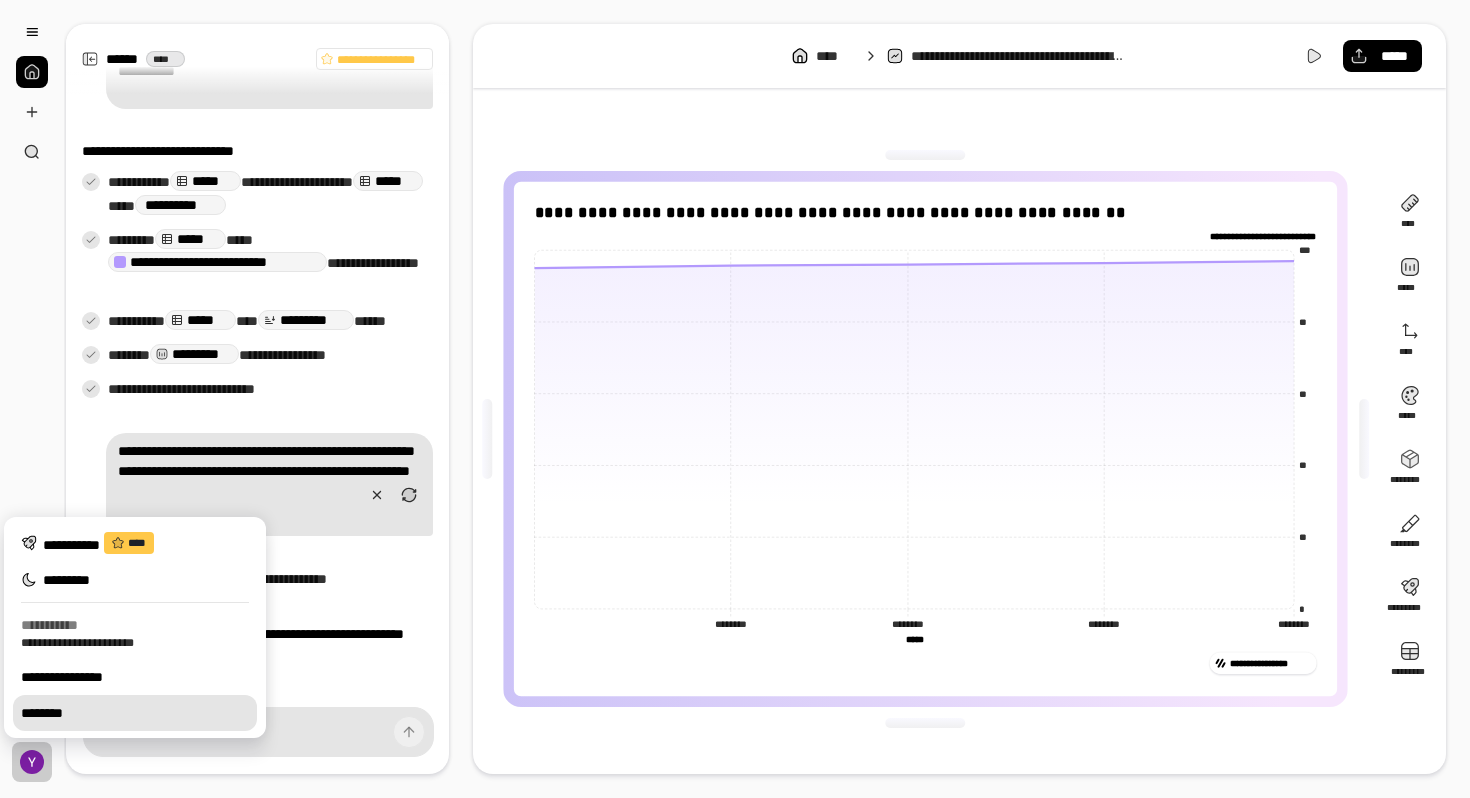 click on "********" at bounding box center [135, 713] 